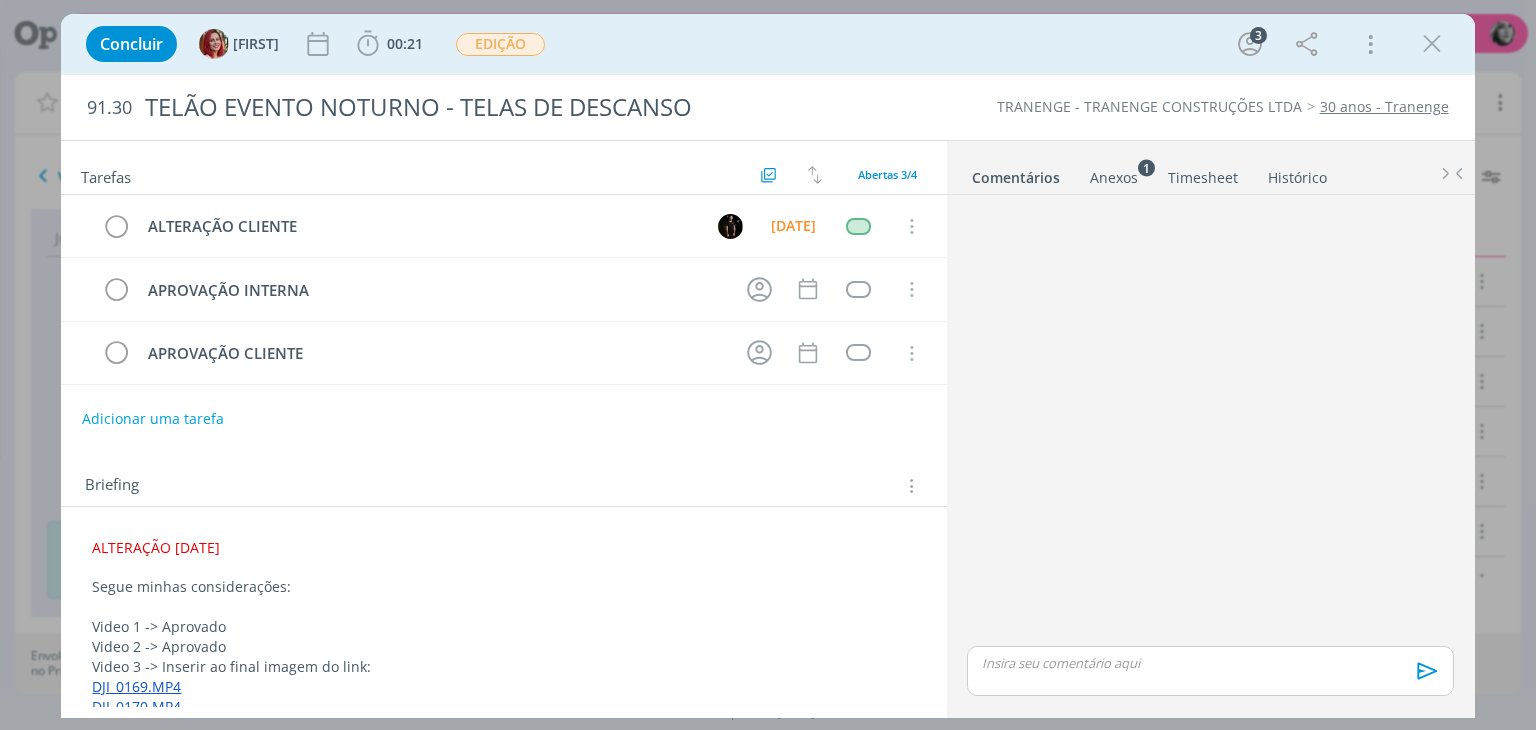 scroll, scrollTop: 0, scrollLeft: 0, axis: both 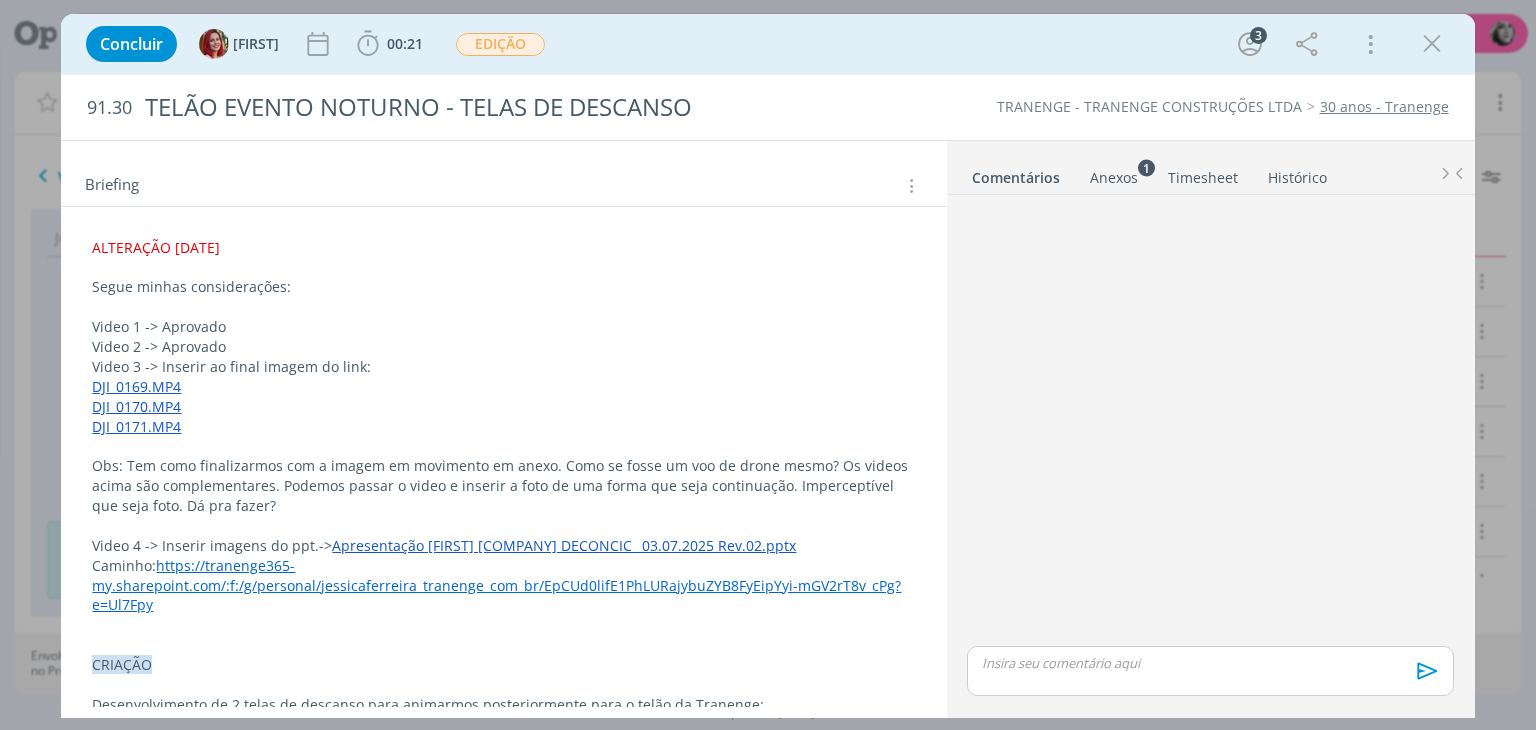 click on "Obs: Tem como finalizarmos com a imagem em movimento em anexo. Como se fosse um voo de drone mesmo? Os videos acima são complementares. Podemos passar o video e inserir a foto de uma forma que seja continuação. Imperceptível que seja foto. Dá pra fazer?" at bounding box center (503, 486) 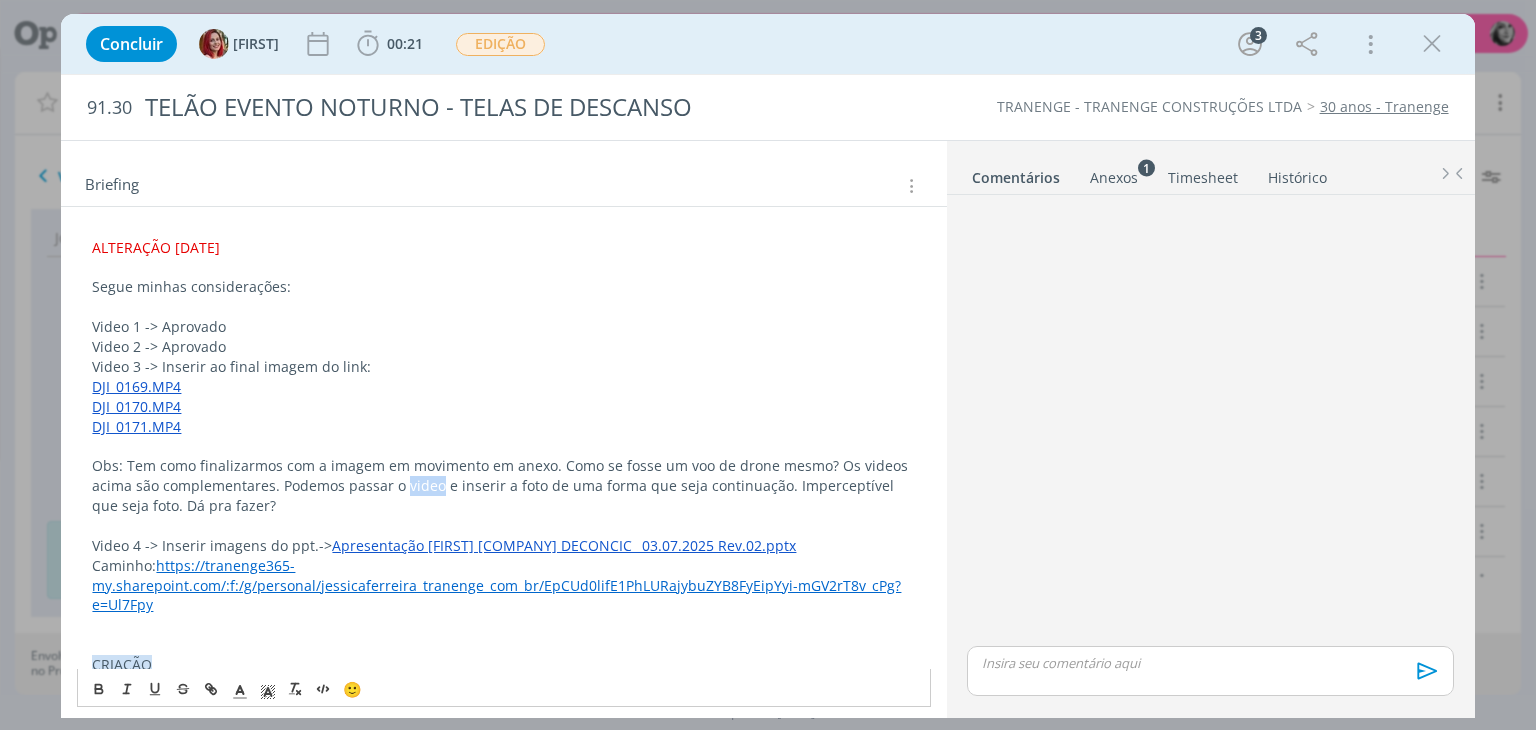 type 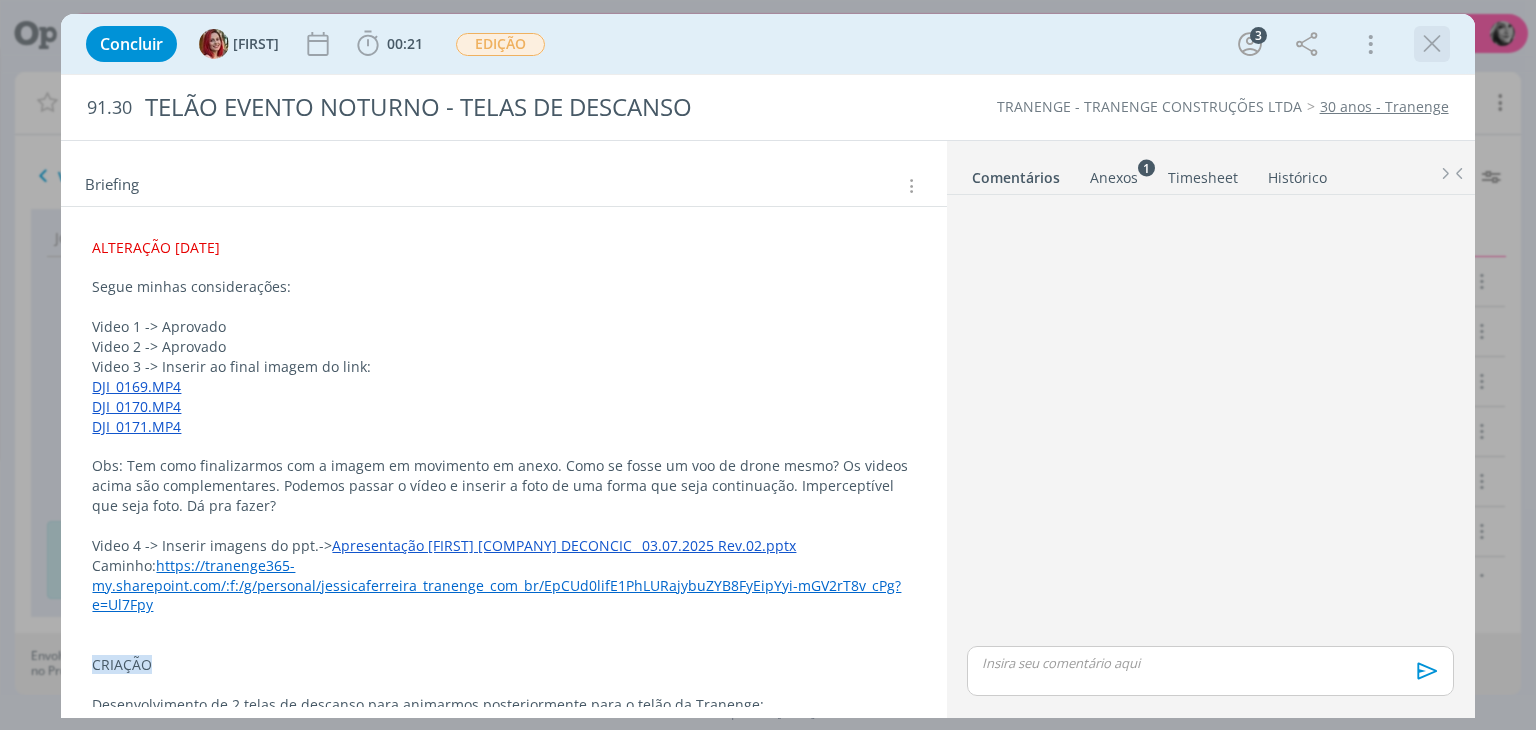 click at bounding box center [1432, 44] 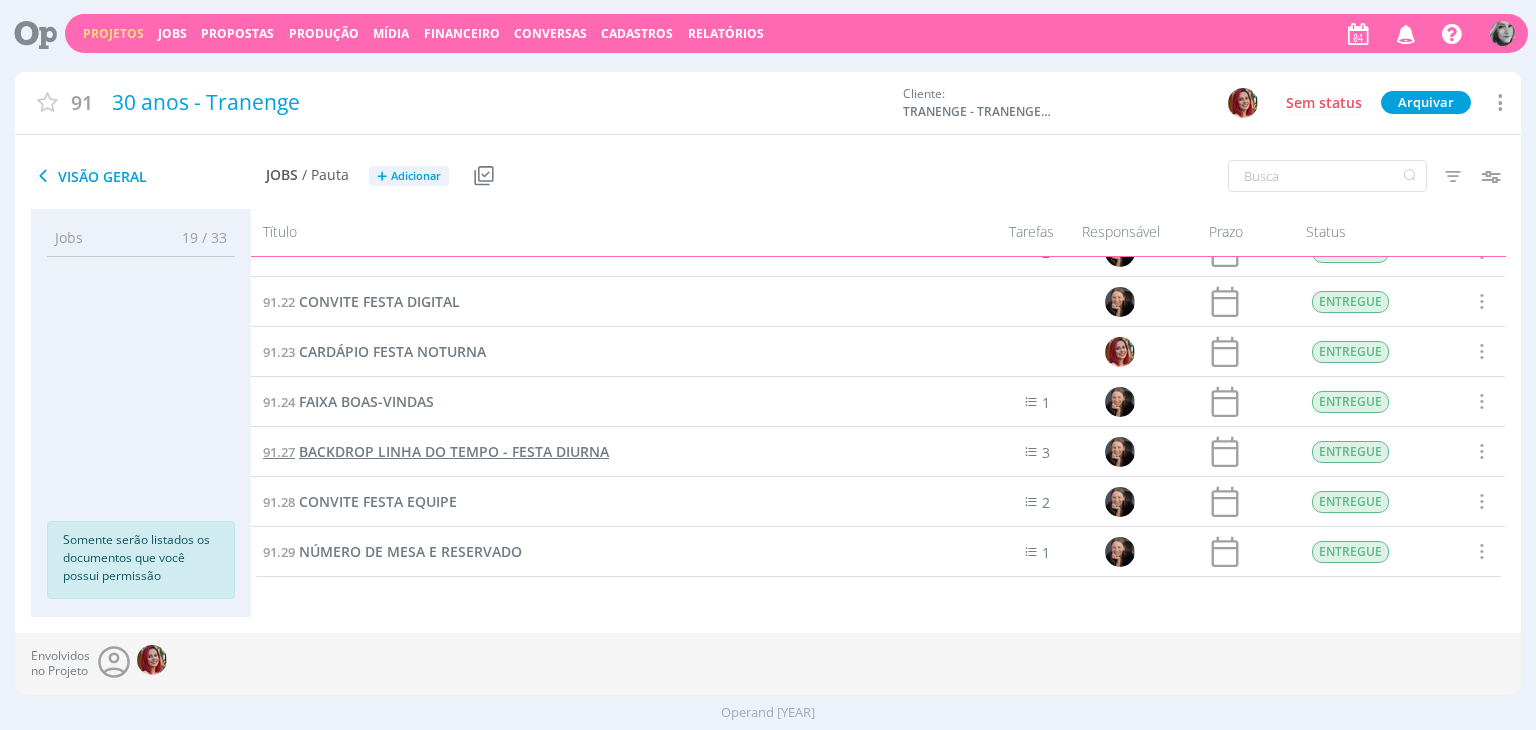 scroll, scrollTop: 0, scrollLeft: 0, axis: both 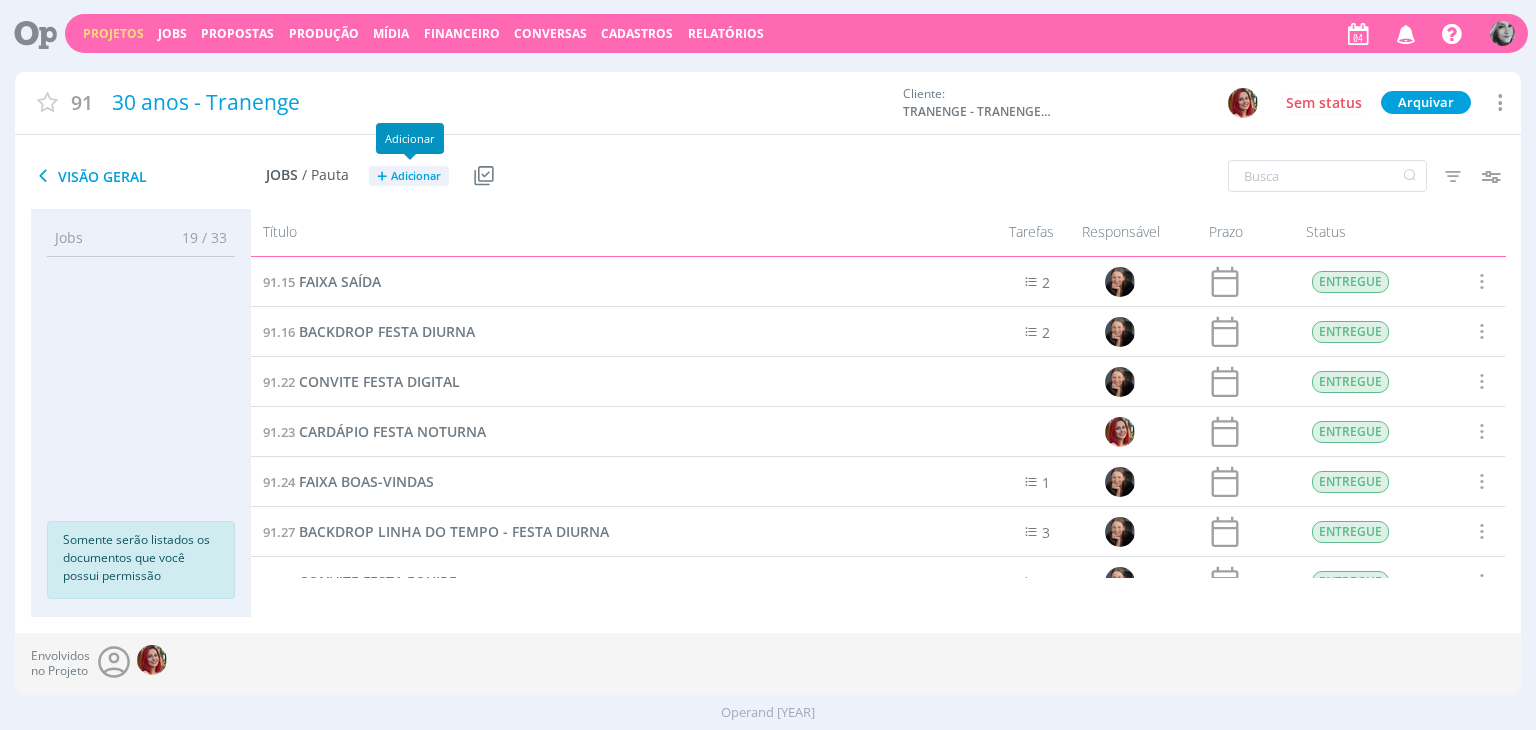 click on "Adicionar" at bounding box center [416, 176] 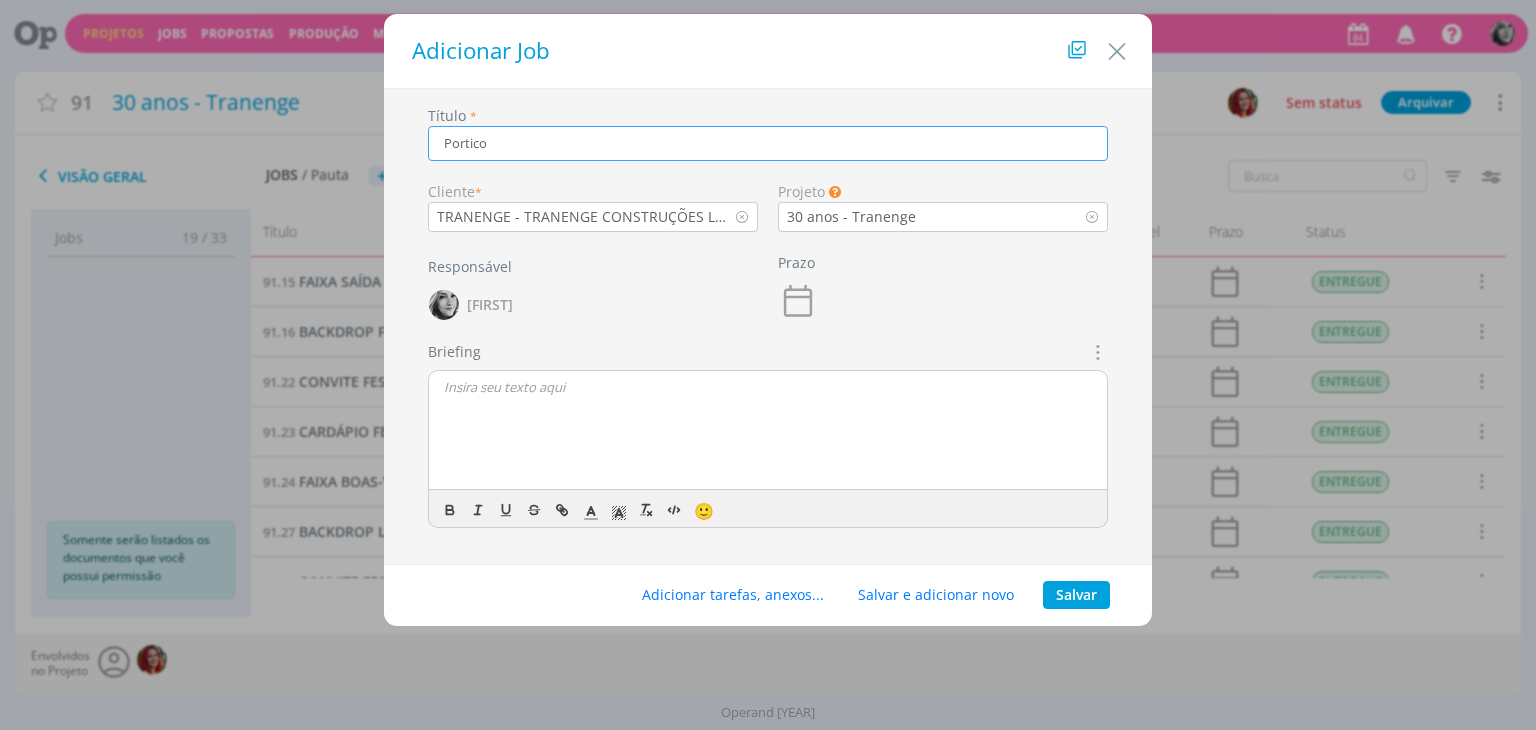 drag, startPoint x: 456, startPoint y: 145, endPoint x: 364, endPoint y: 144, distance: 92.00543 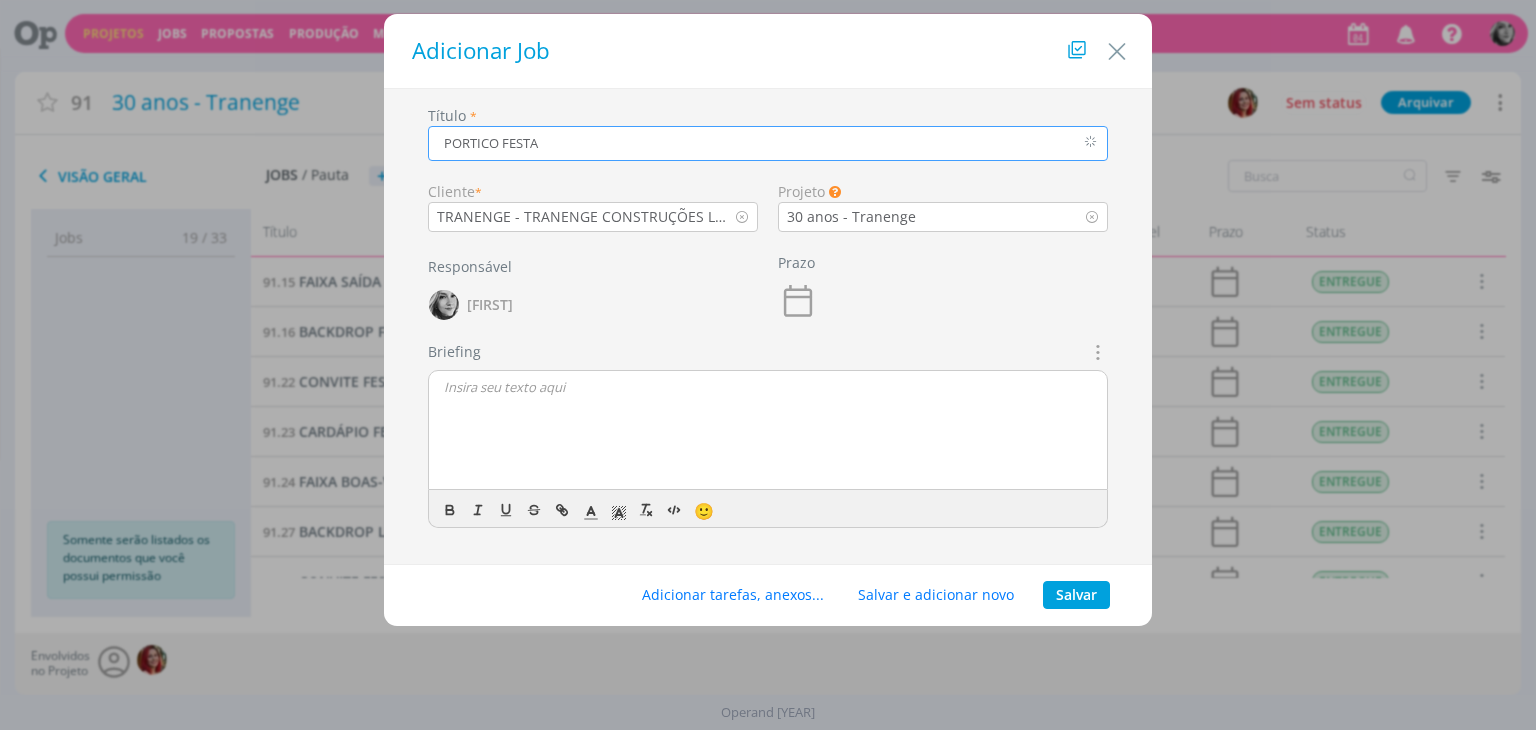 type on "PORTICO FESTA" 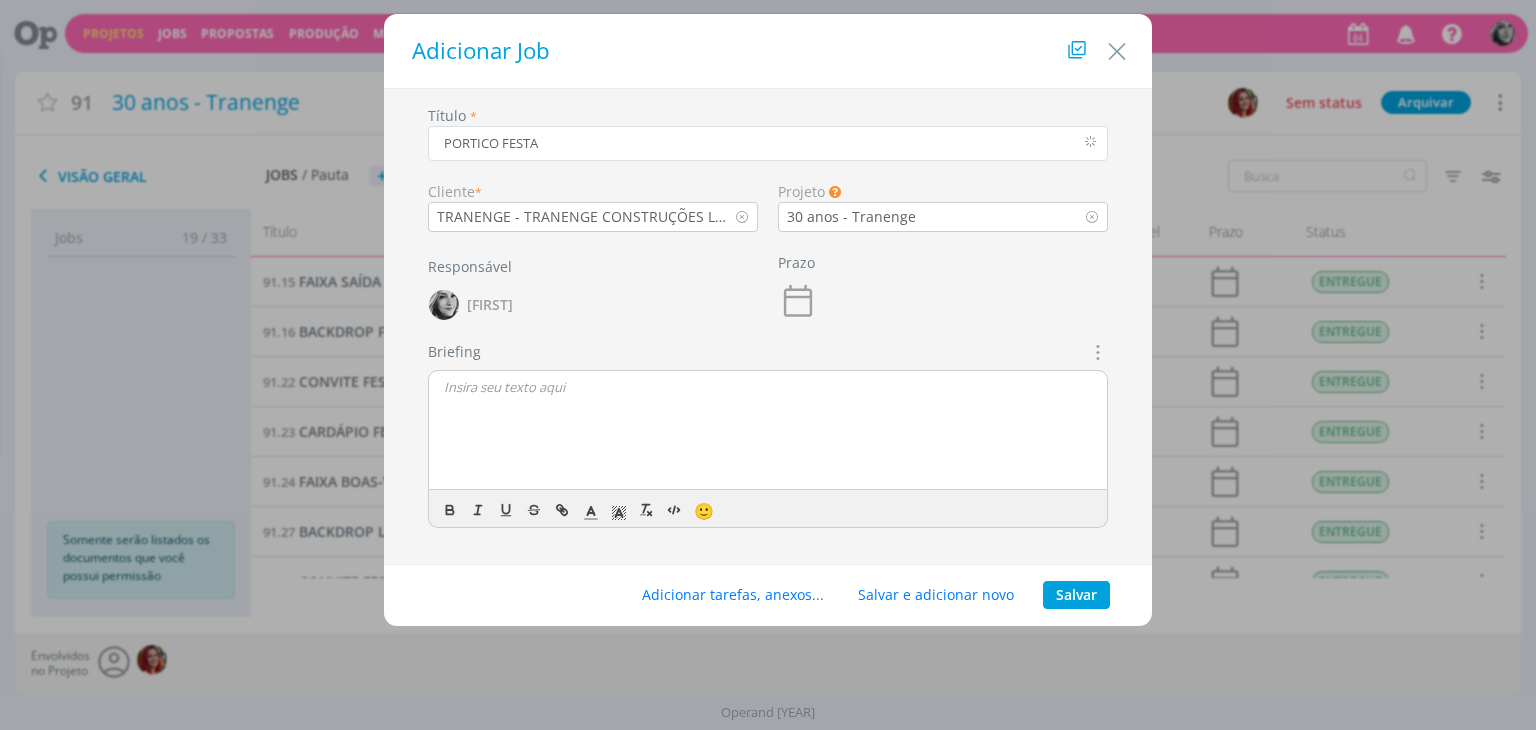click at bounding box center (768, 431) 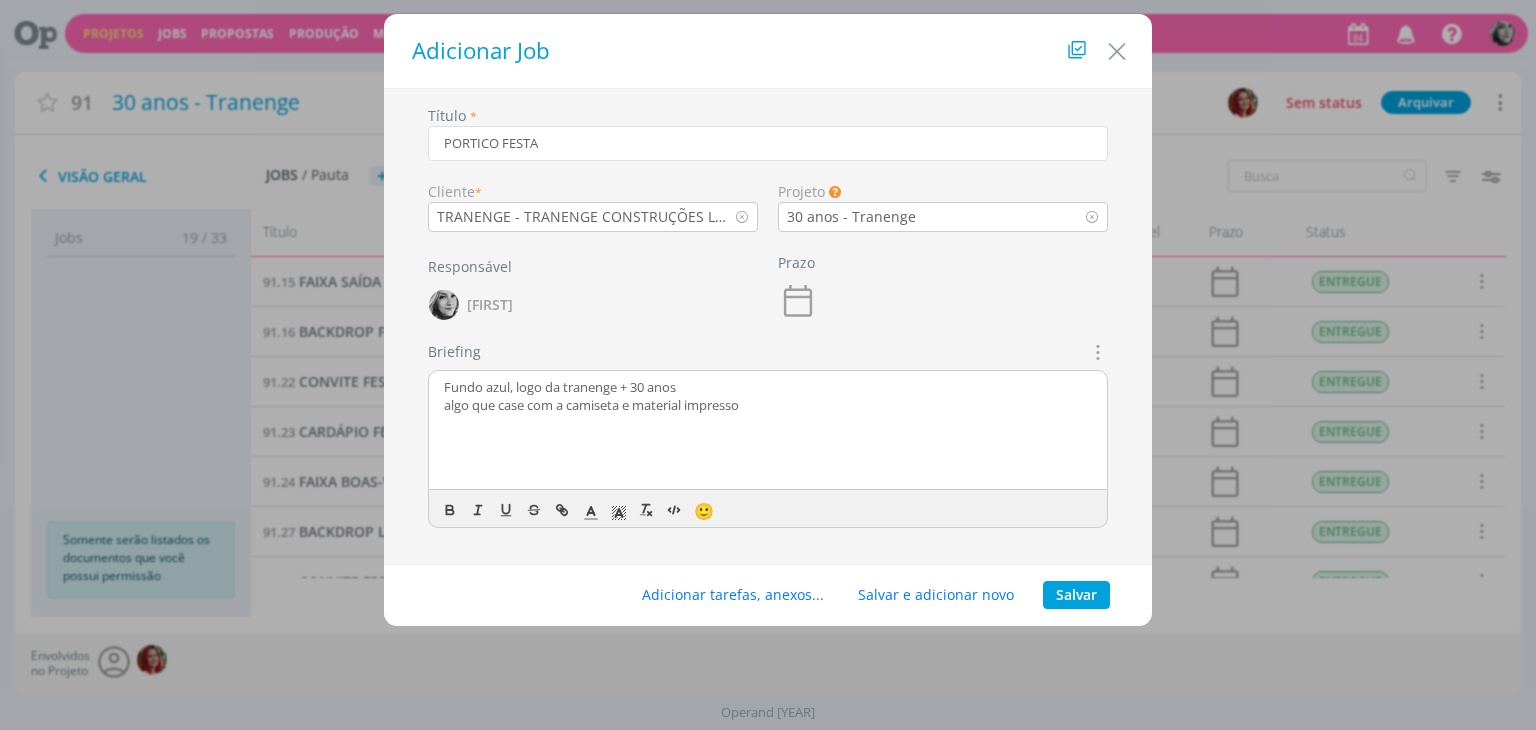 click on "Fundo azul, logo da tranenge + 30 anos" at bounding box center (768, 387) 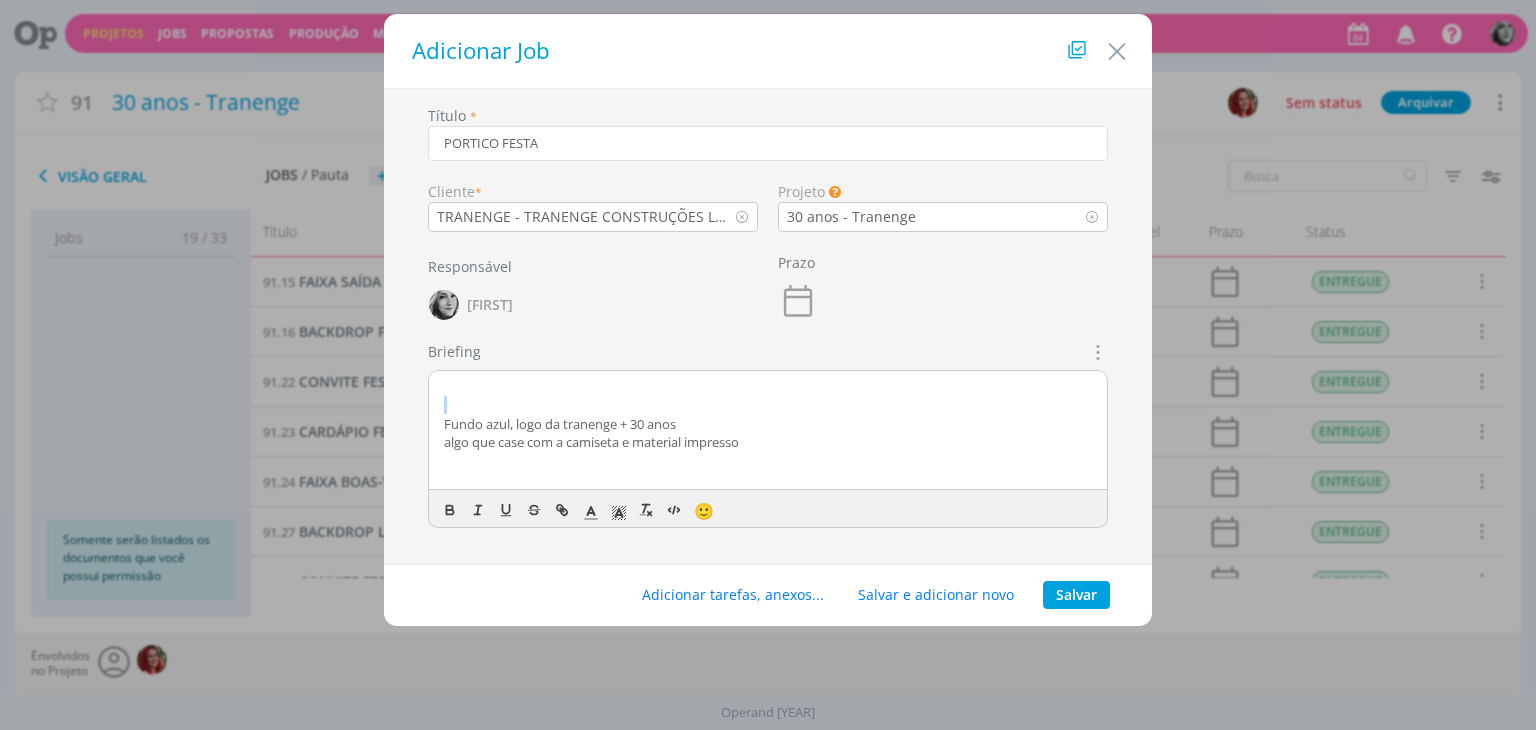 type 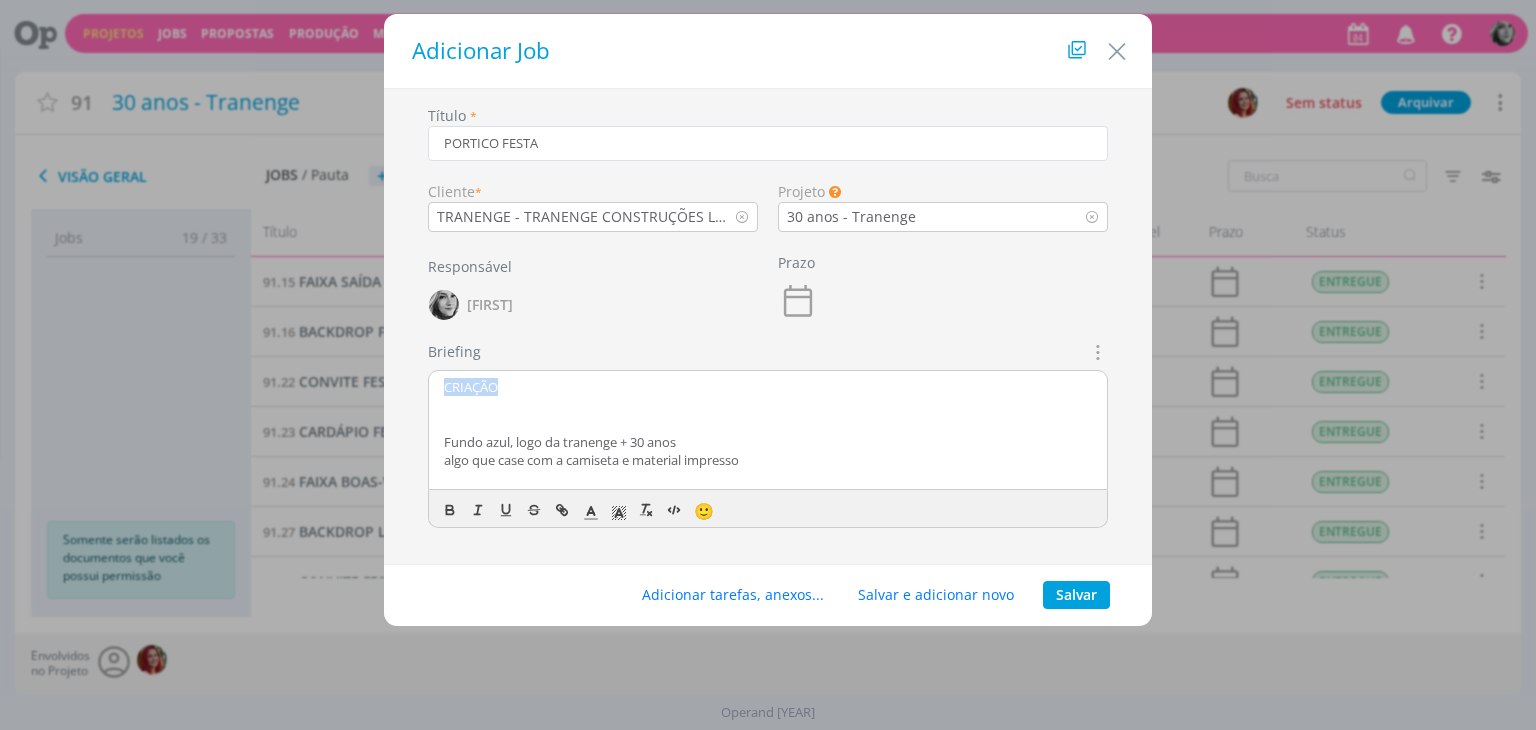 drag, startPoint x: 516, startPoint y: 385, endPoint x: 407, endPoint y: 385, distance: 109 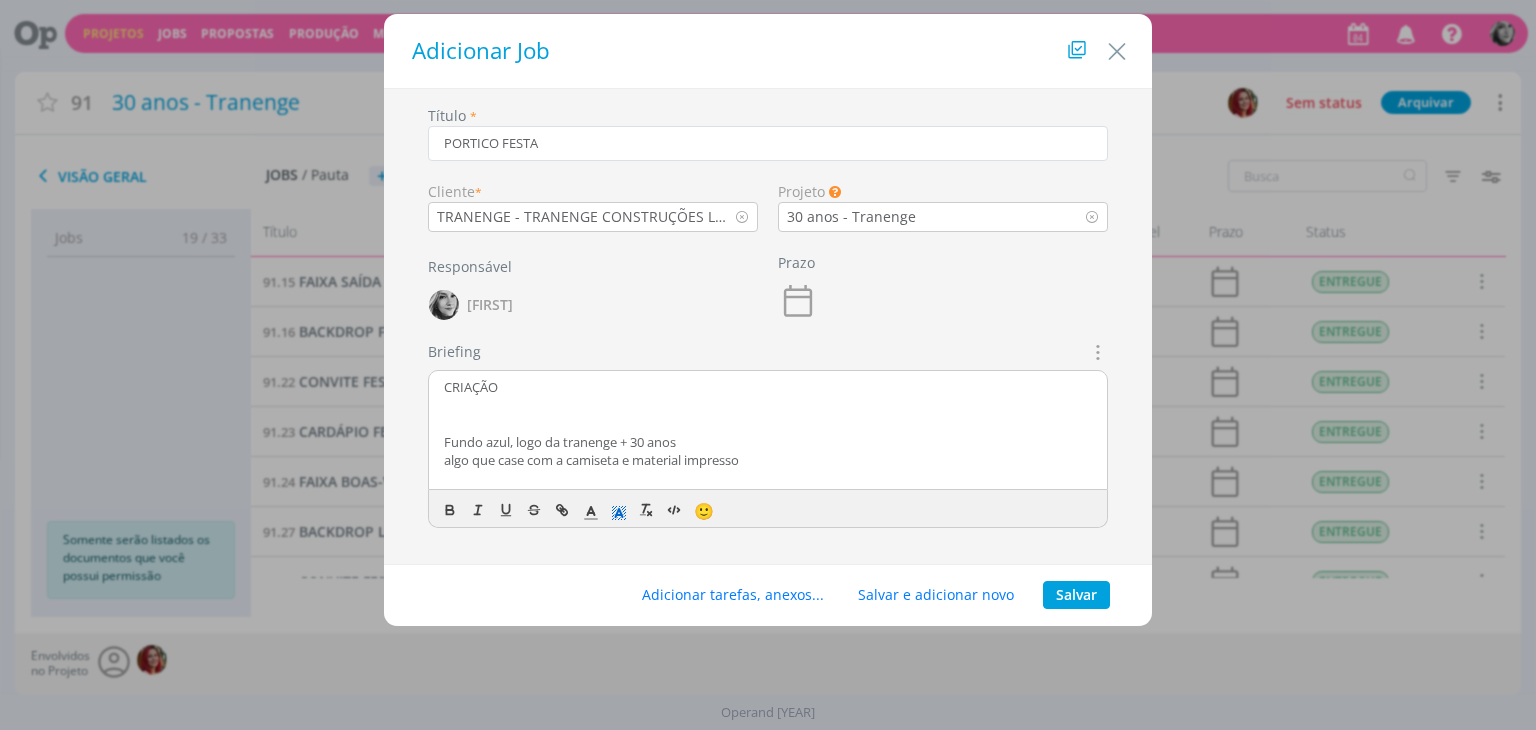 click 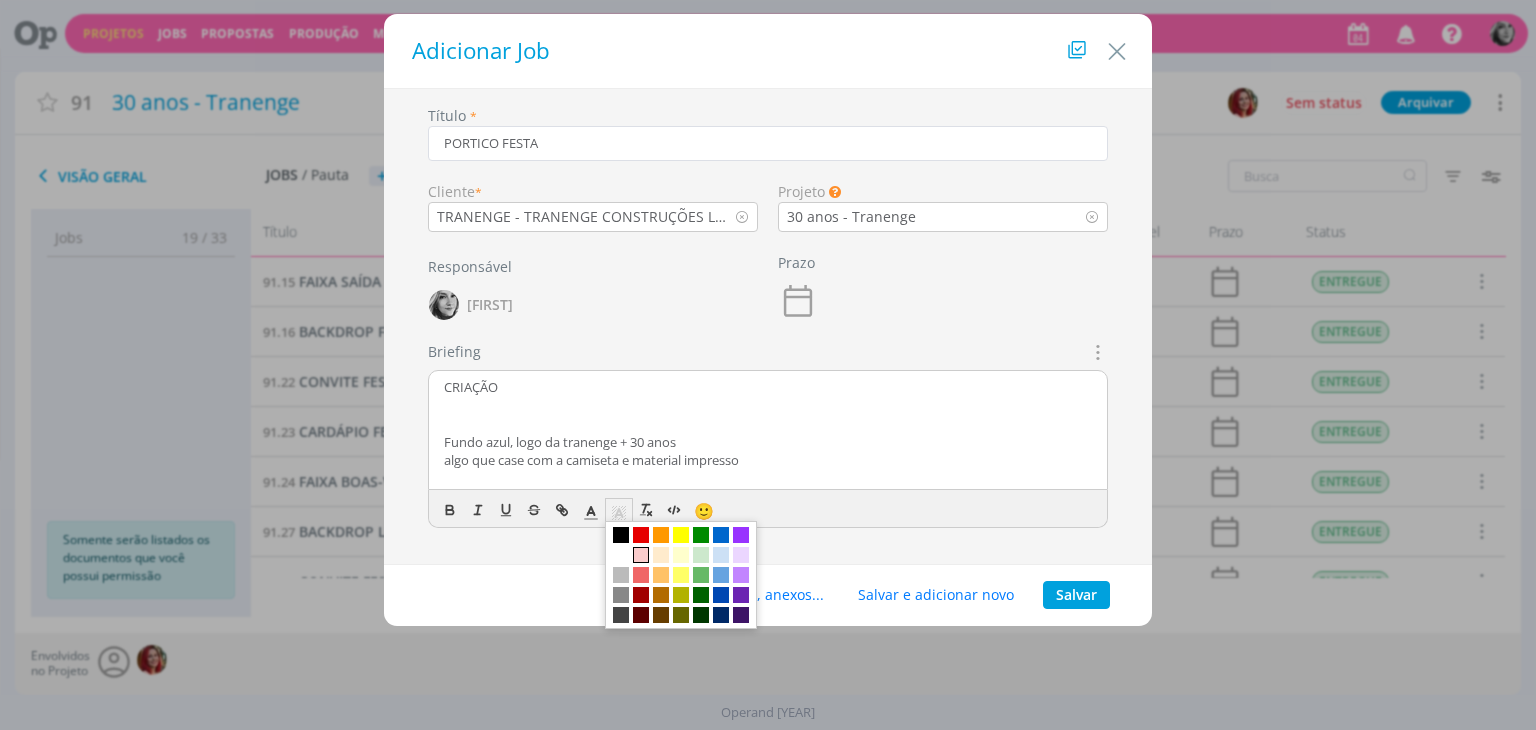 click at bounding box center (641, 555) 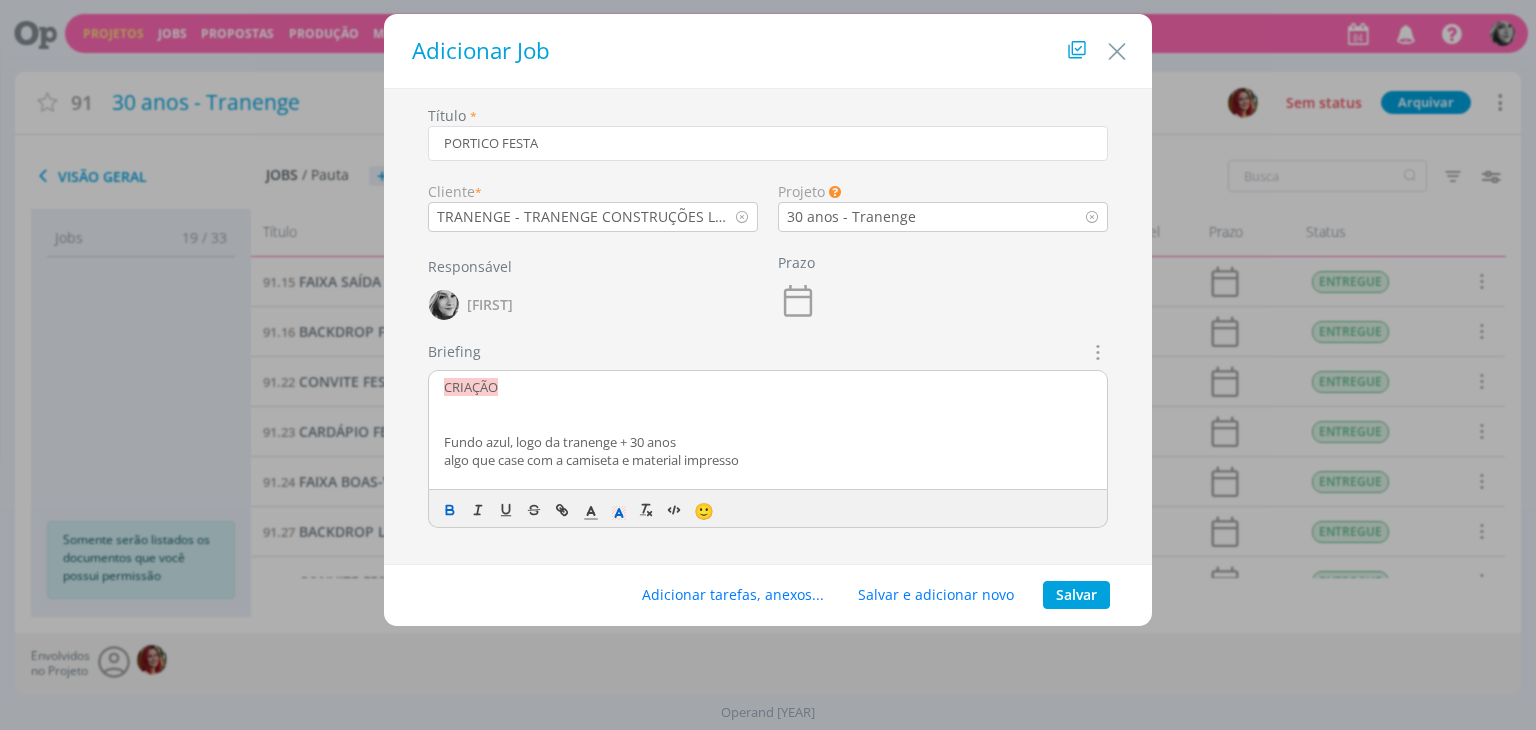 click 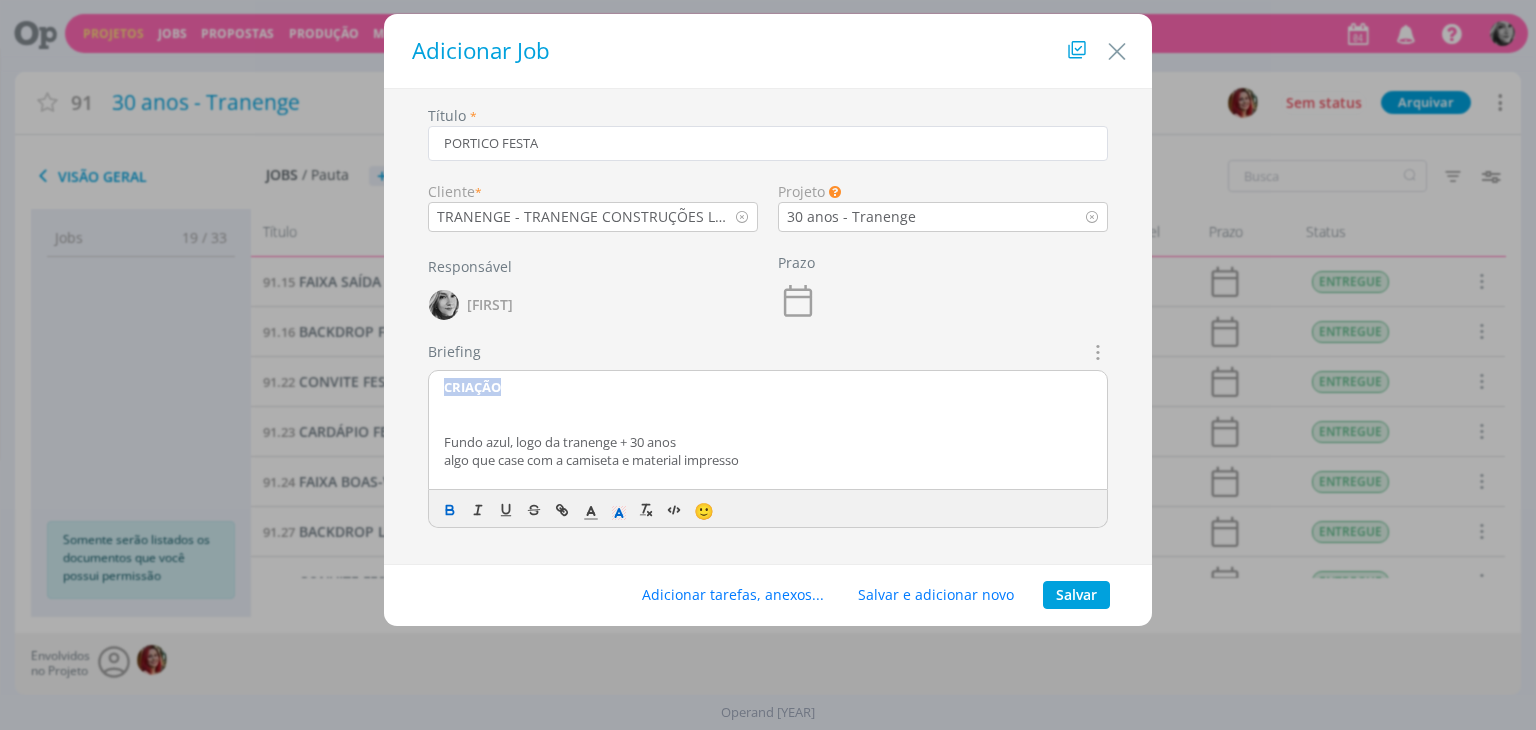 click on "CRIAÇÃO" at bounding box center [472, 387] 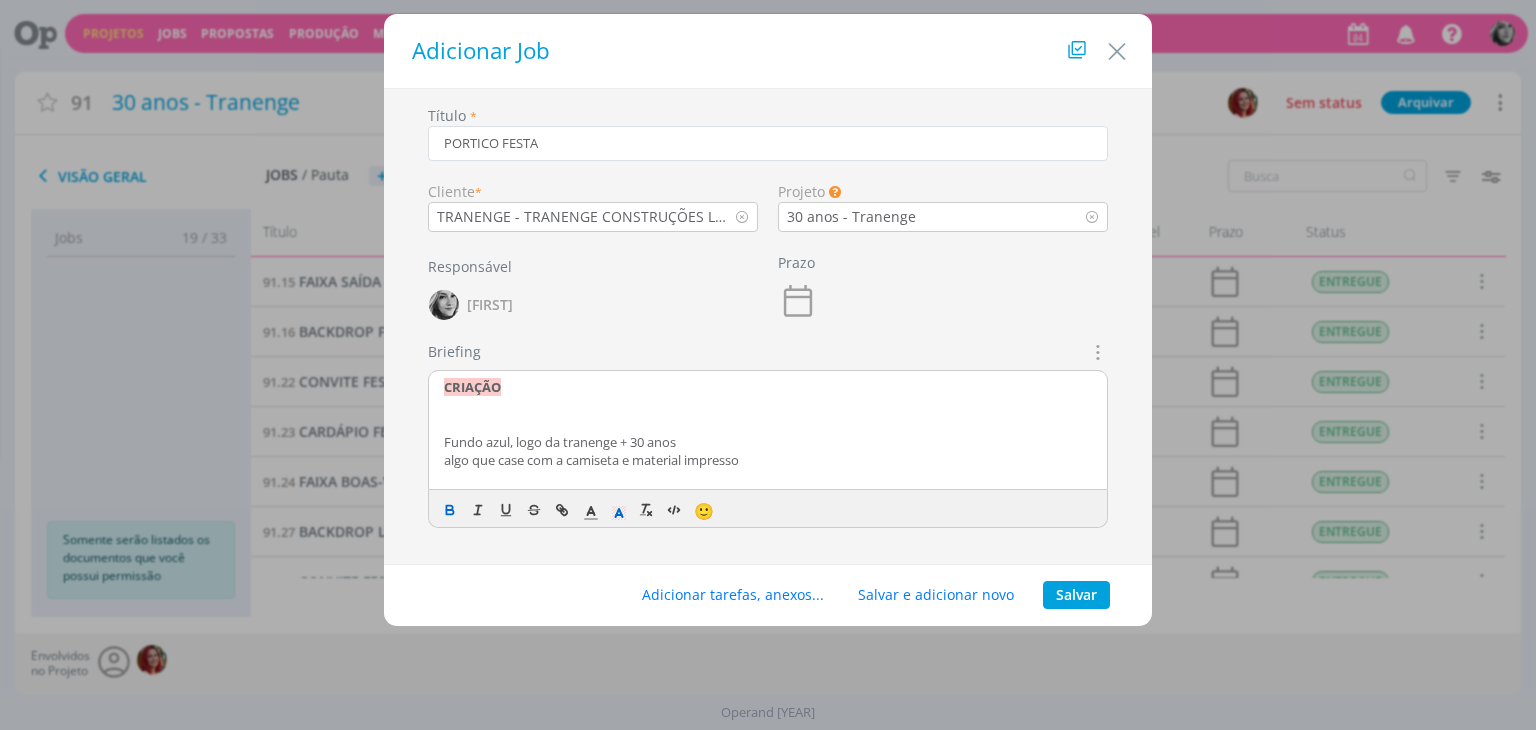 click on "CRIAÇÃO" at bounding box center [472, 387] 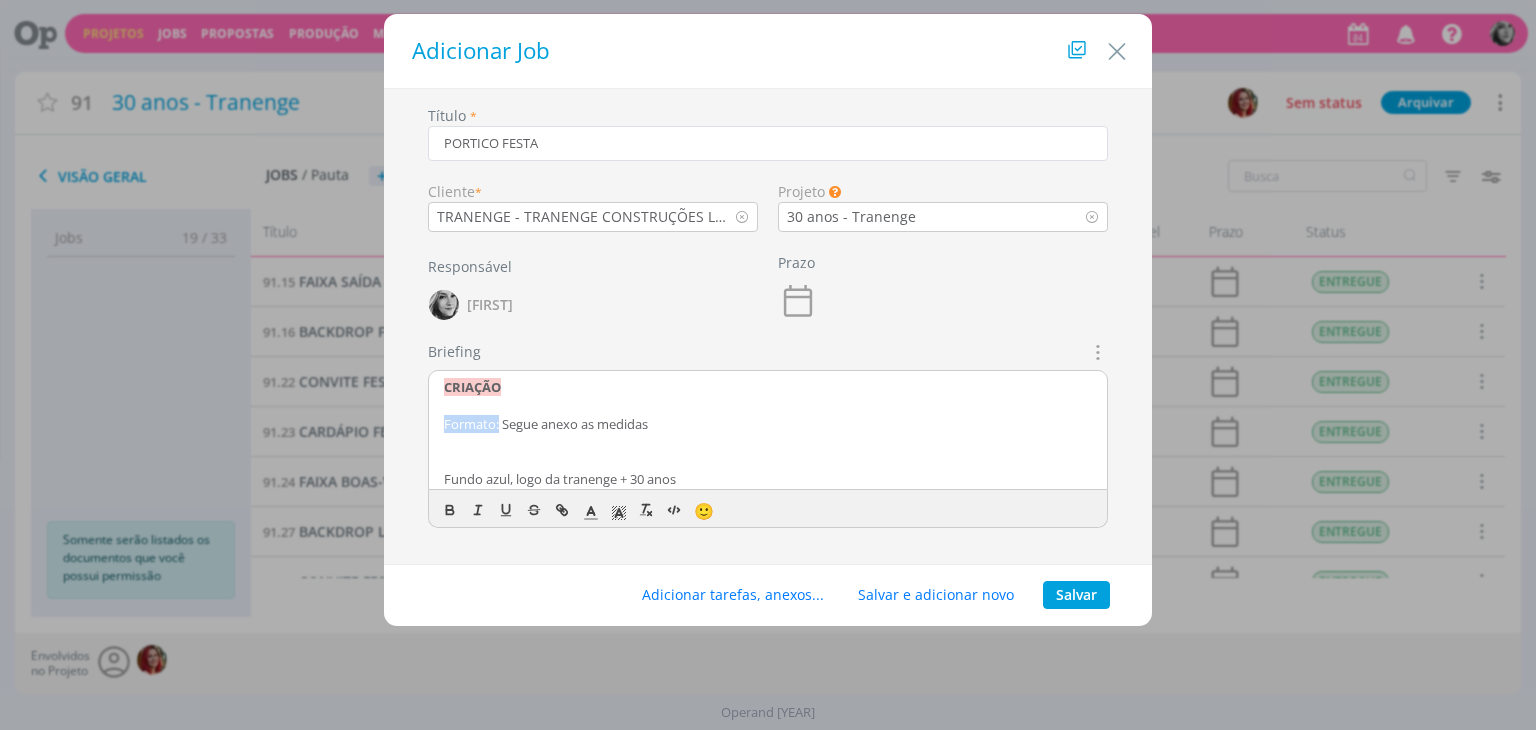drag, startPoint x: 497, startPoint y: 419, endPoint x: 439, endPoint y: 425, distance: 58.30952 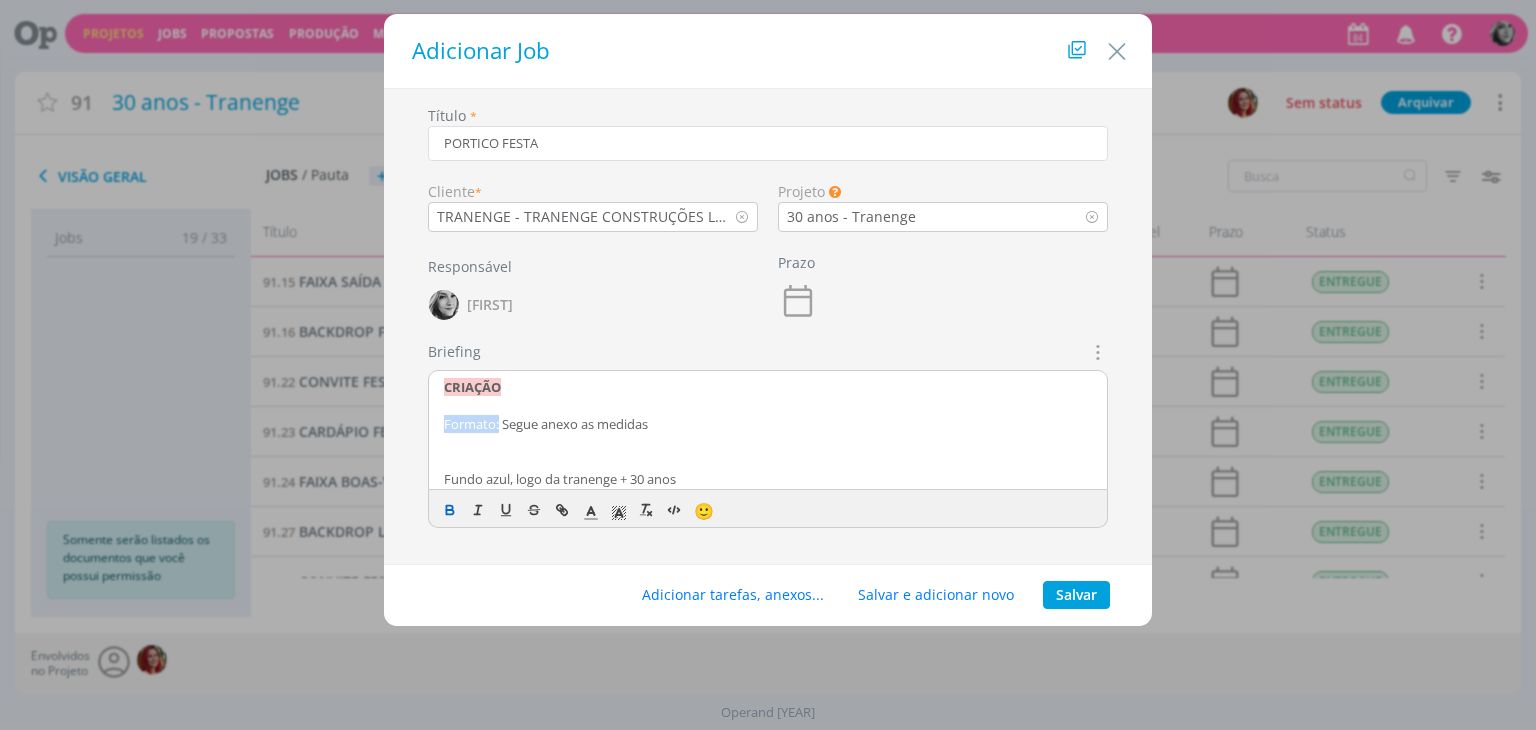 click 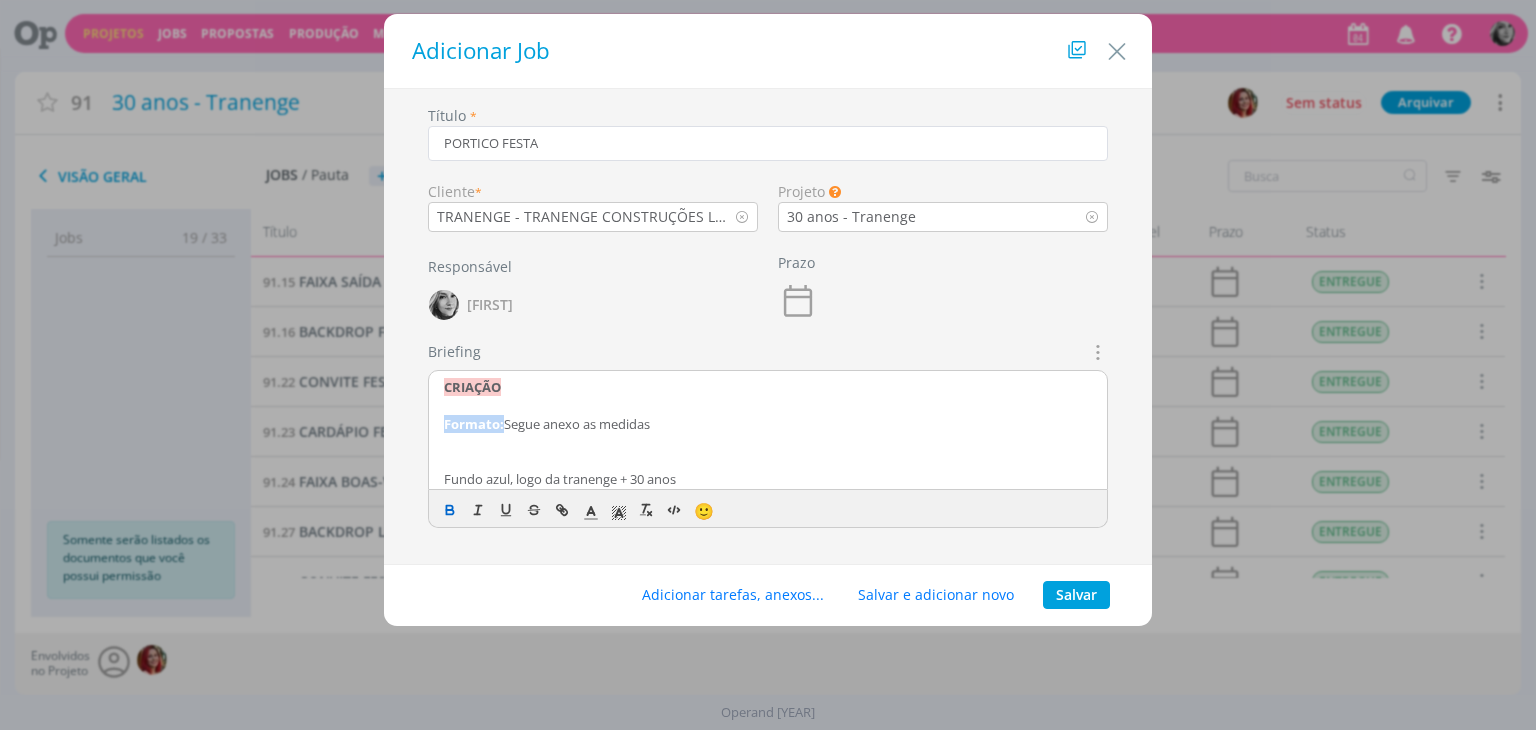 click on "Formato:" at bounding box center (474, 424) 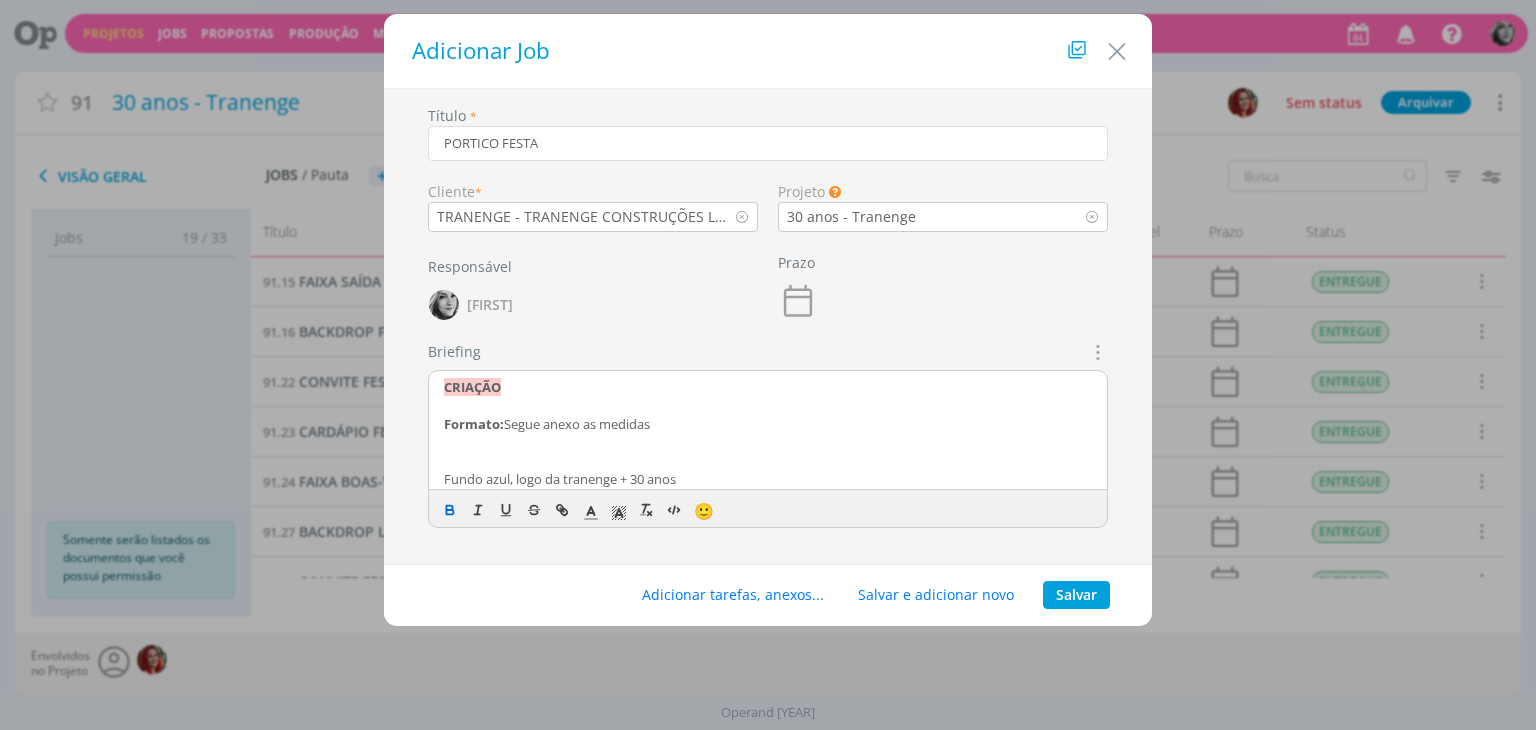 click on "Formato:" at bounding box center (474, 424) 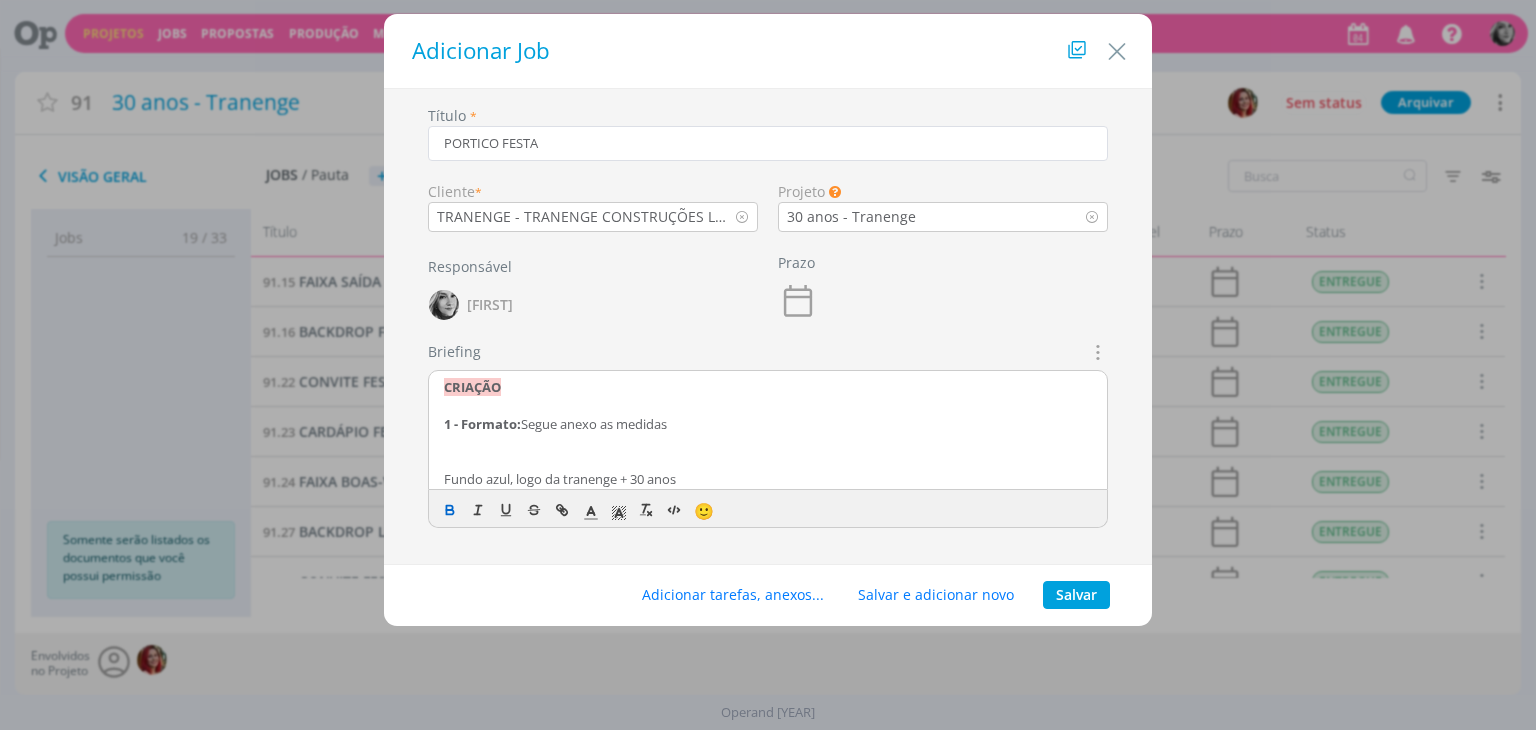 click at bounding box center [768, 405] 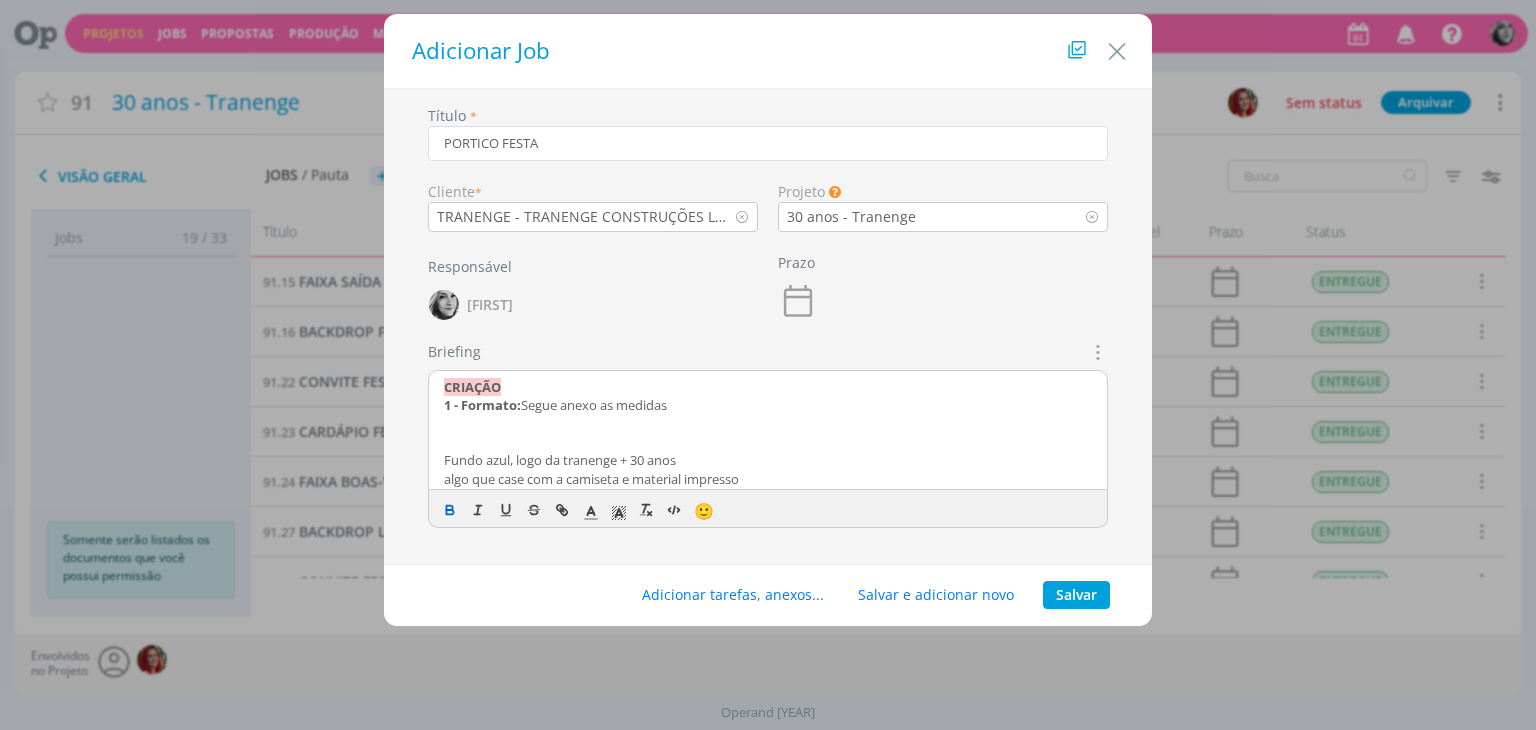 click on "1 - Formato:  Segue anexo as medidas" at bounding box center (768, 405) 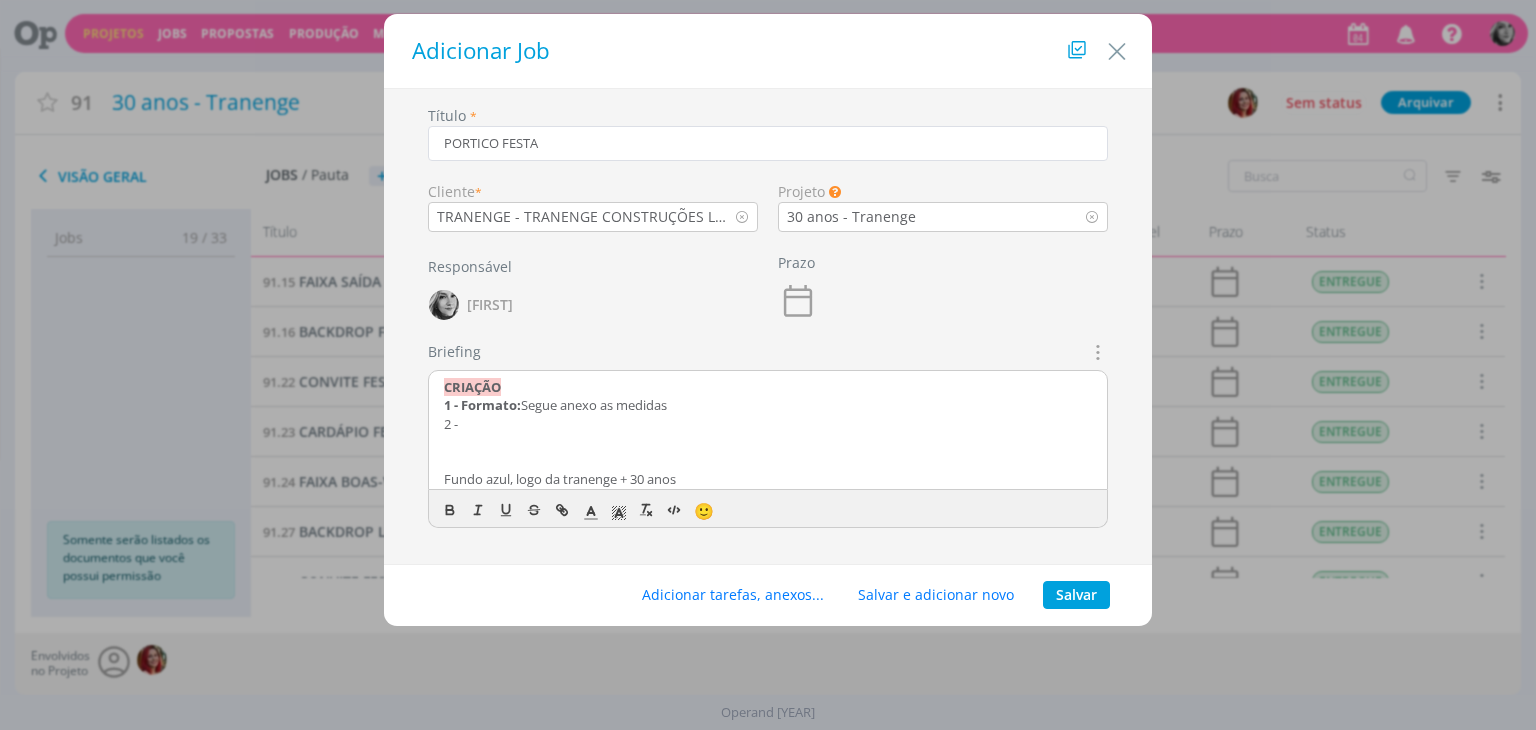 scroll, scrollTop: 23, scrollLeft: 0, axis: vertical 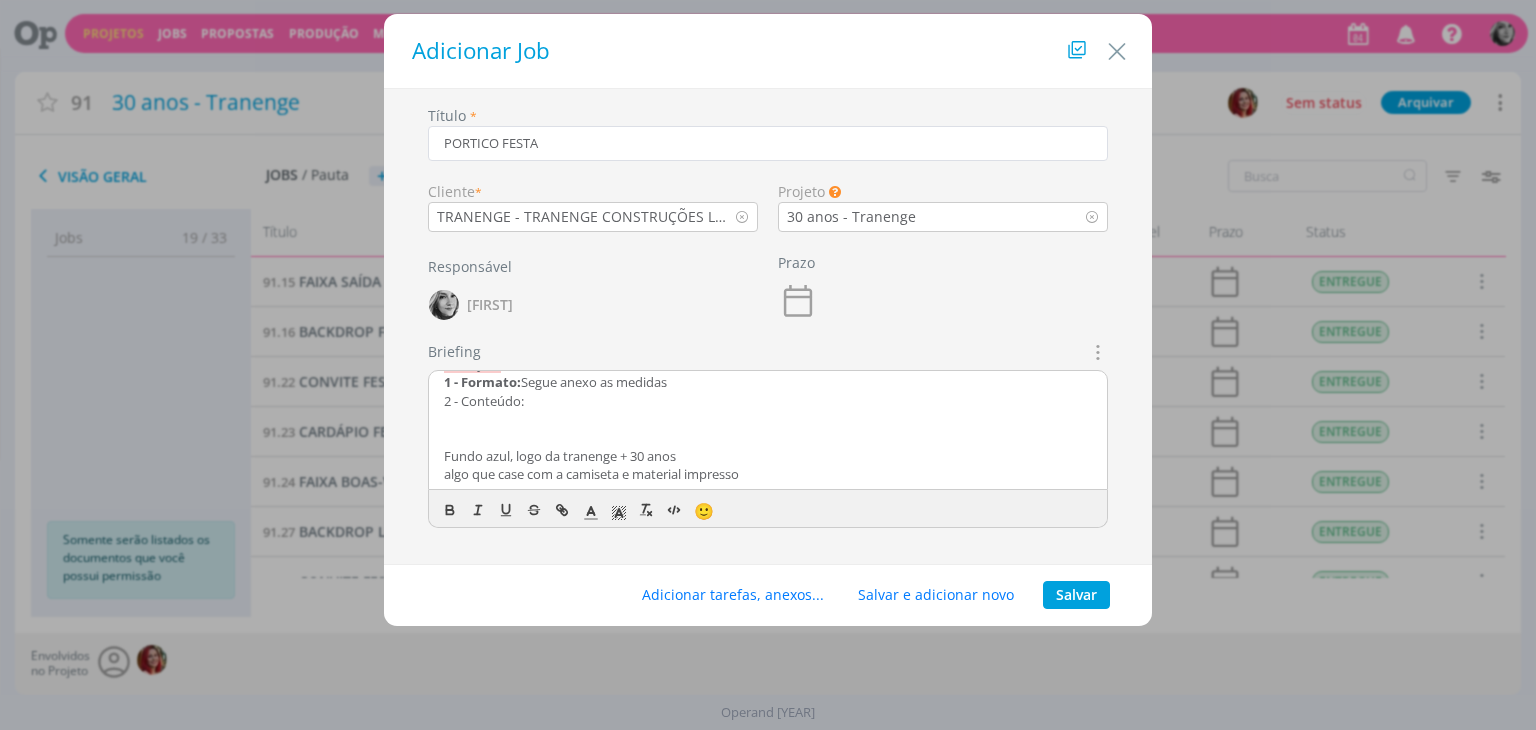 drag, startPoint x: 439, startPoint y: 409, endPoint x: 486, endPoint y: 406, distance: 47.095646 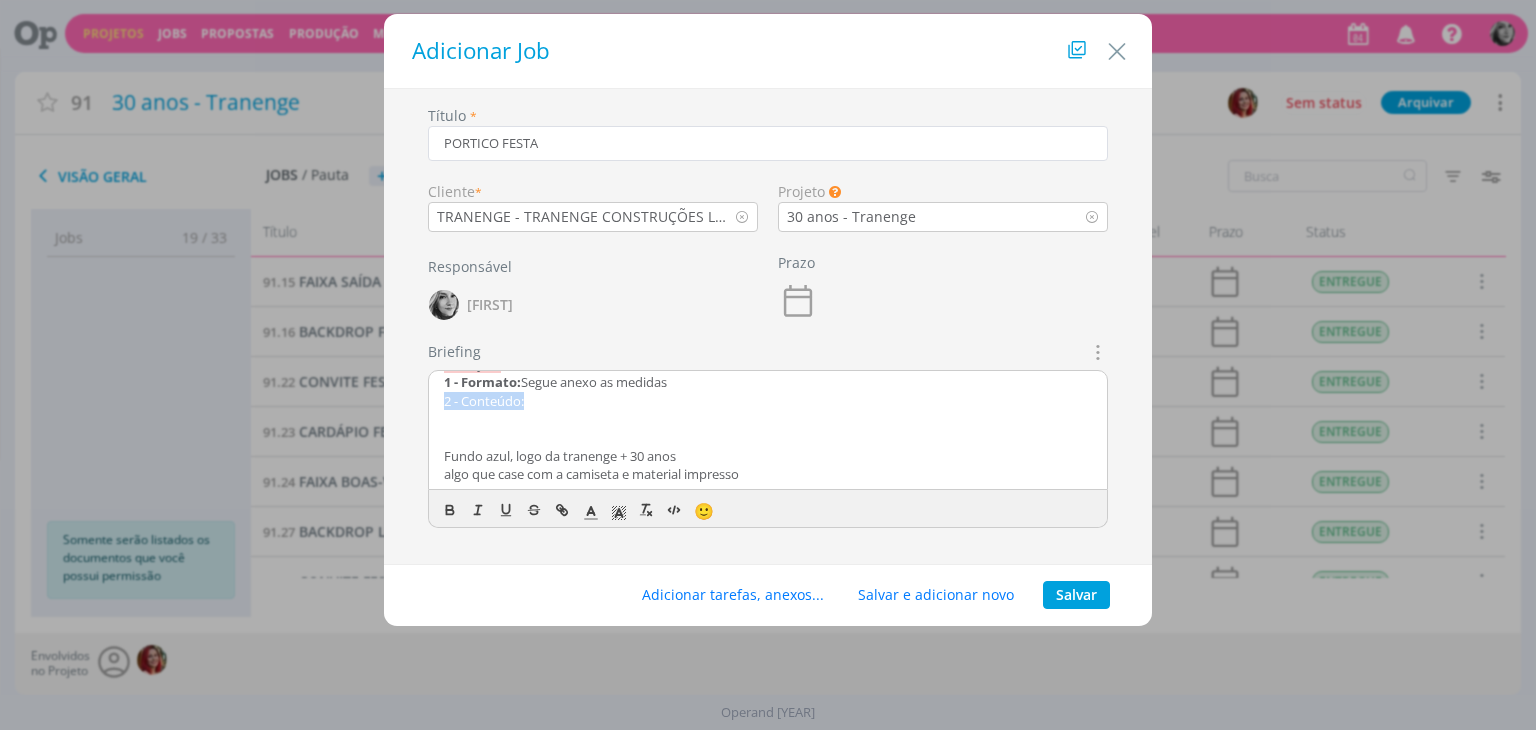 drag, startPoint x: 526, startPoint y: 404, endPoint x: 438, endPoint y: 404, distance: 88 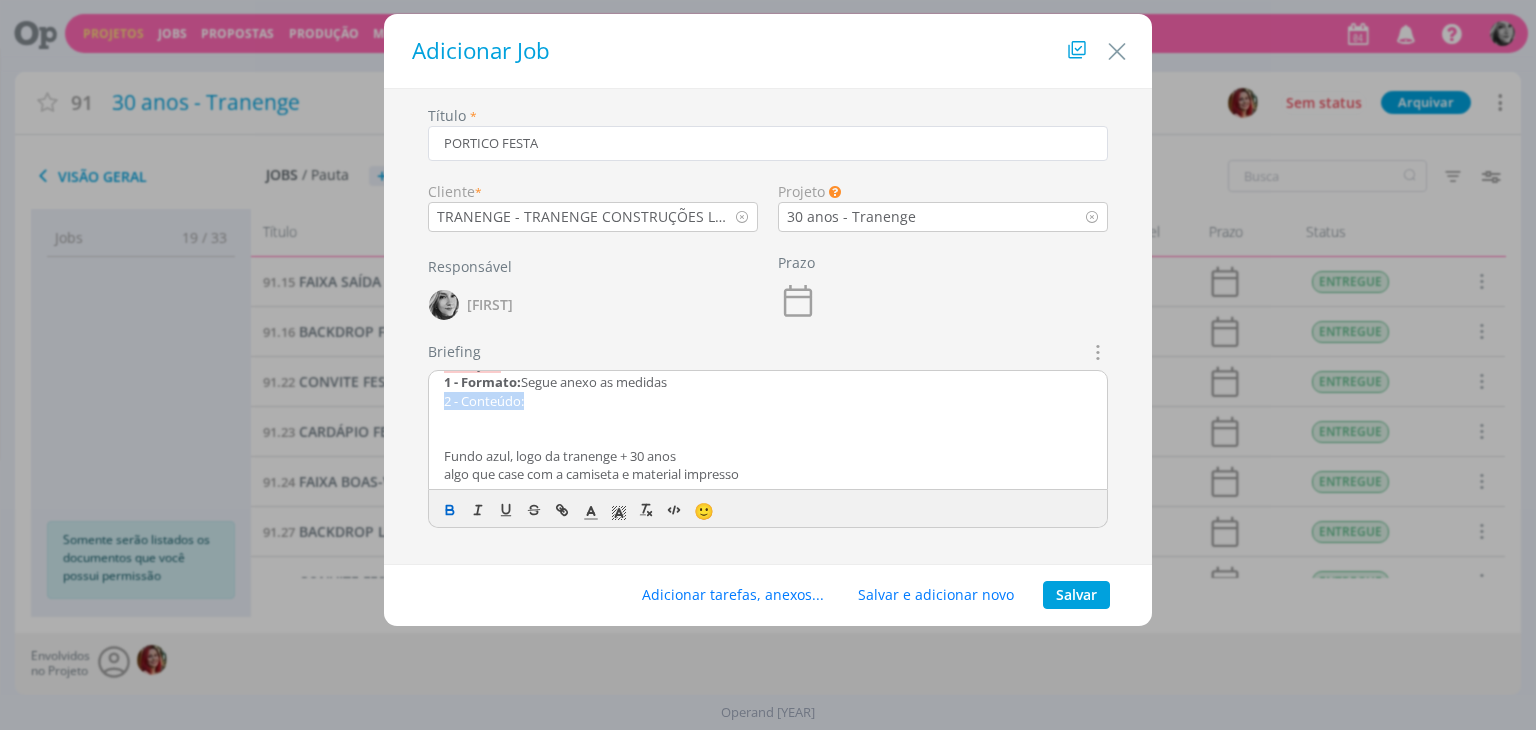 click 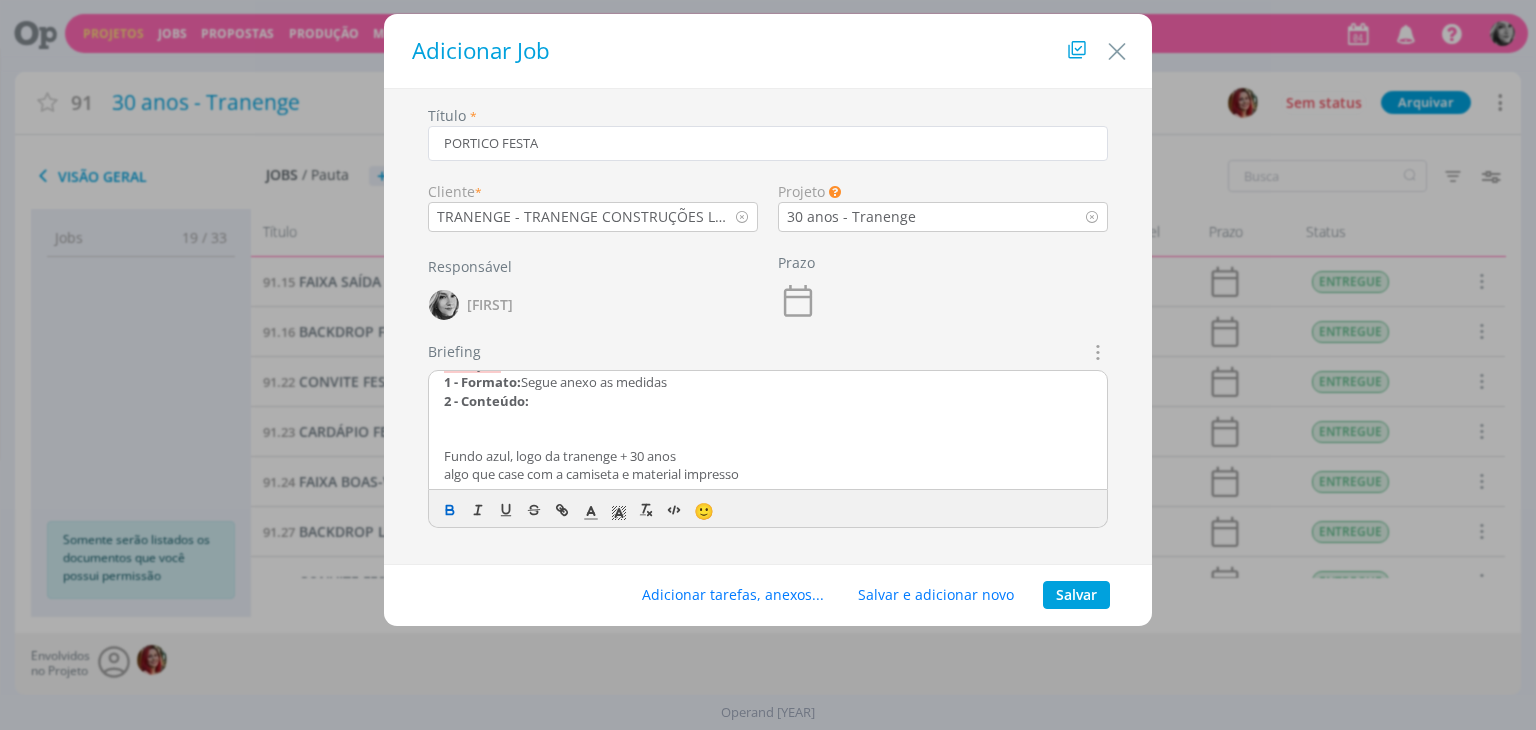 click on "2 - Conteúdo:" at bounding box center [768, 401] 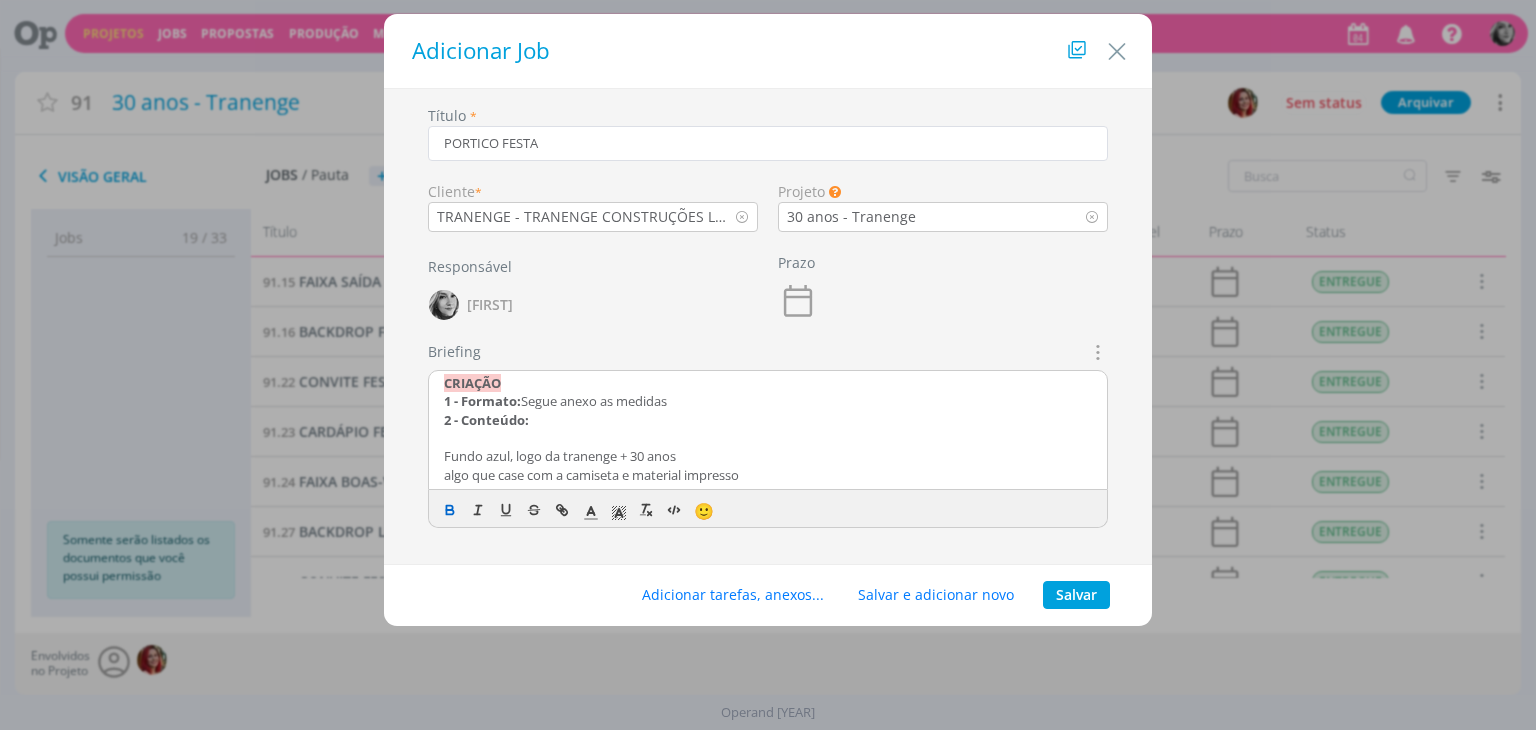 scroll, scrollTop: 0, scrollLeft: 0, axis: both 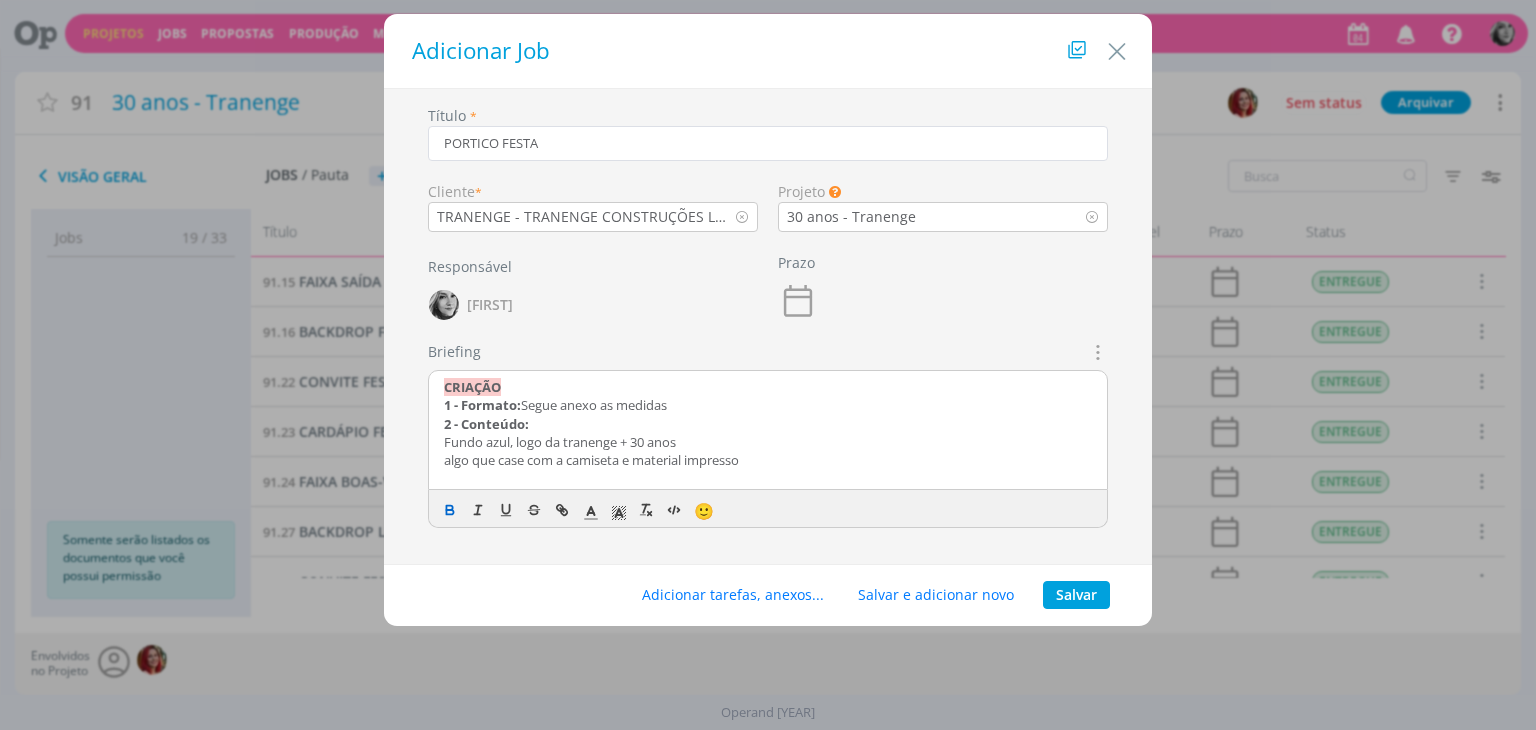 click on "algo que case com a camiseta e material impresso" at bounding box center (768, 460) 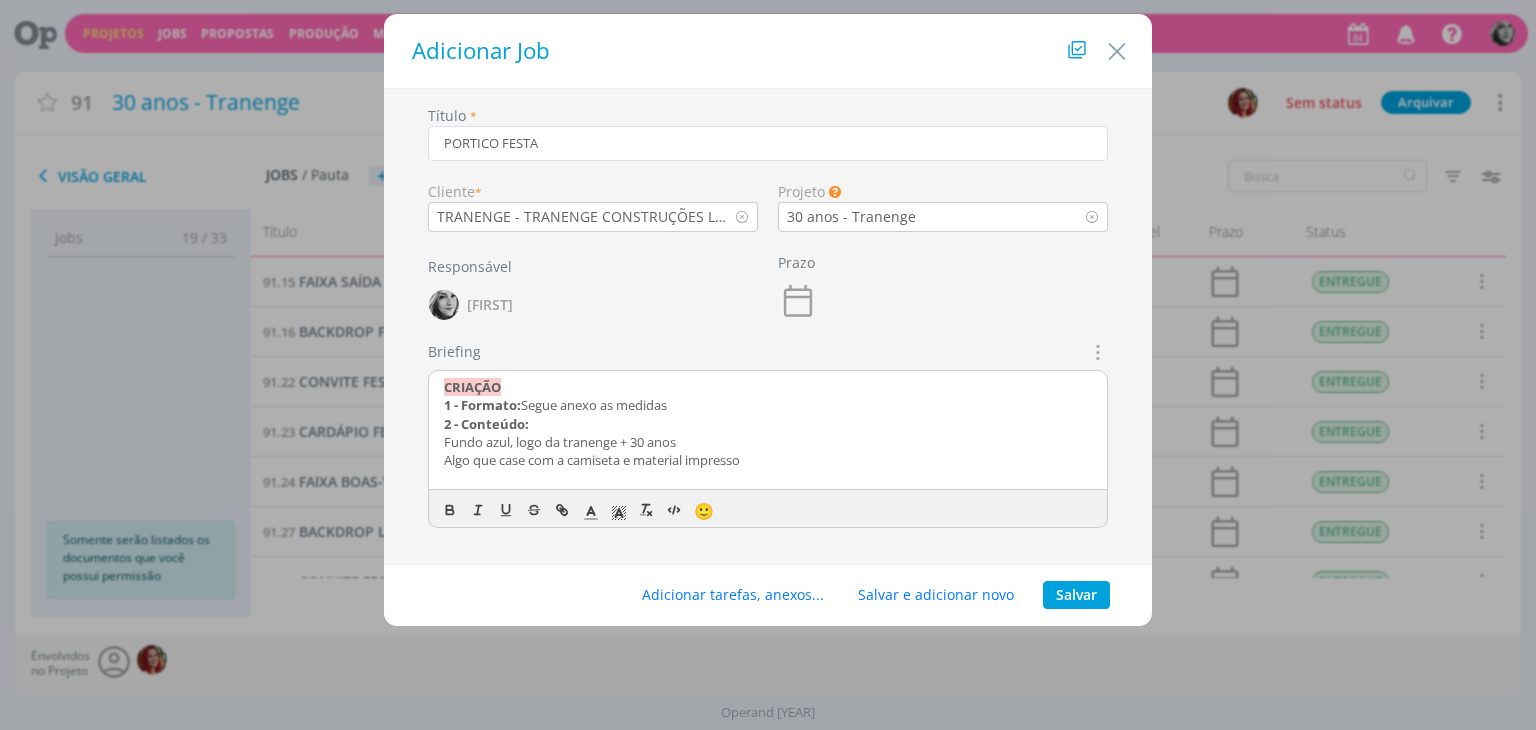 click on "1 - Formato:  Segue anexo as medidas" at bounding box center [768, 405] 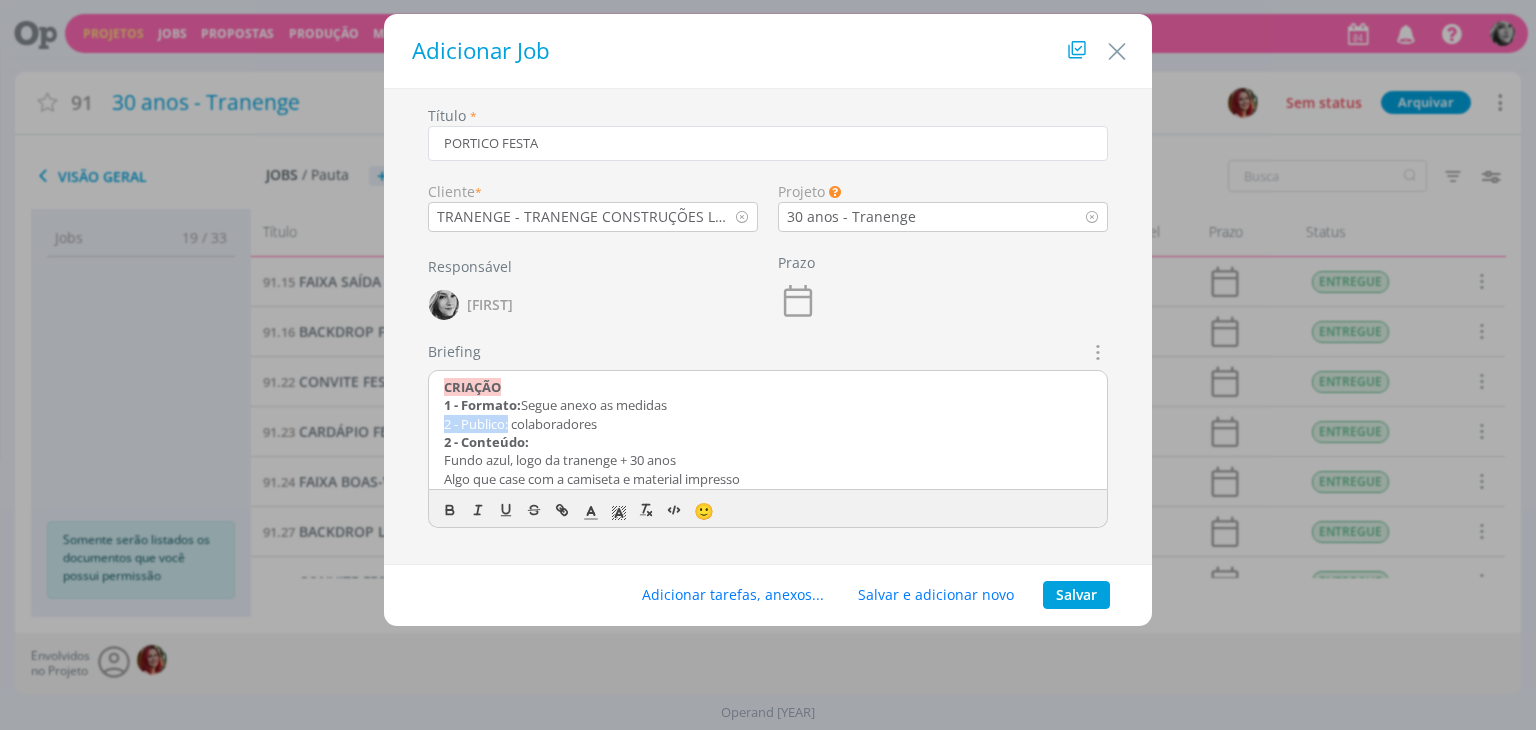 drag, startPoint x: 508, startPoint y: 423, endPoint x: 421, endPoint y: 431, distance: 87.36704 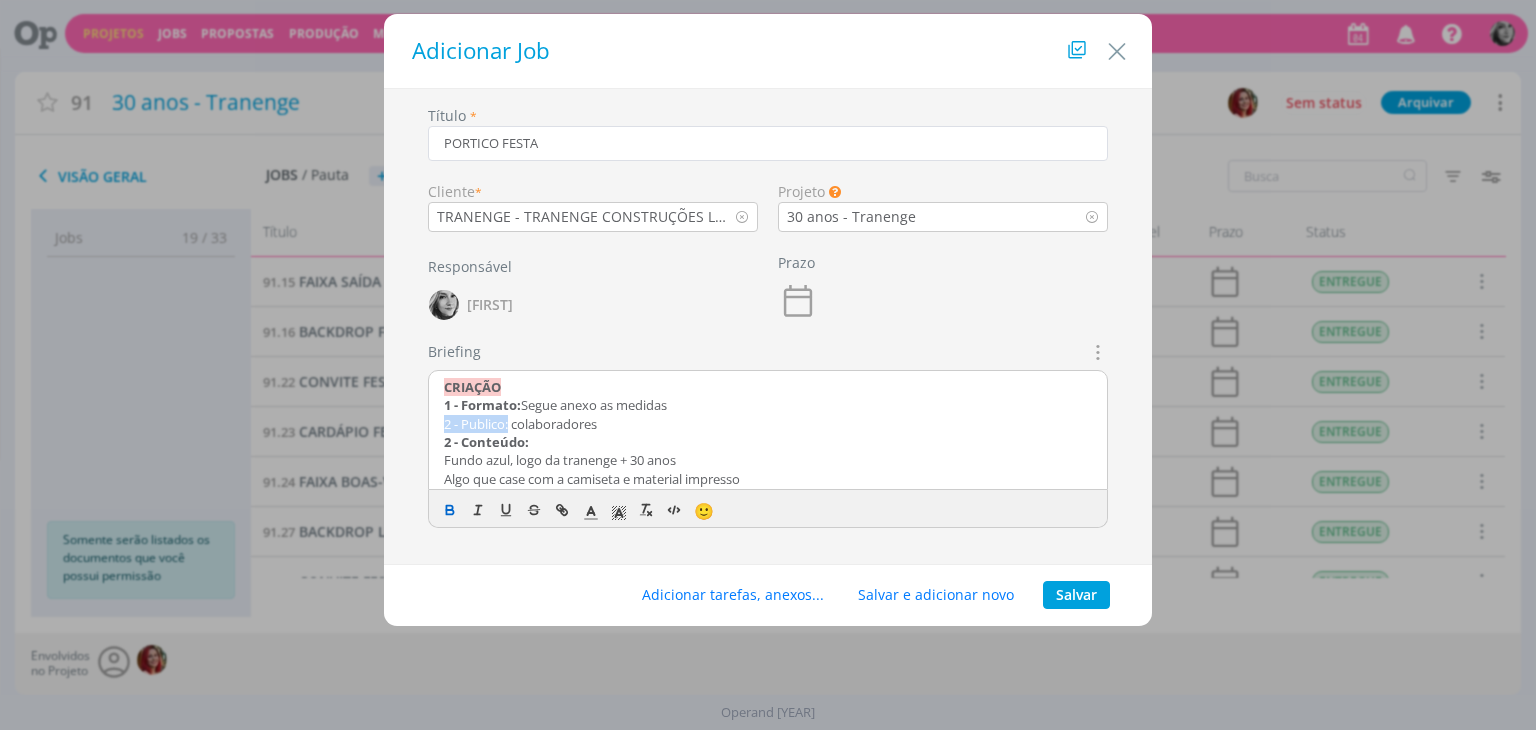 click 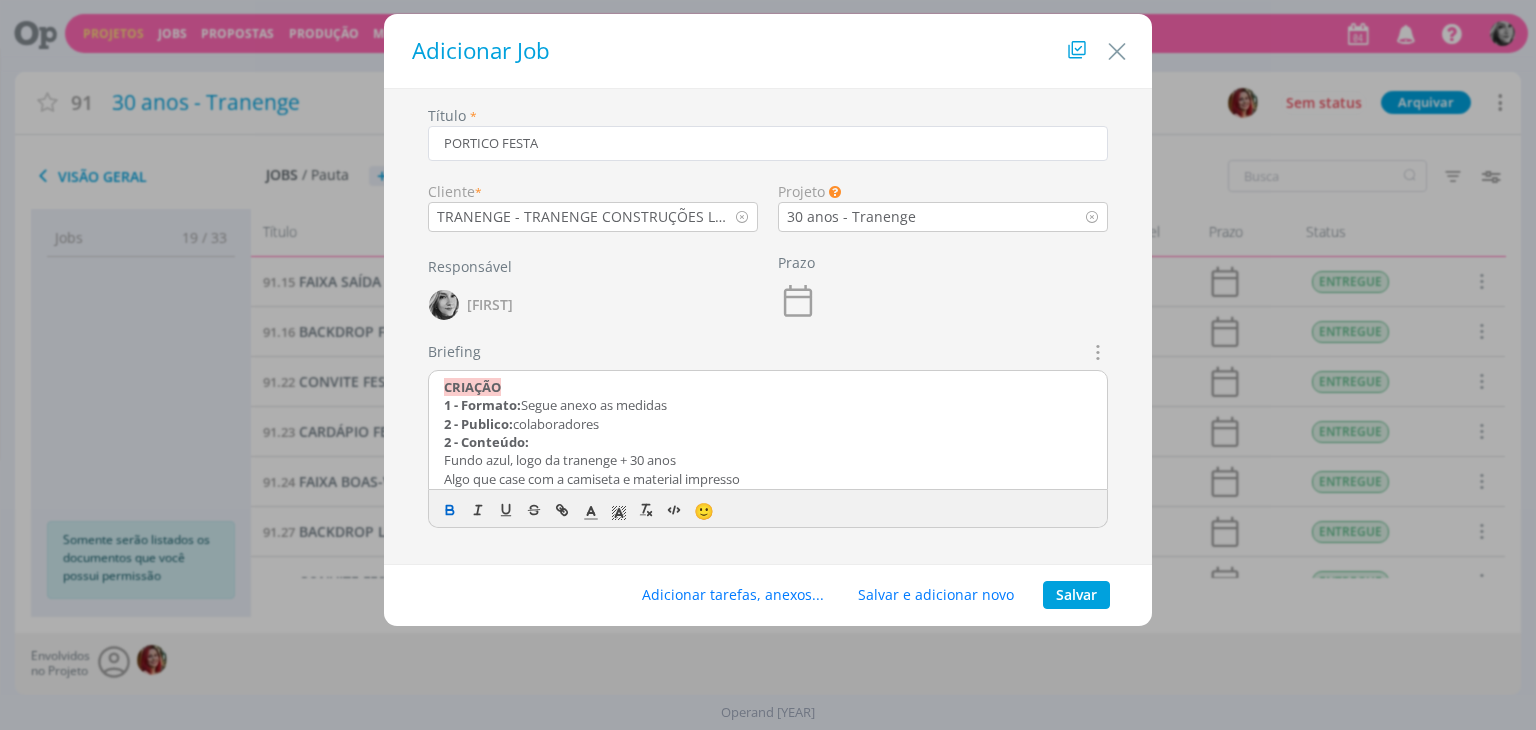 click on "2 - Conteúdo:" at bounding box center [768, 442] 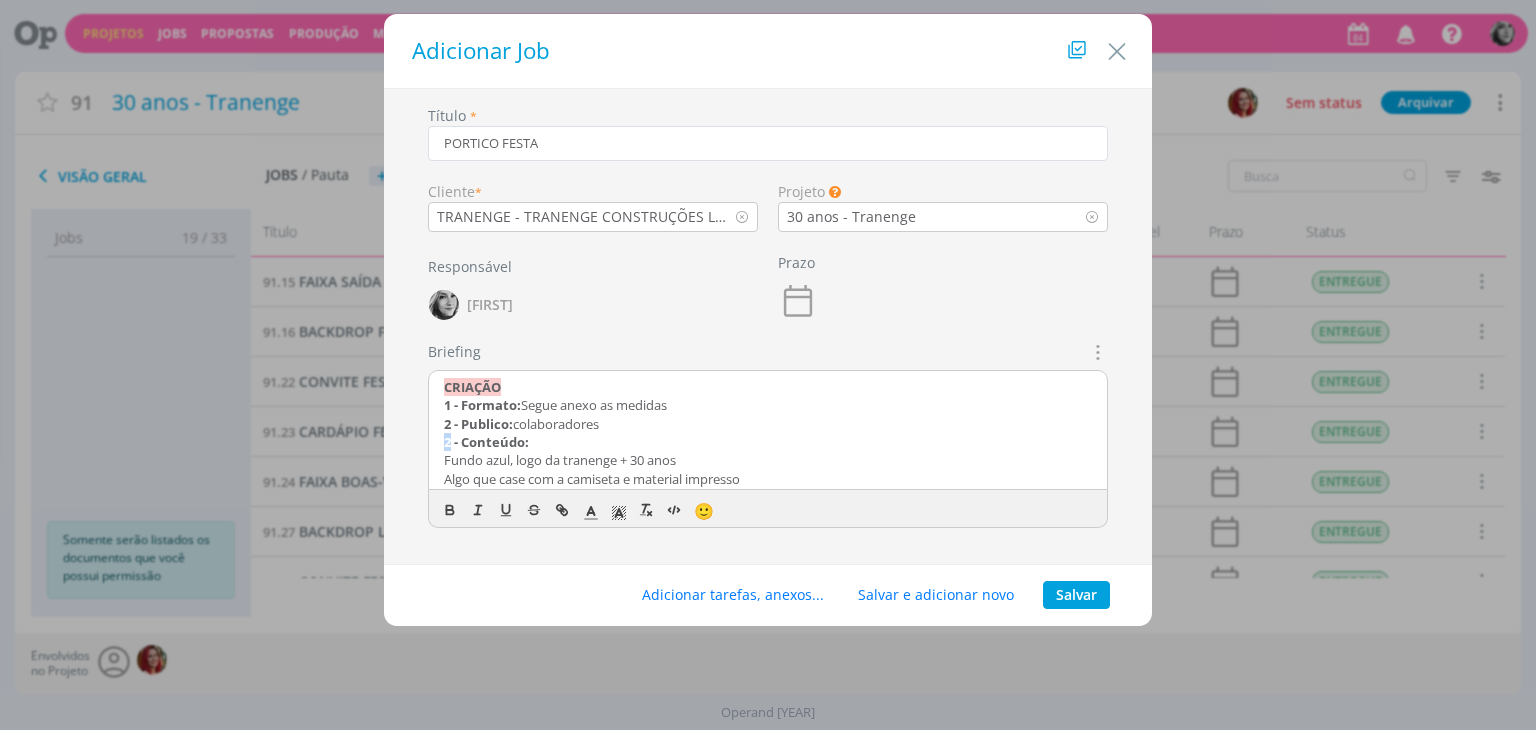 drag, startPoint x: 448, startPoint y: 437, endPoint x: 432, endPoint y: 441, distance: 16.492422 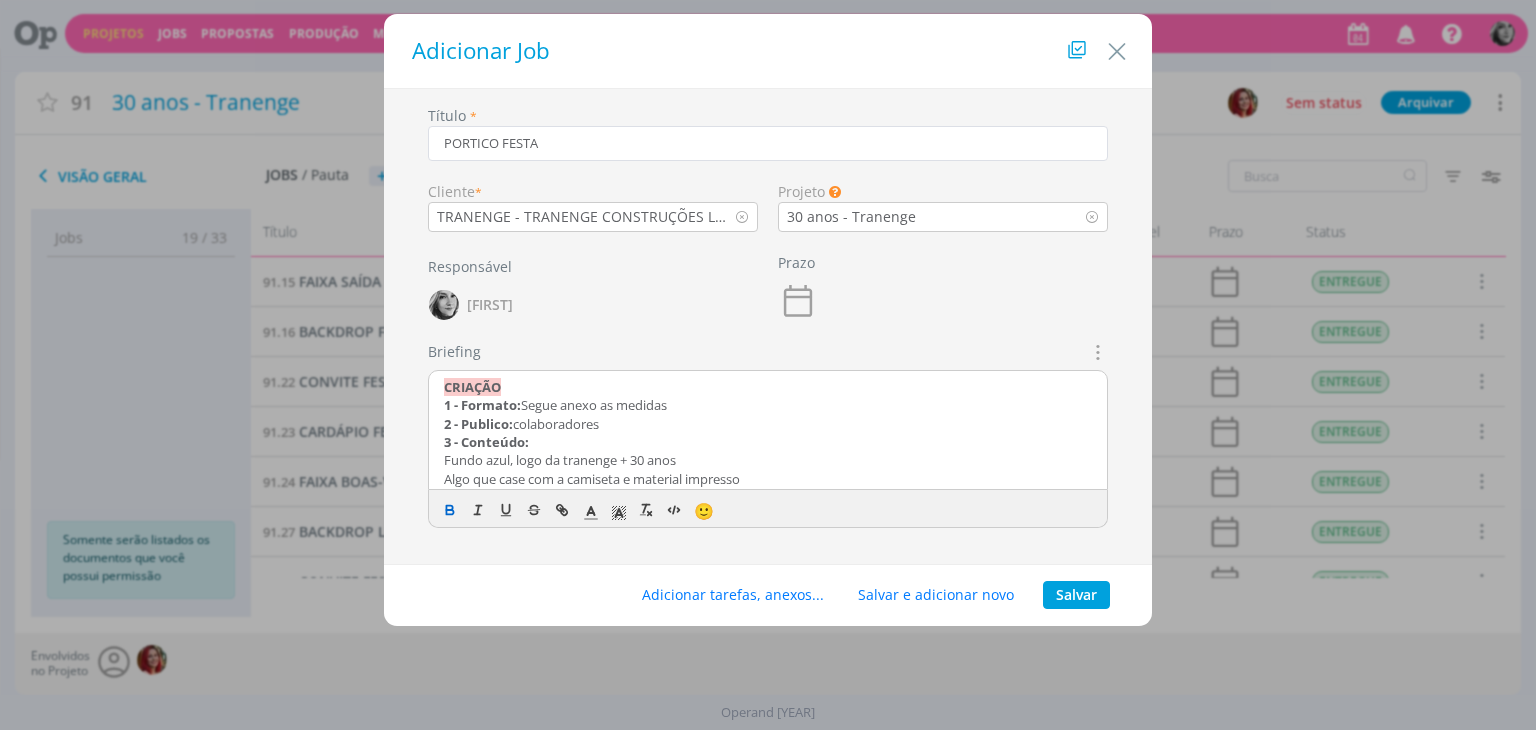 click on "2 - Publico:  colaboradores" at bounding box center (768, 424) 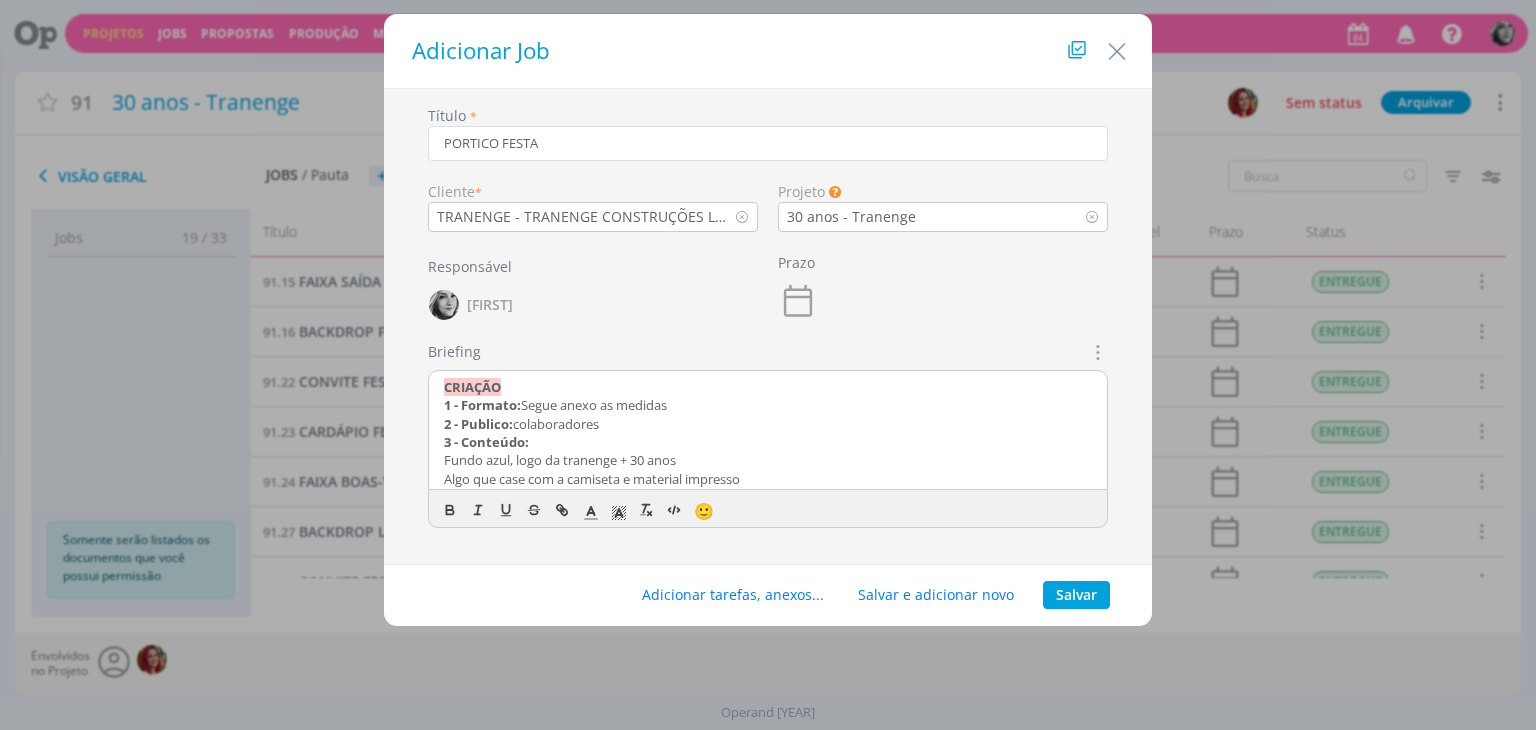 drag, startPoint x: 570, startPoint y: 455, endPoint x: 617, endPoint y: 403, distance: 70.0928 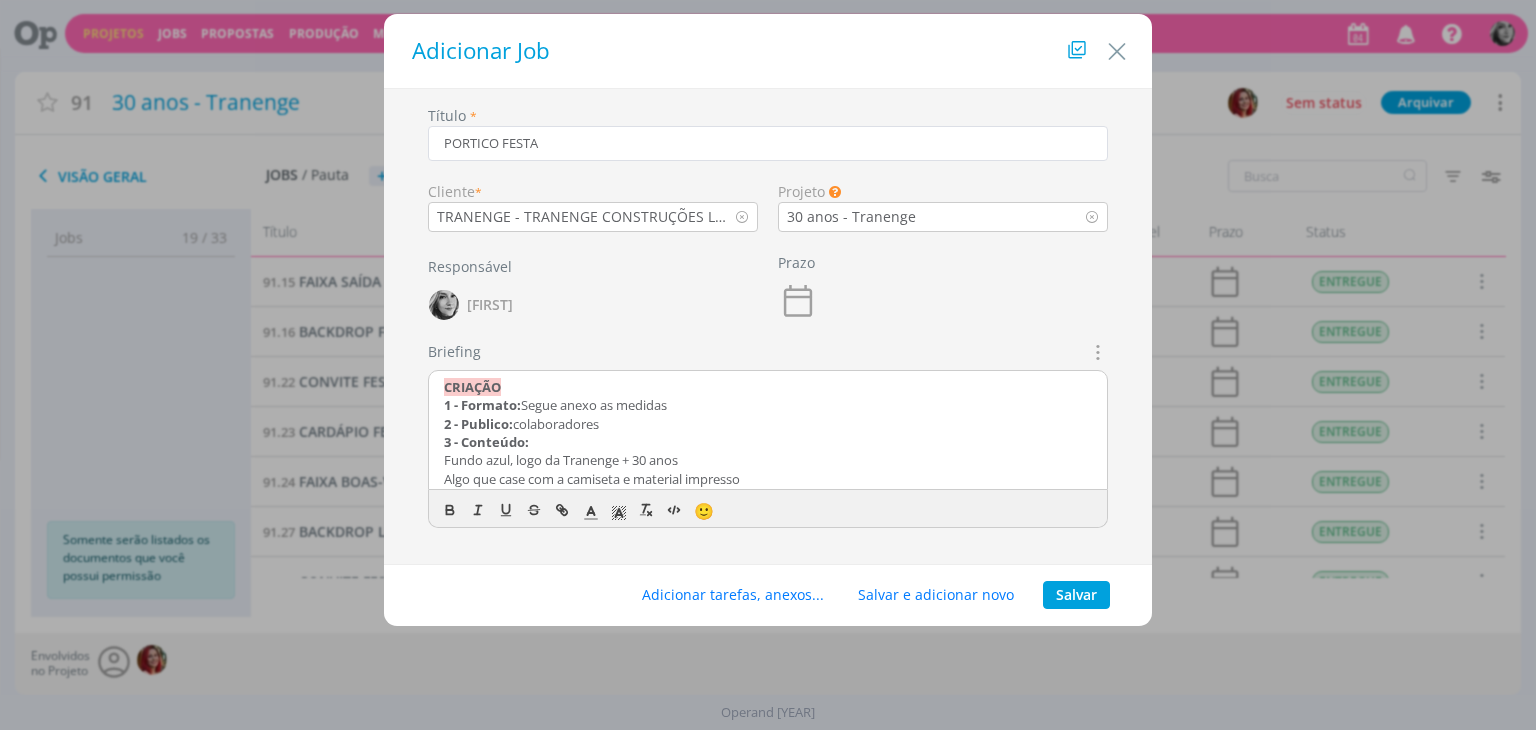 click on "3 - Conteúdo:" at bounding box center [768, 442] 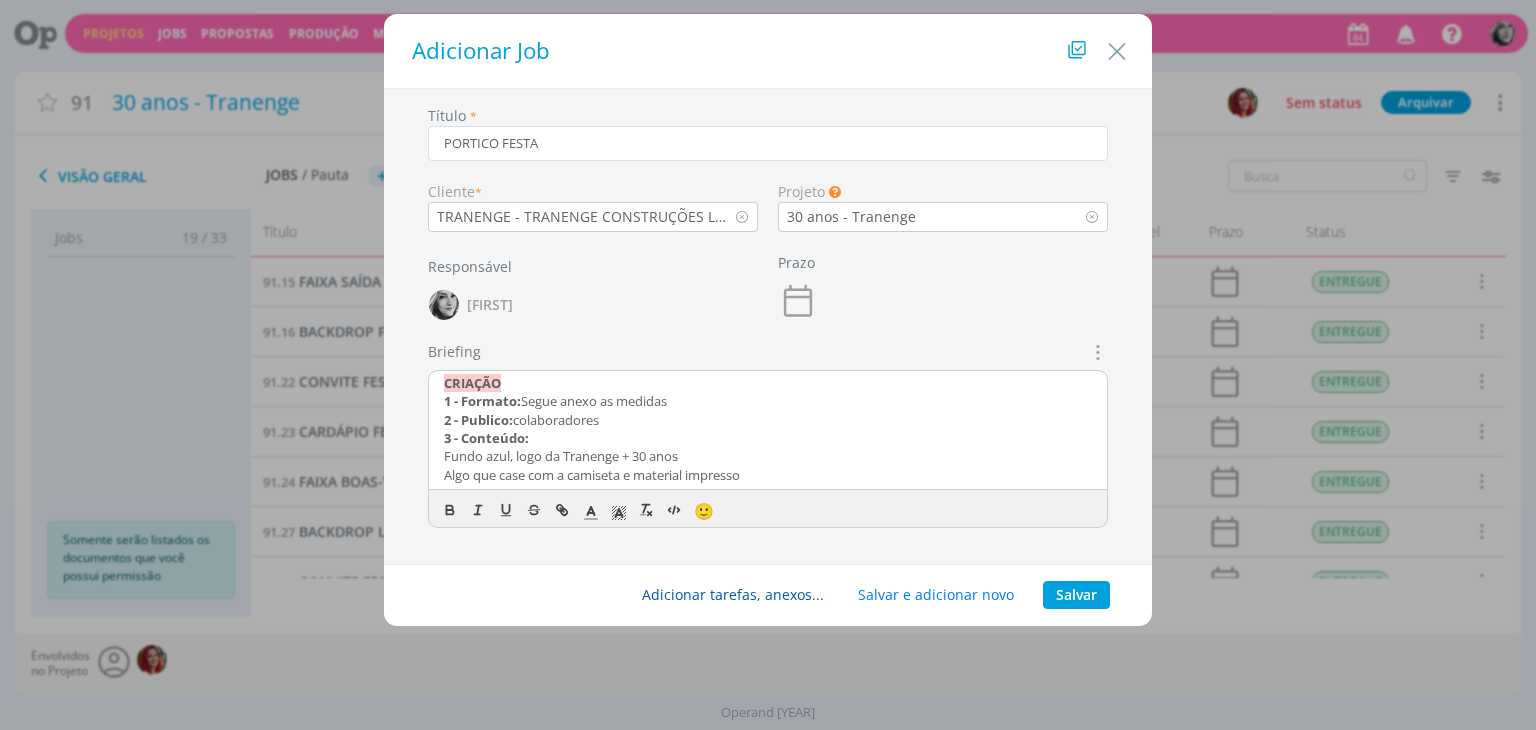 click on "Adicionar tarefas, anexos..." at bounding box center (733, 595) 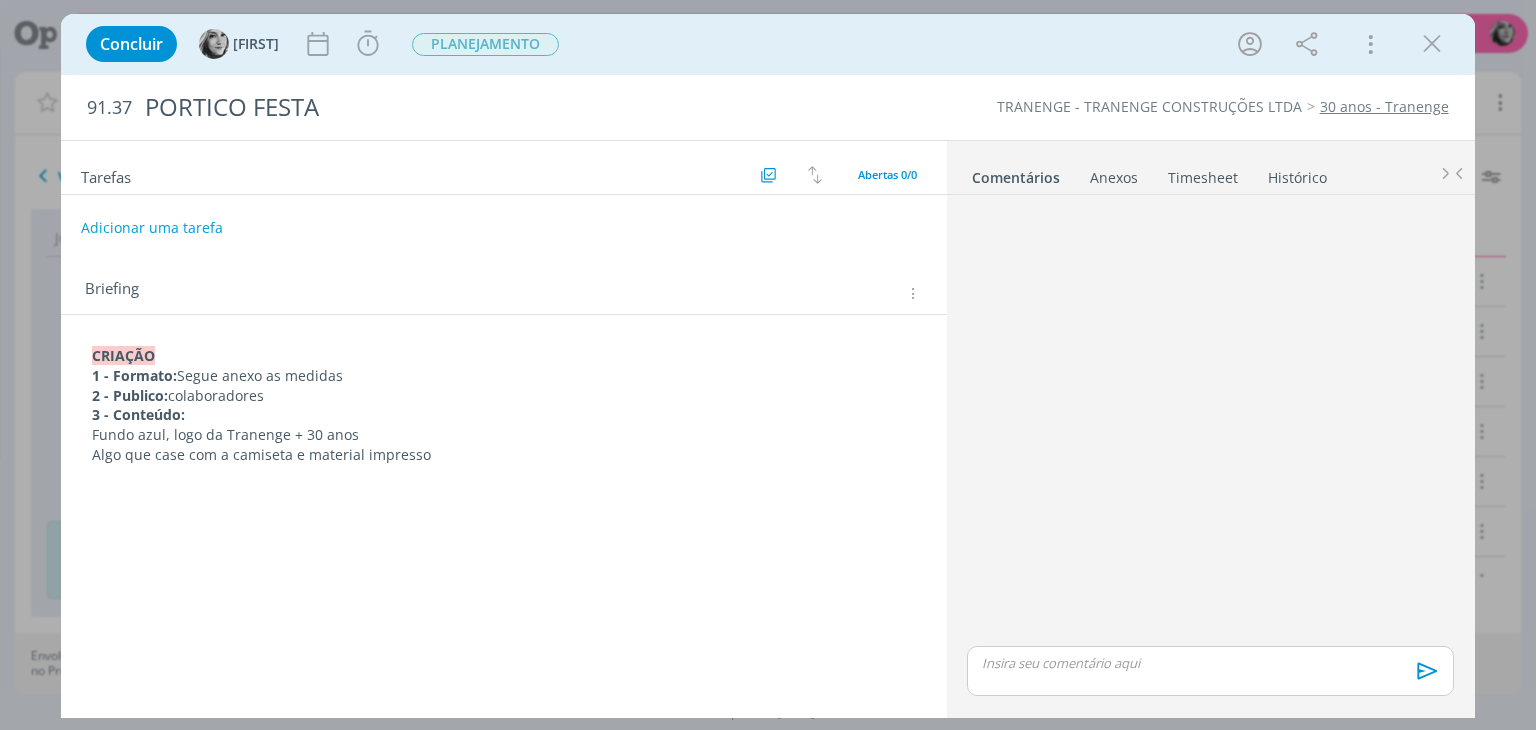 click on "Adicionar uma tarefa" at bounding box center (152, 228) 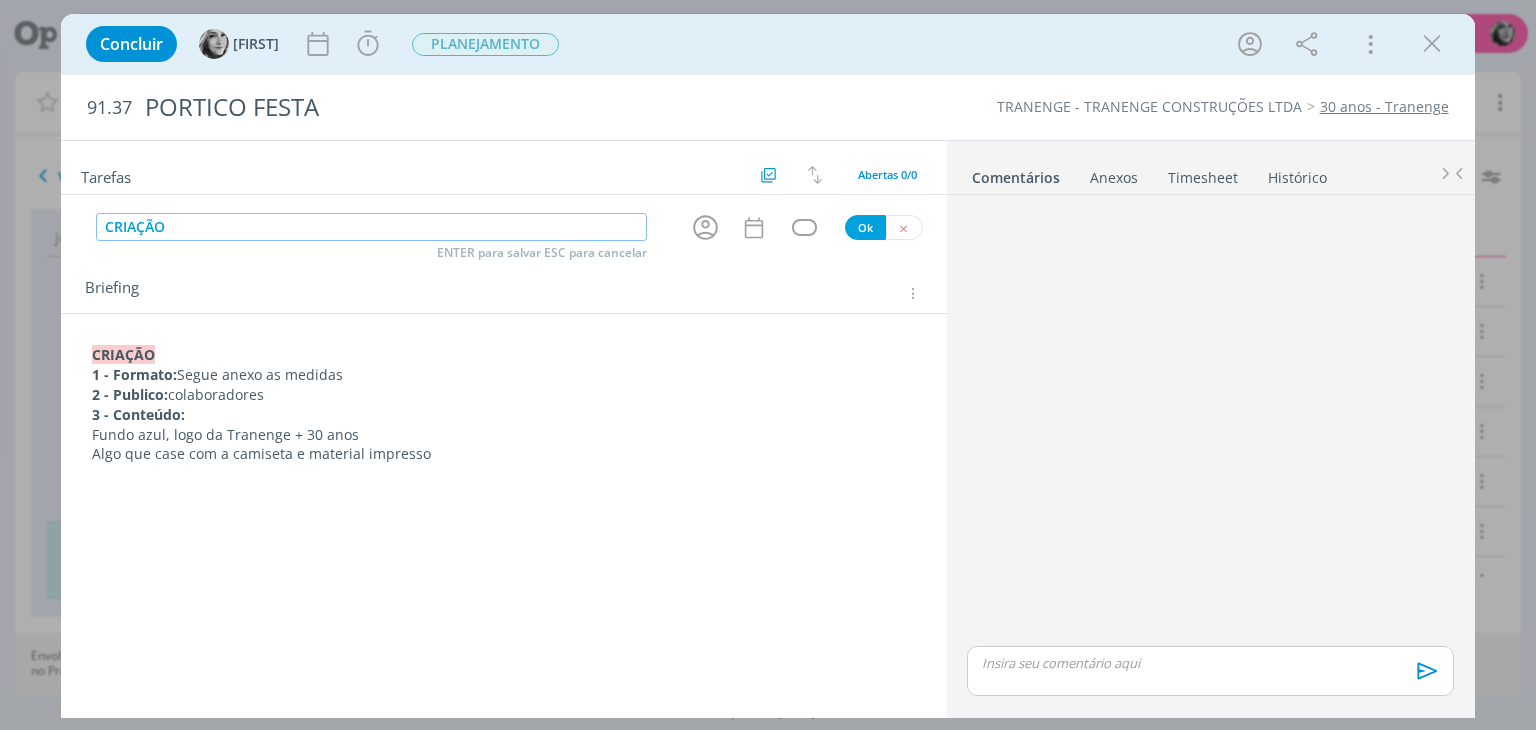 type on "CRIAÇÃO" 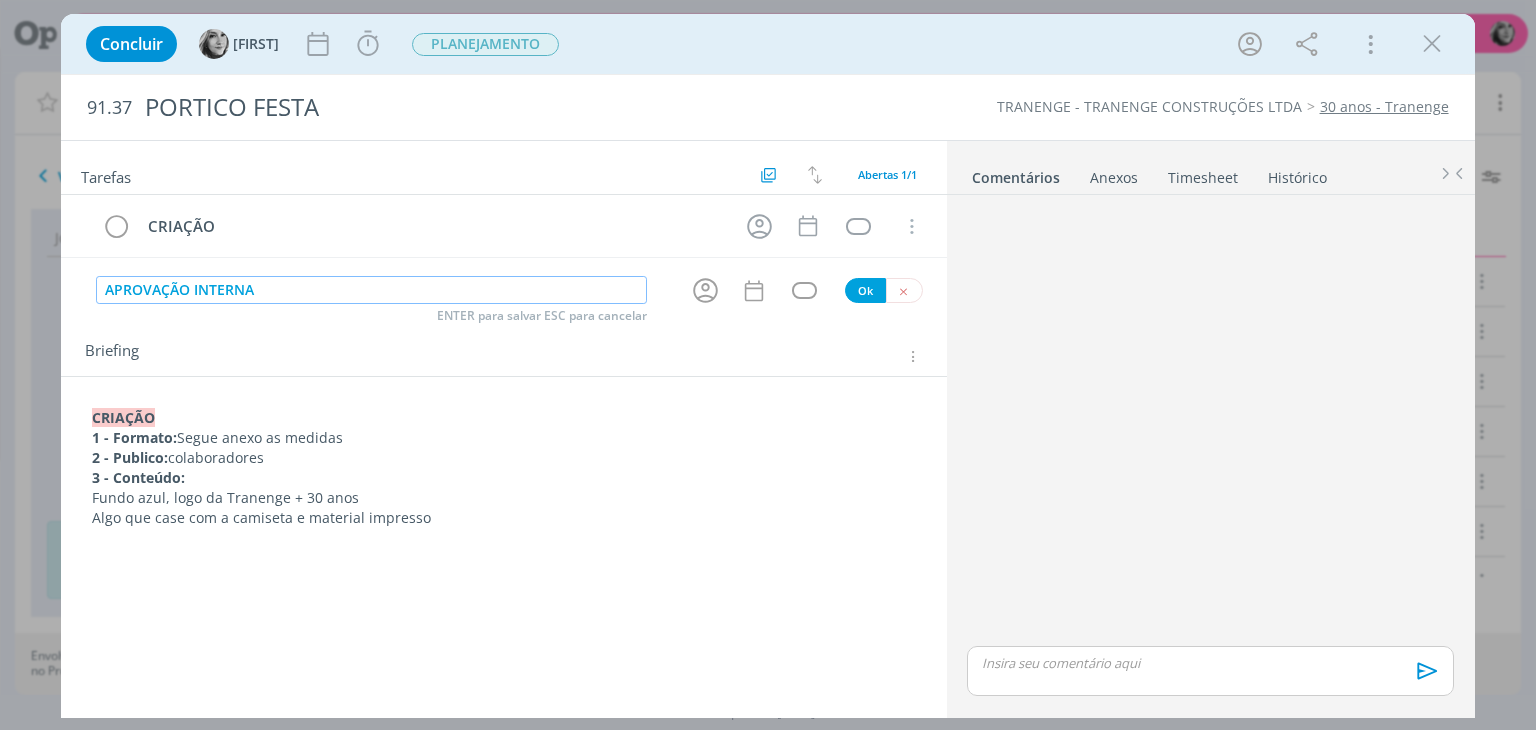 type on "APROVAÇÃO INTERNA" 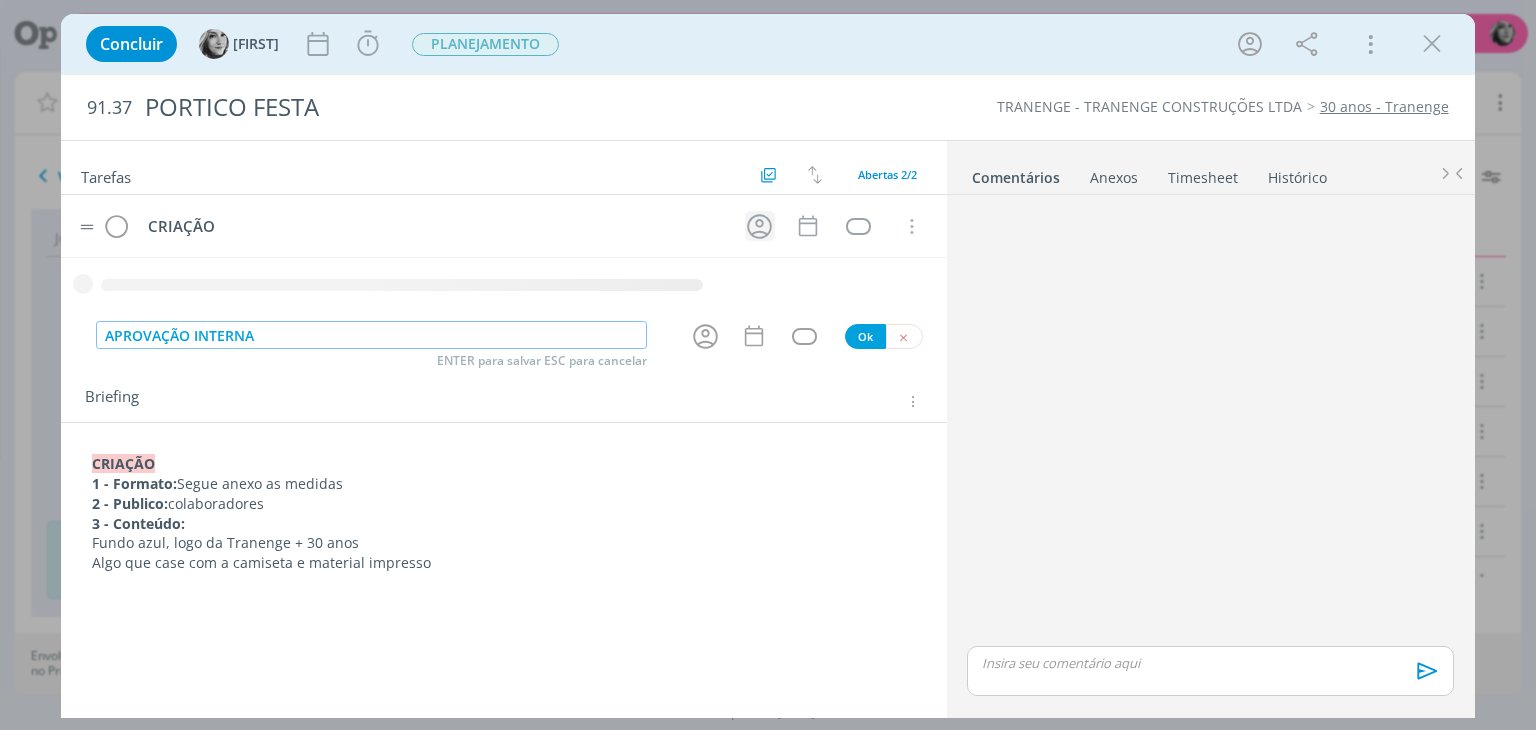 type 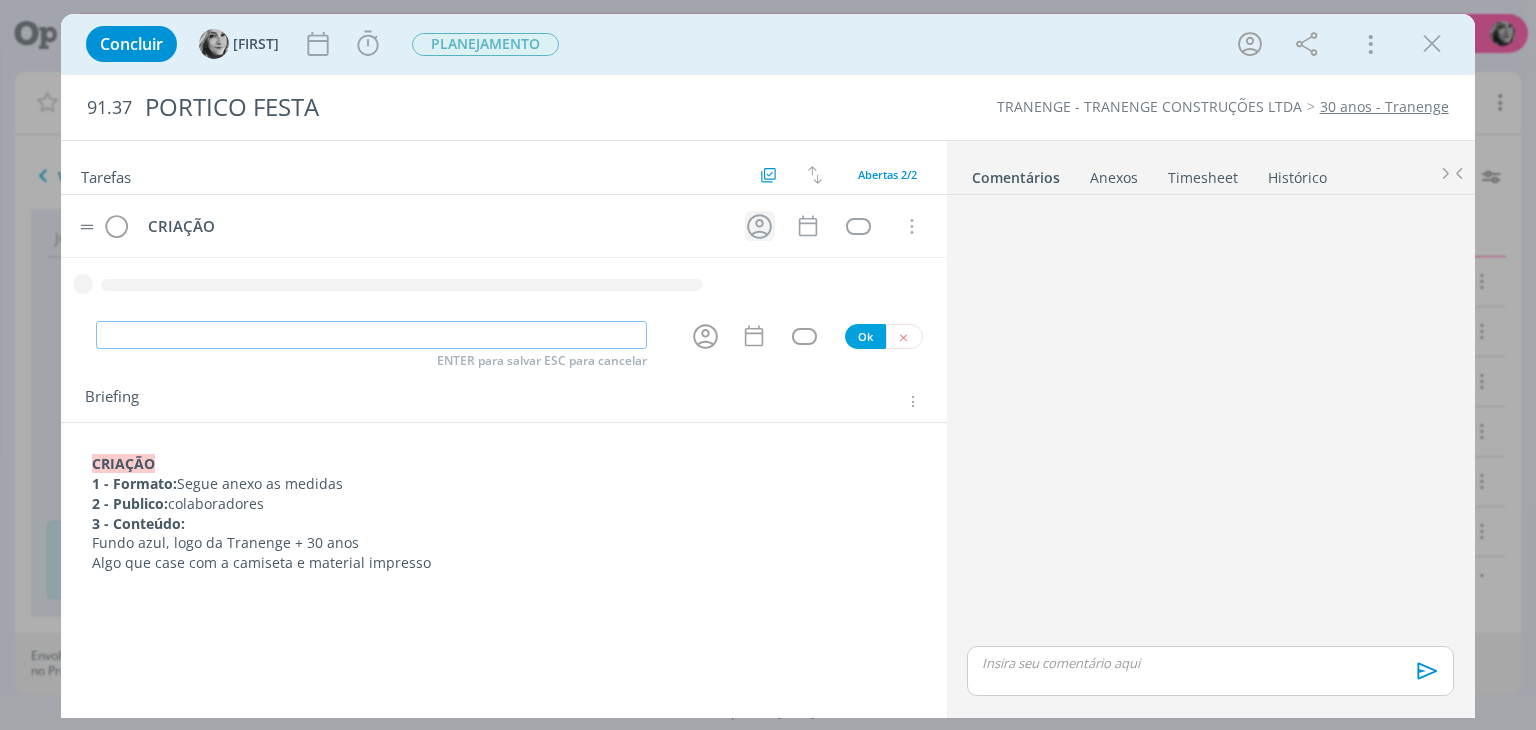 click 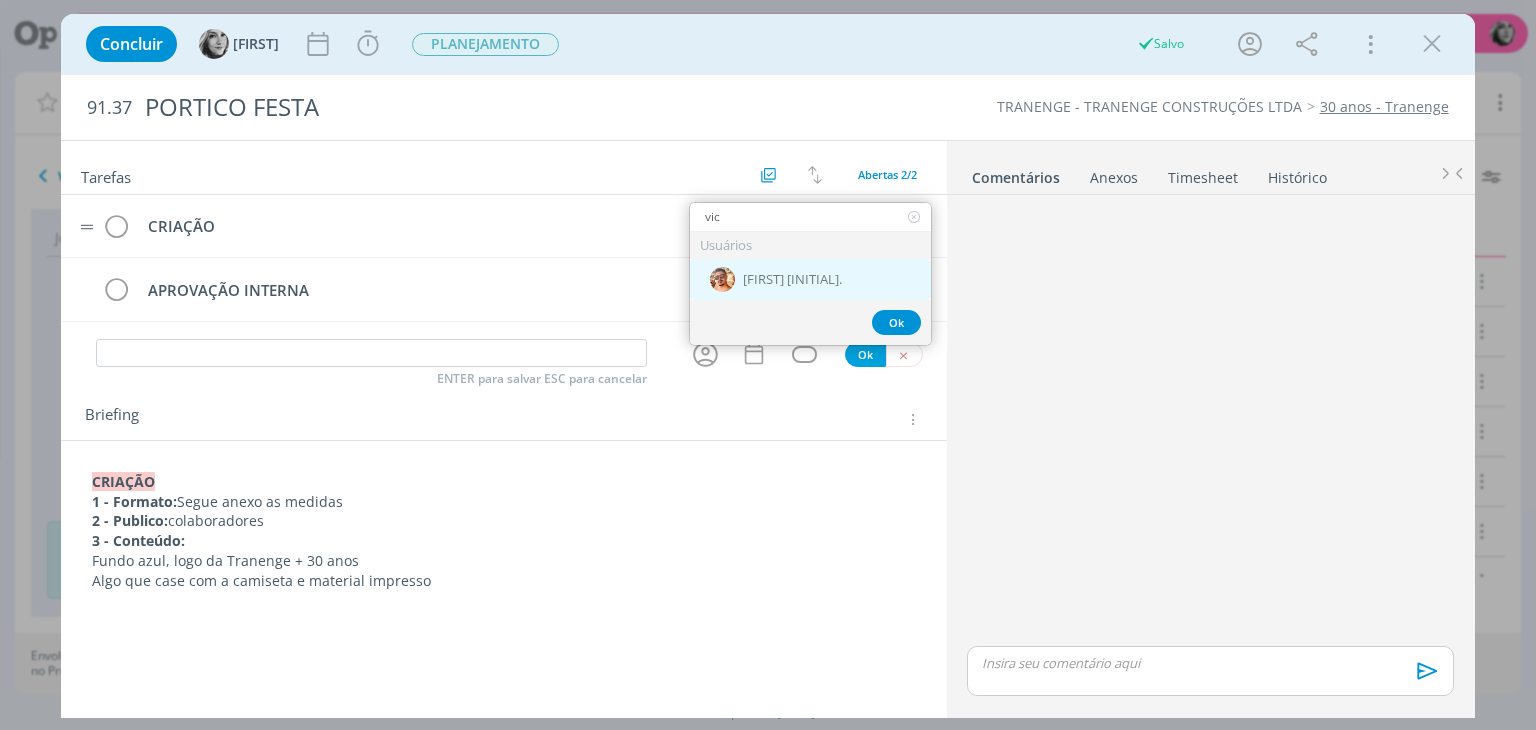 type on "vic" 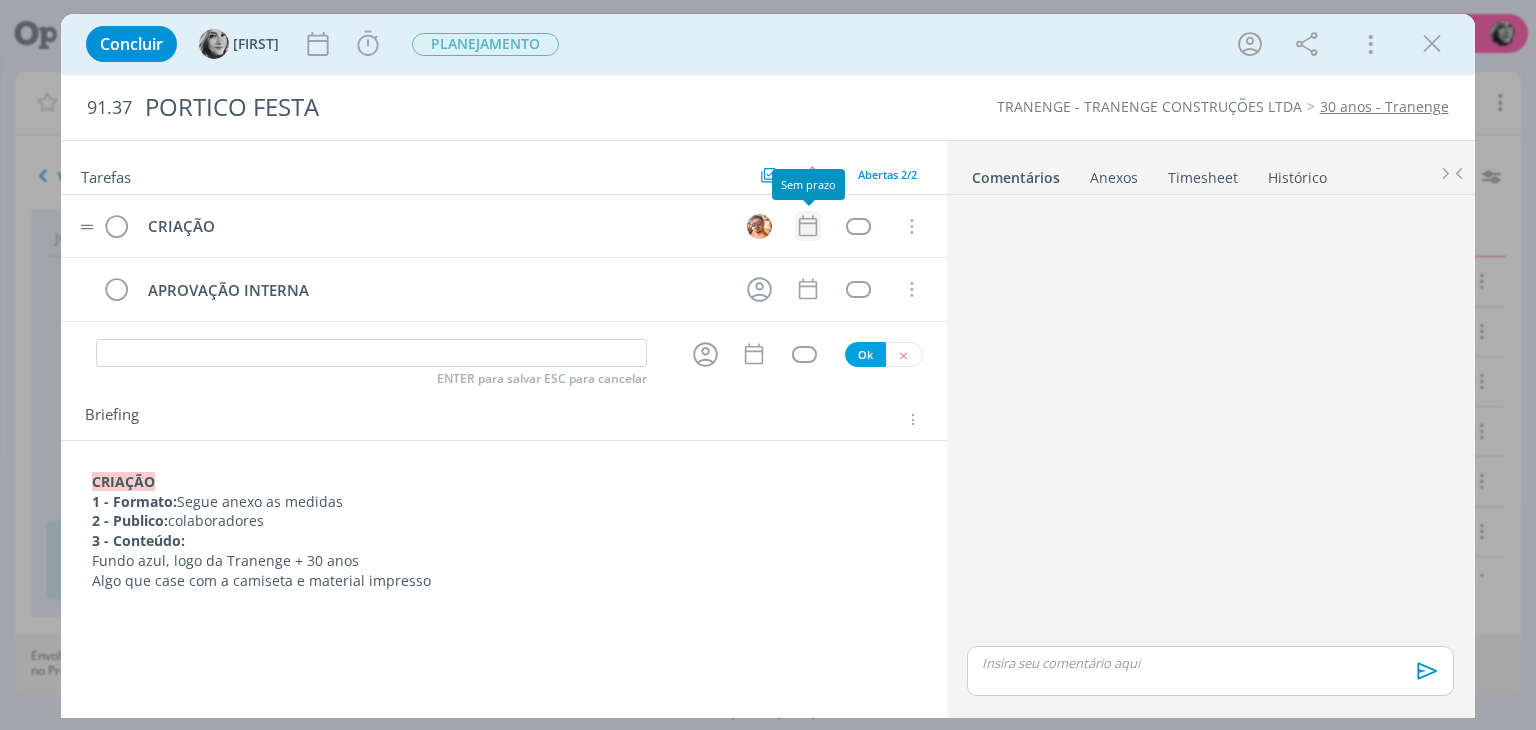click 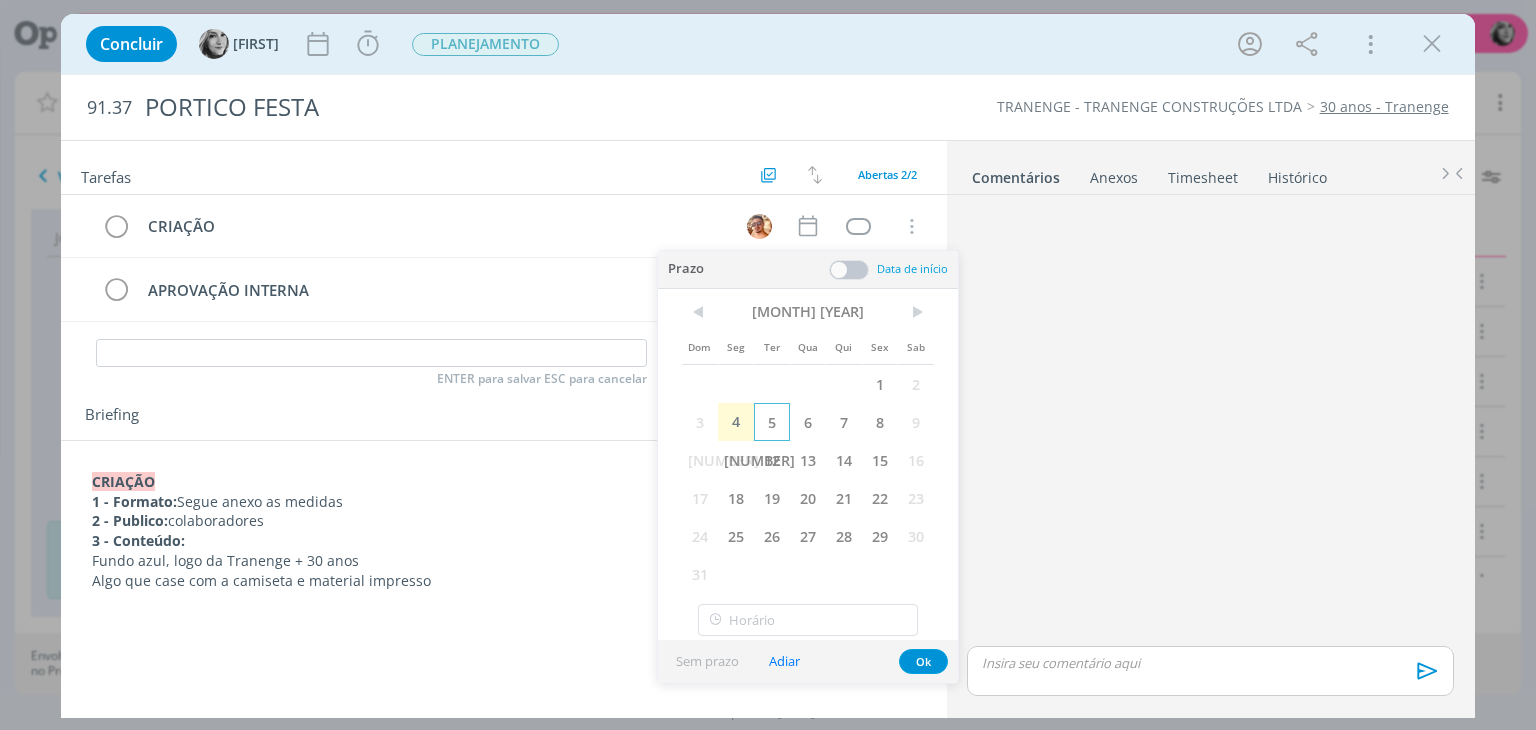 click on "5" at bounding box center (772, 422) 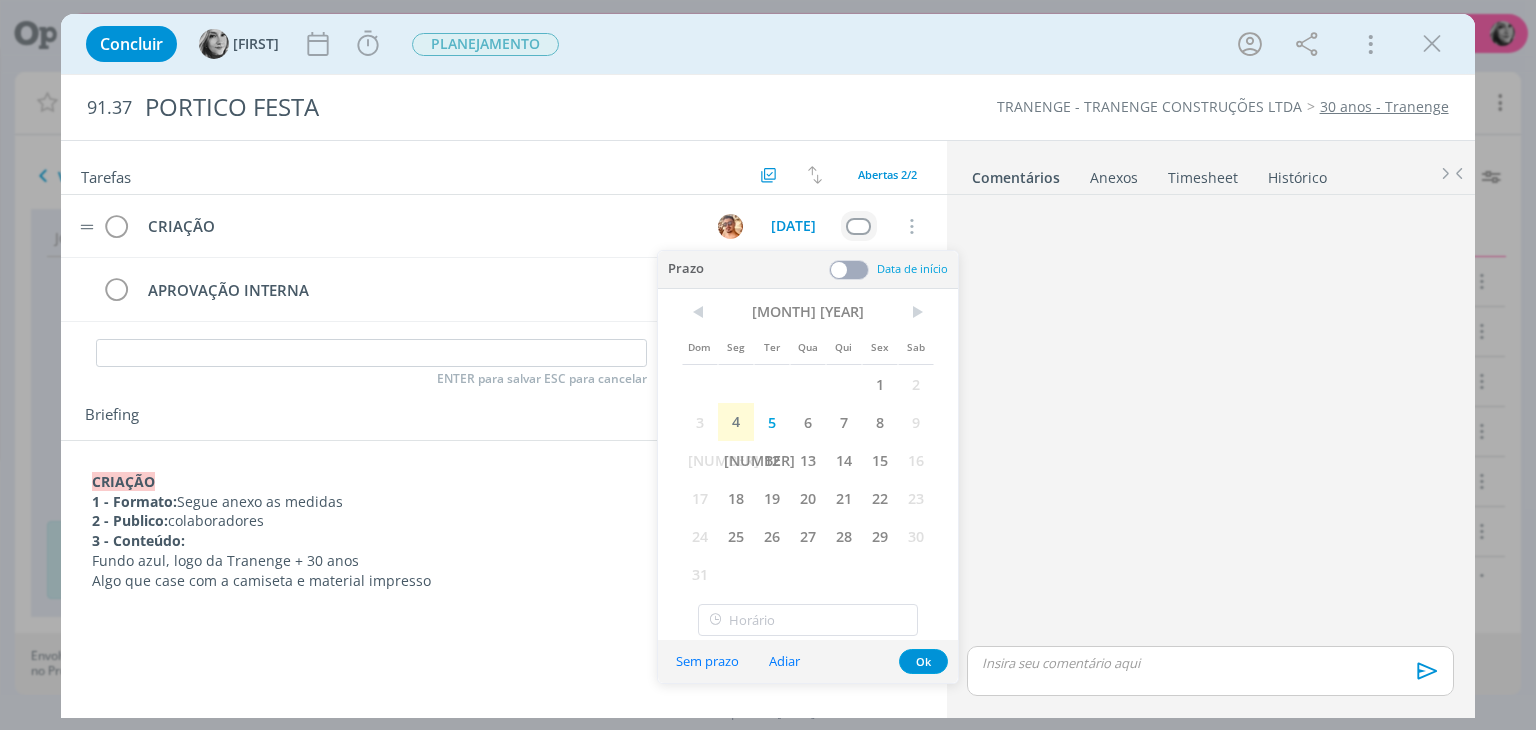 click at bounding box center [858, 226] 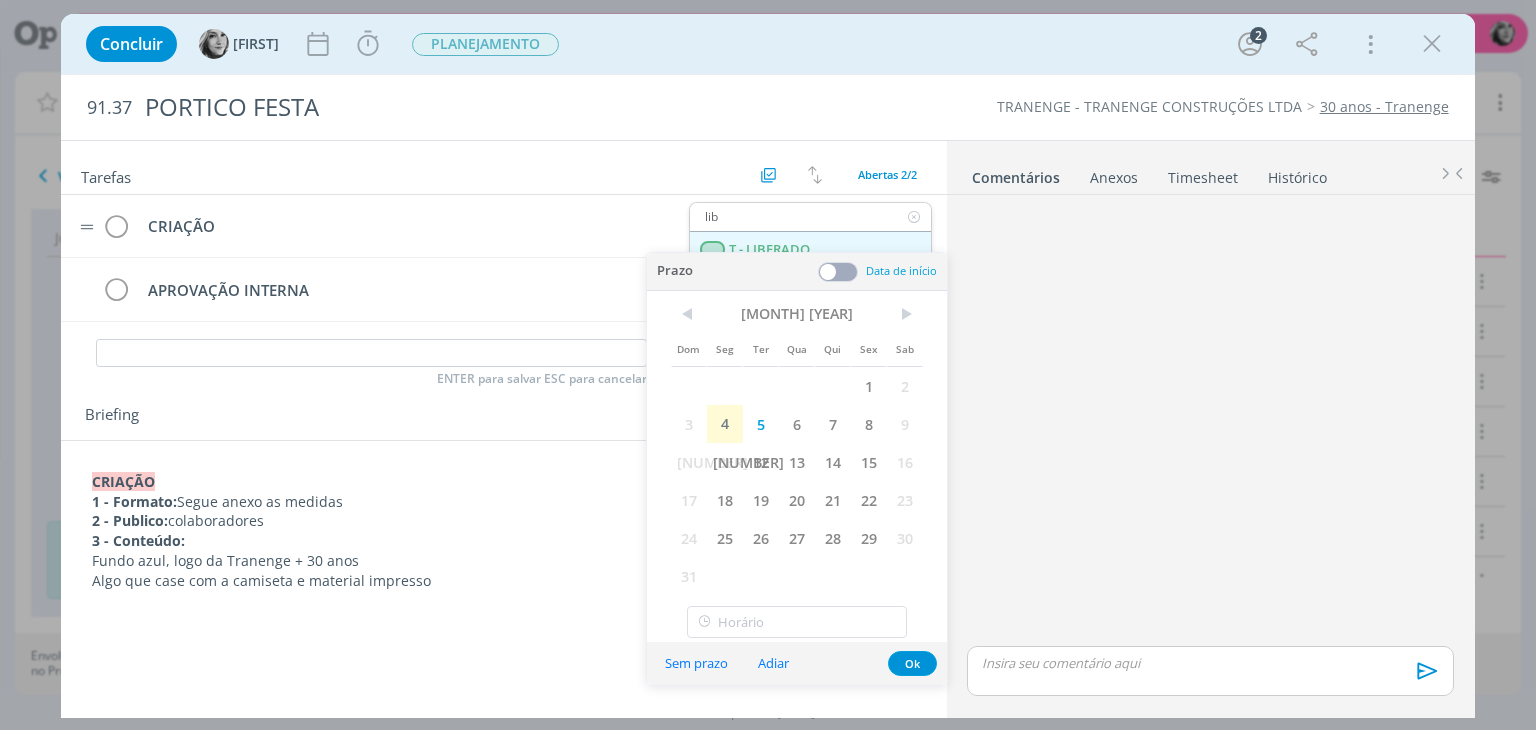 type on "lib" 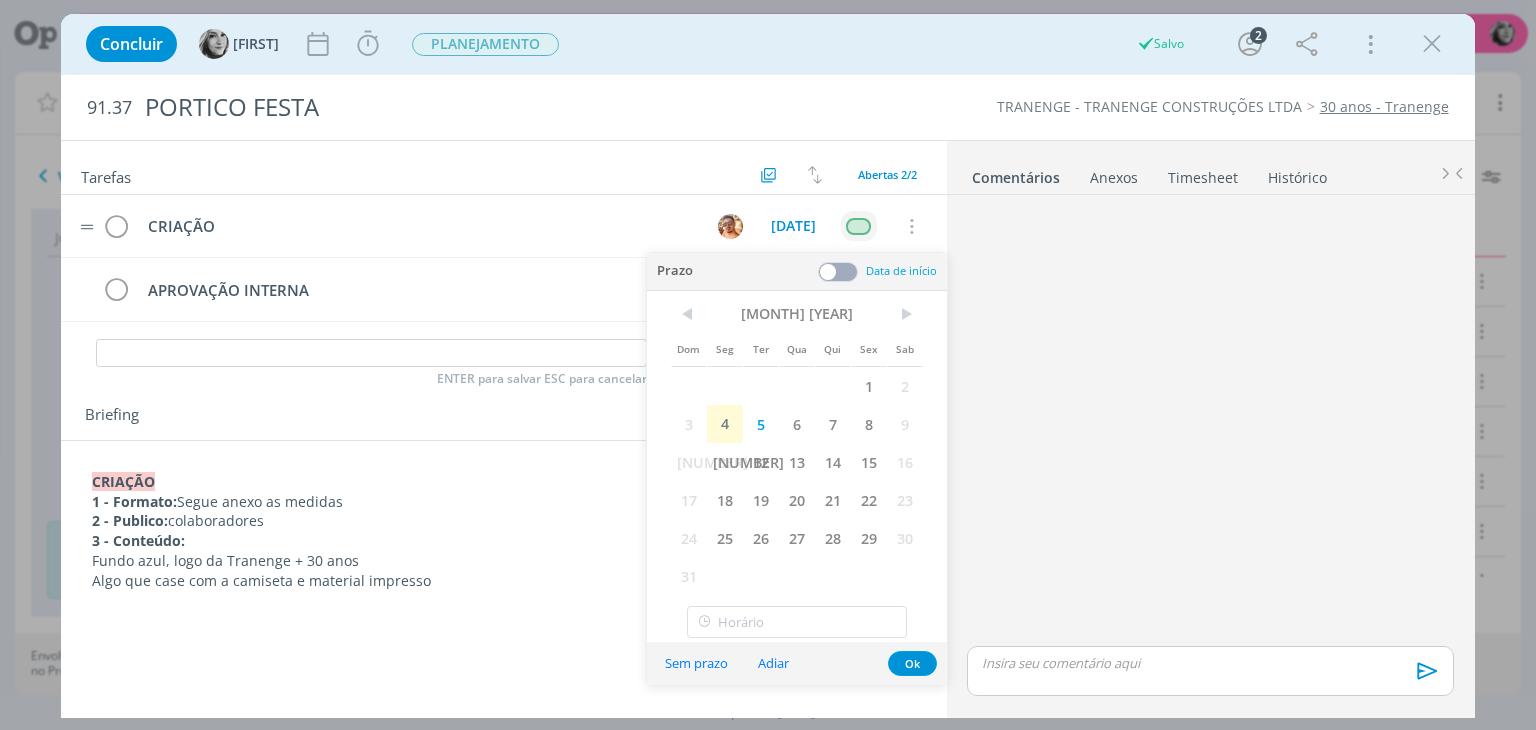 click on "Anexos
0" at bounding box center [1114, 178] 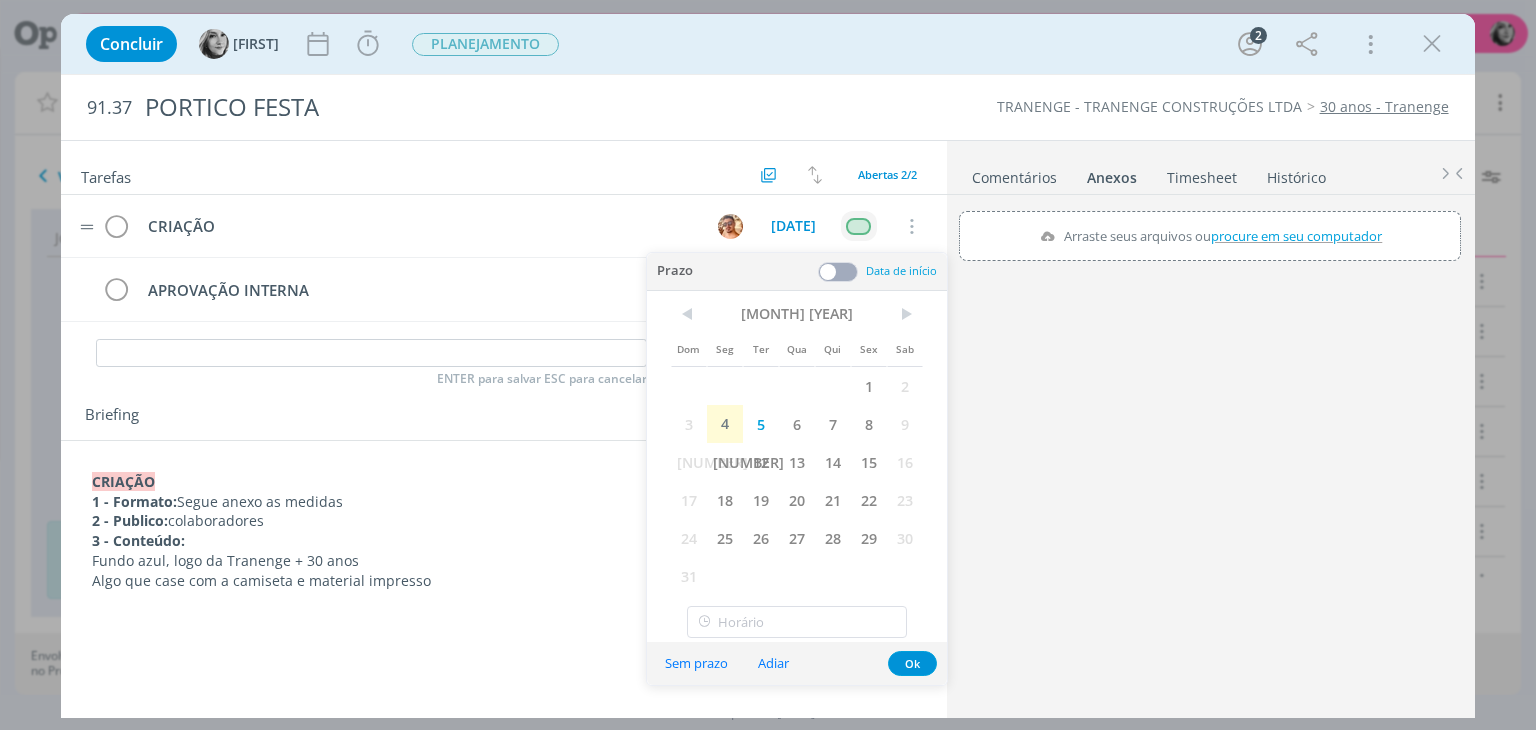 click on "procure em seu computador" at bounding box center (1297, 236) 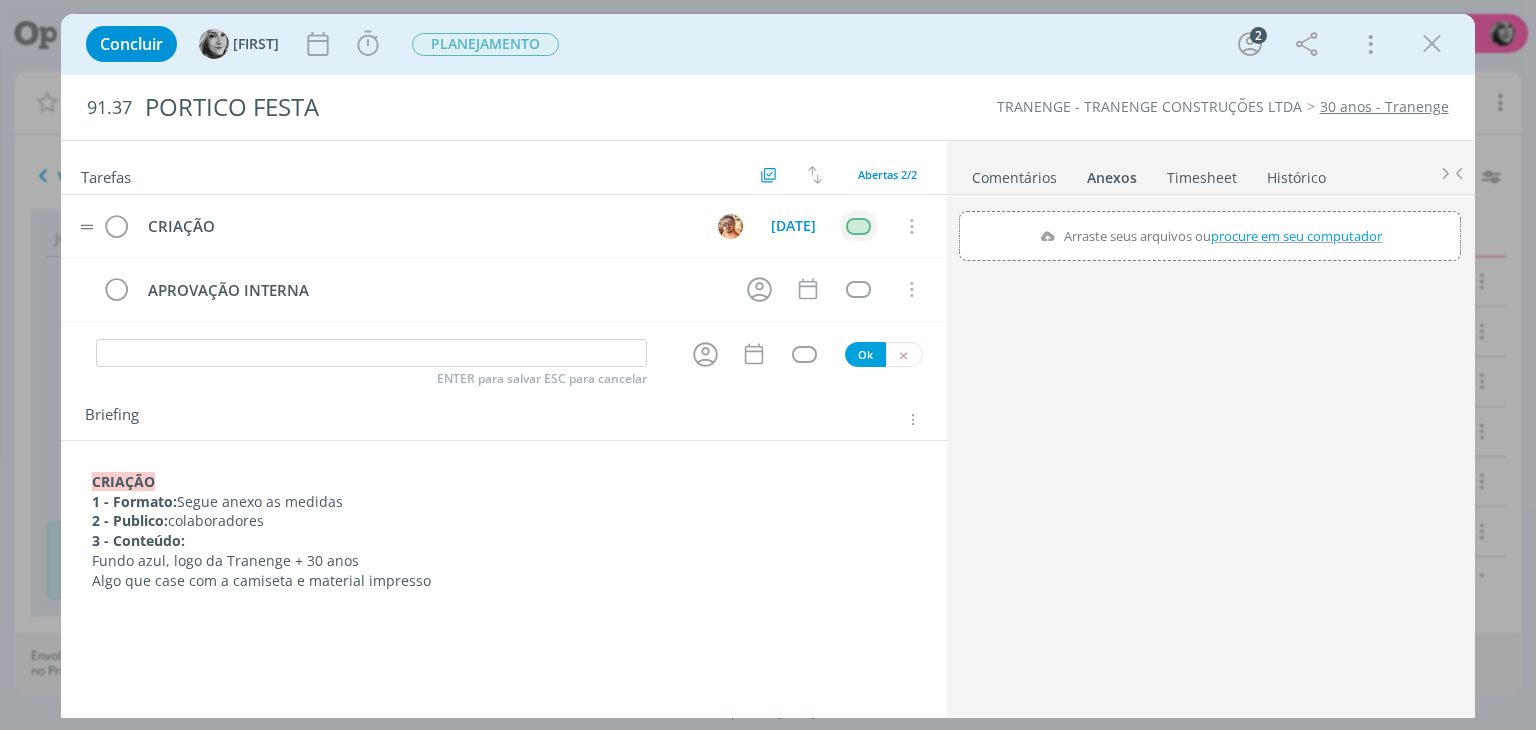 click on "procure em seu computador" at bounding box center (1297, 236) 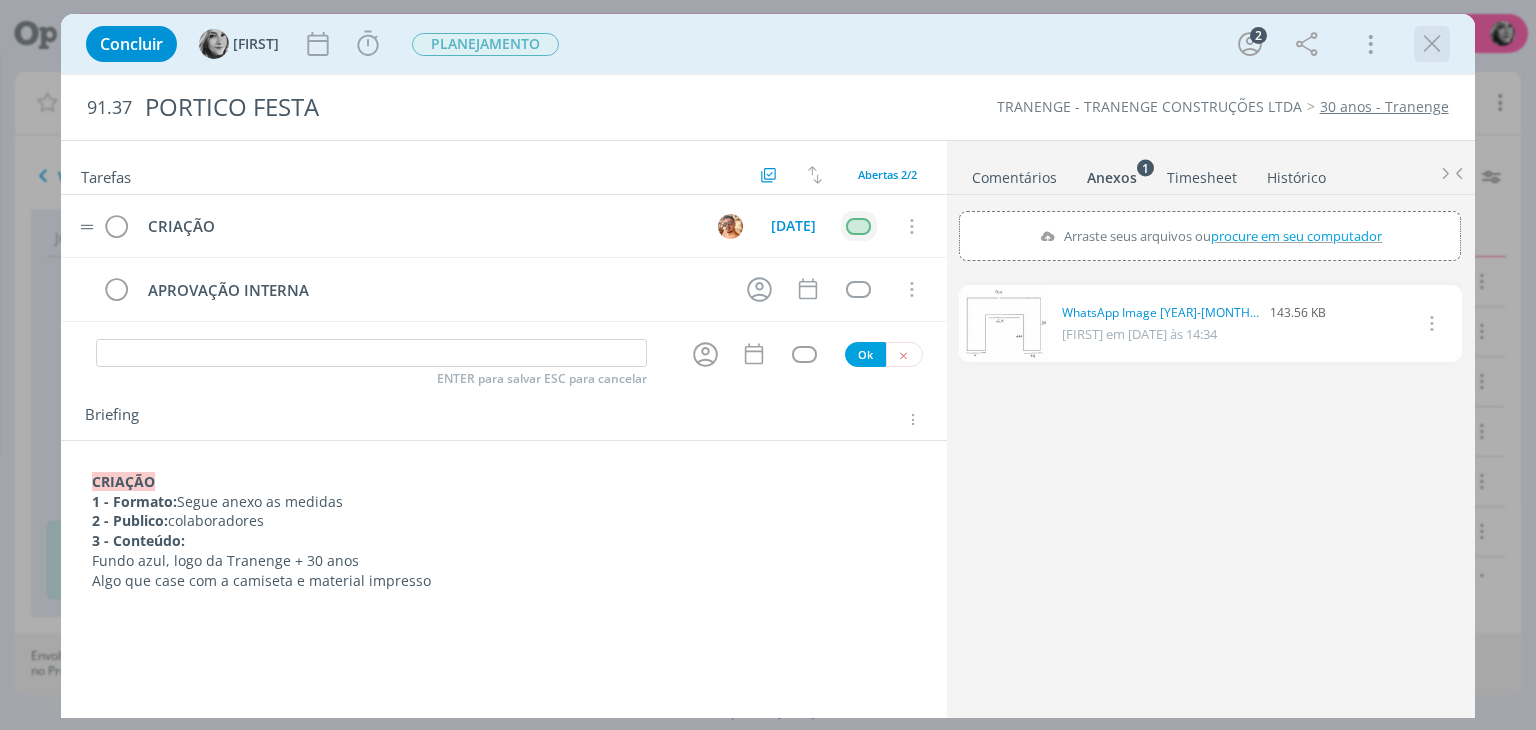 click at bounding box center (1432, 44) 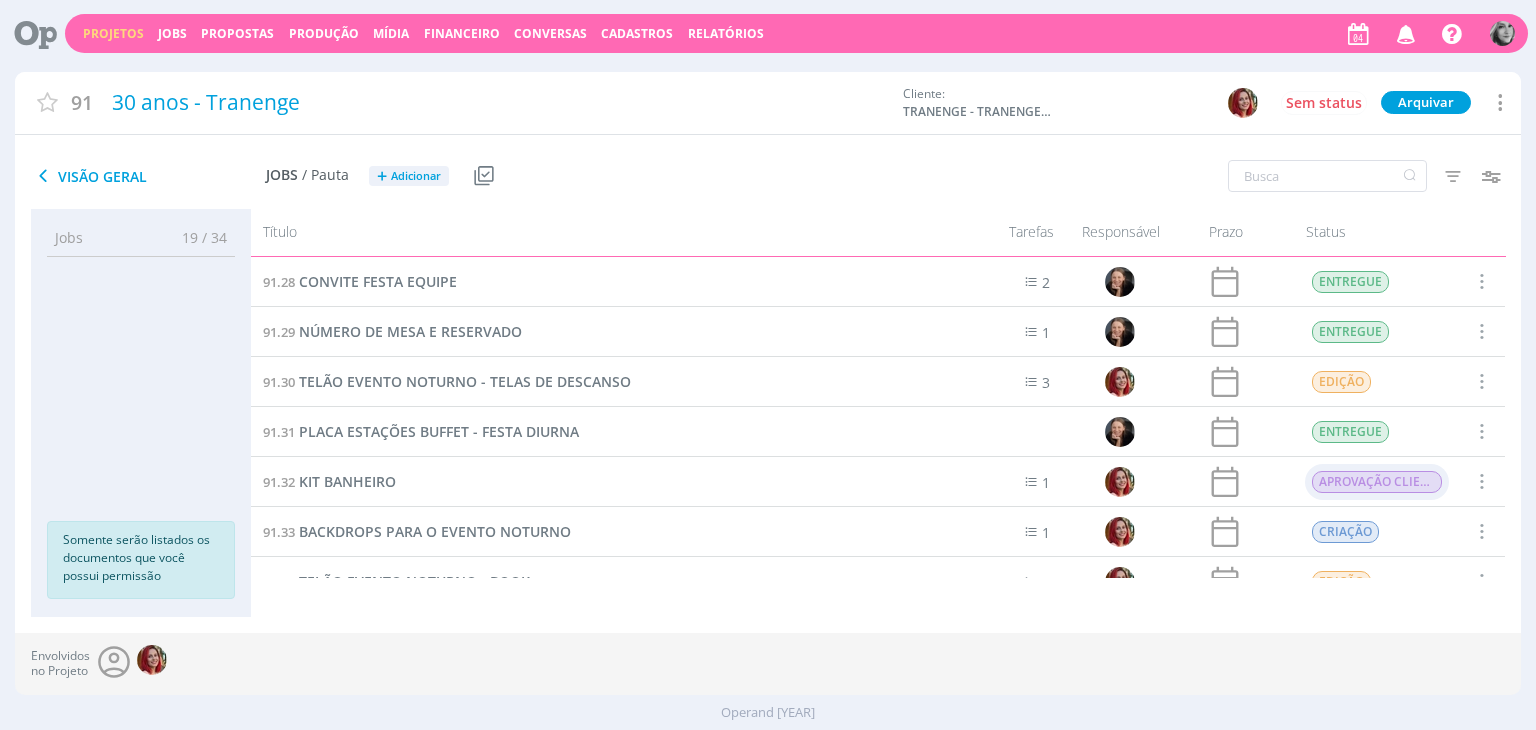 scroll, scrollTop: 400, scrollLeft: 0, axis: vertical 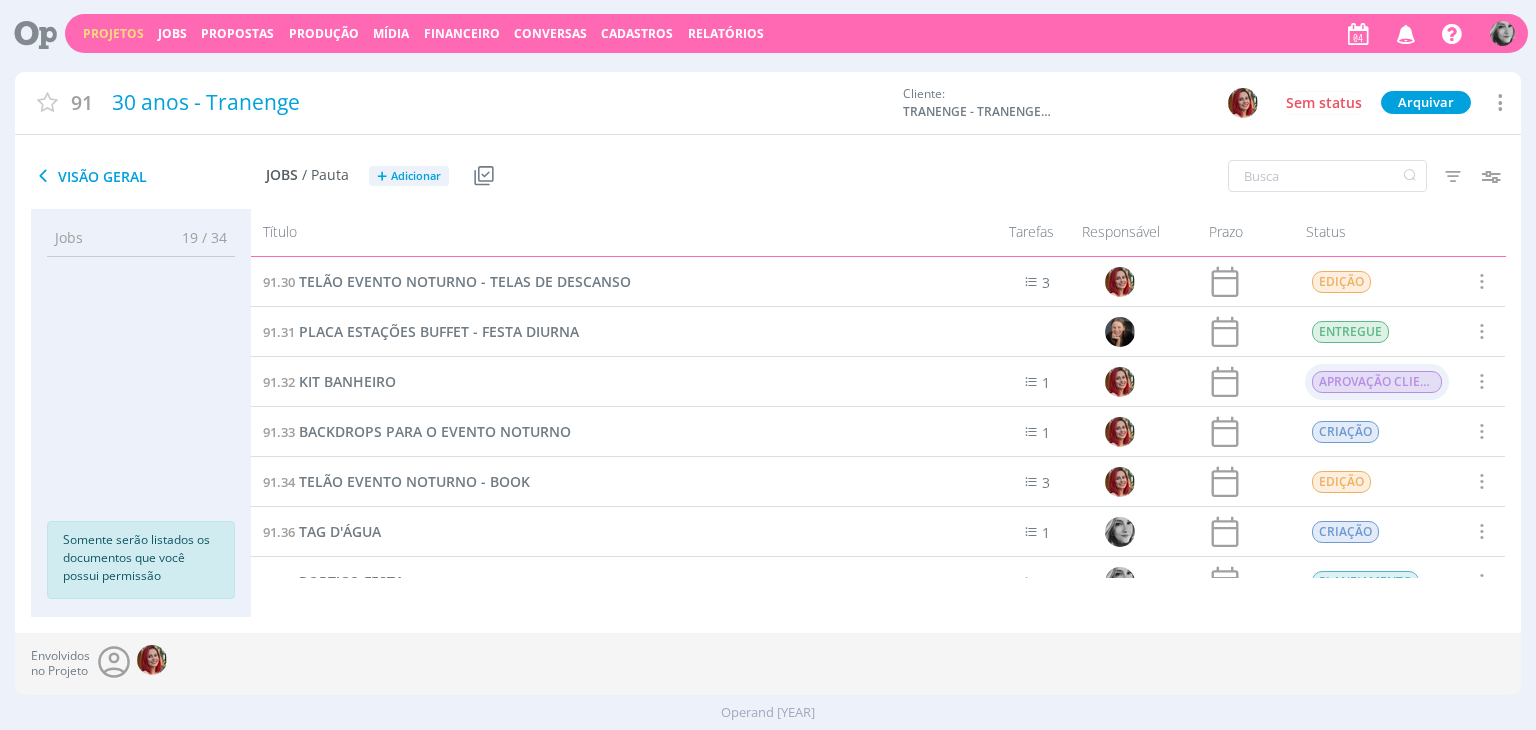 click on "APROVAÇÃO CLIENTE" at bounding box center [1378, 382] 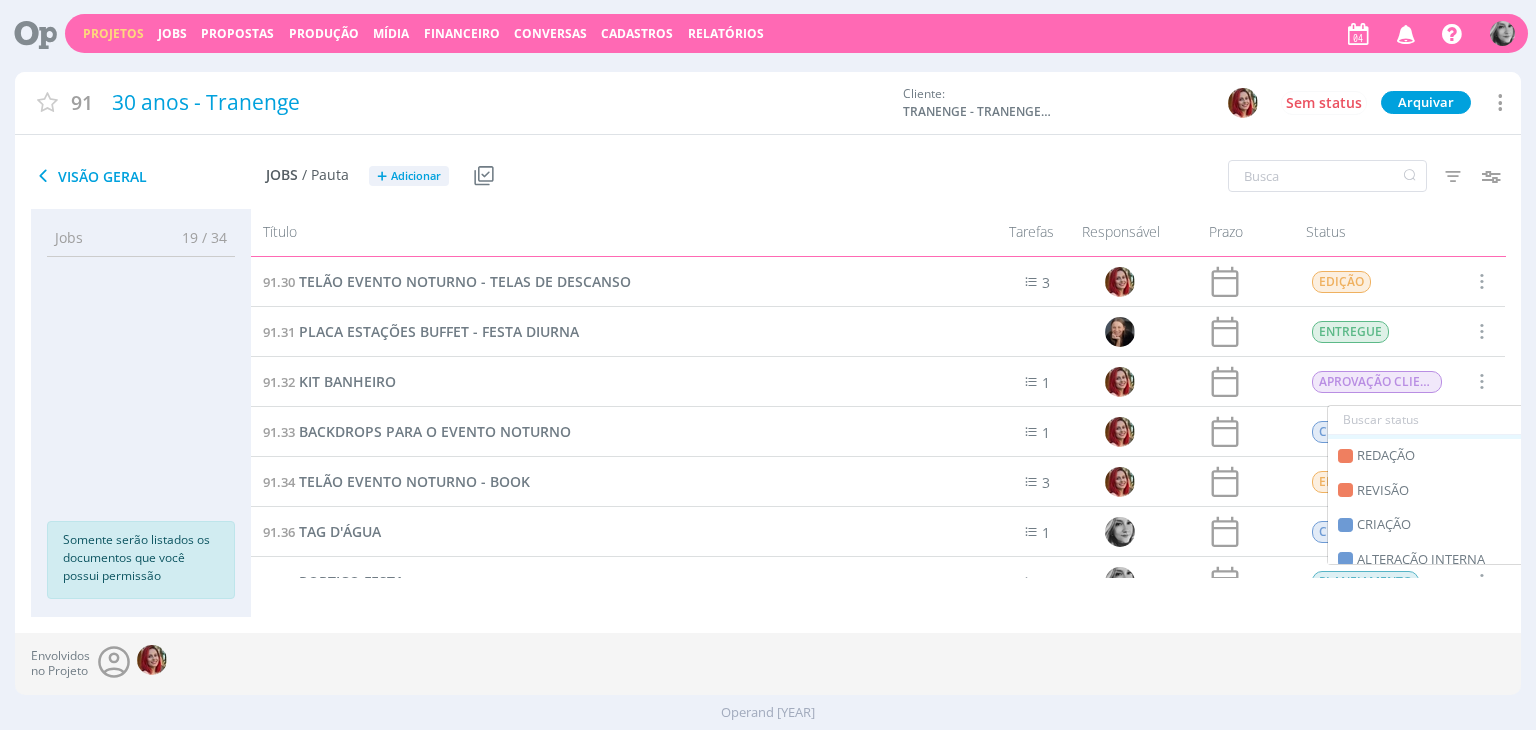 scroll, scrollTop: 100, scrollLeft: 0, axis: vertical 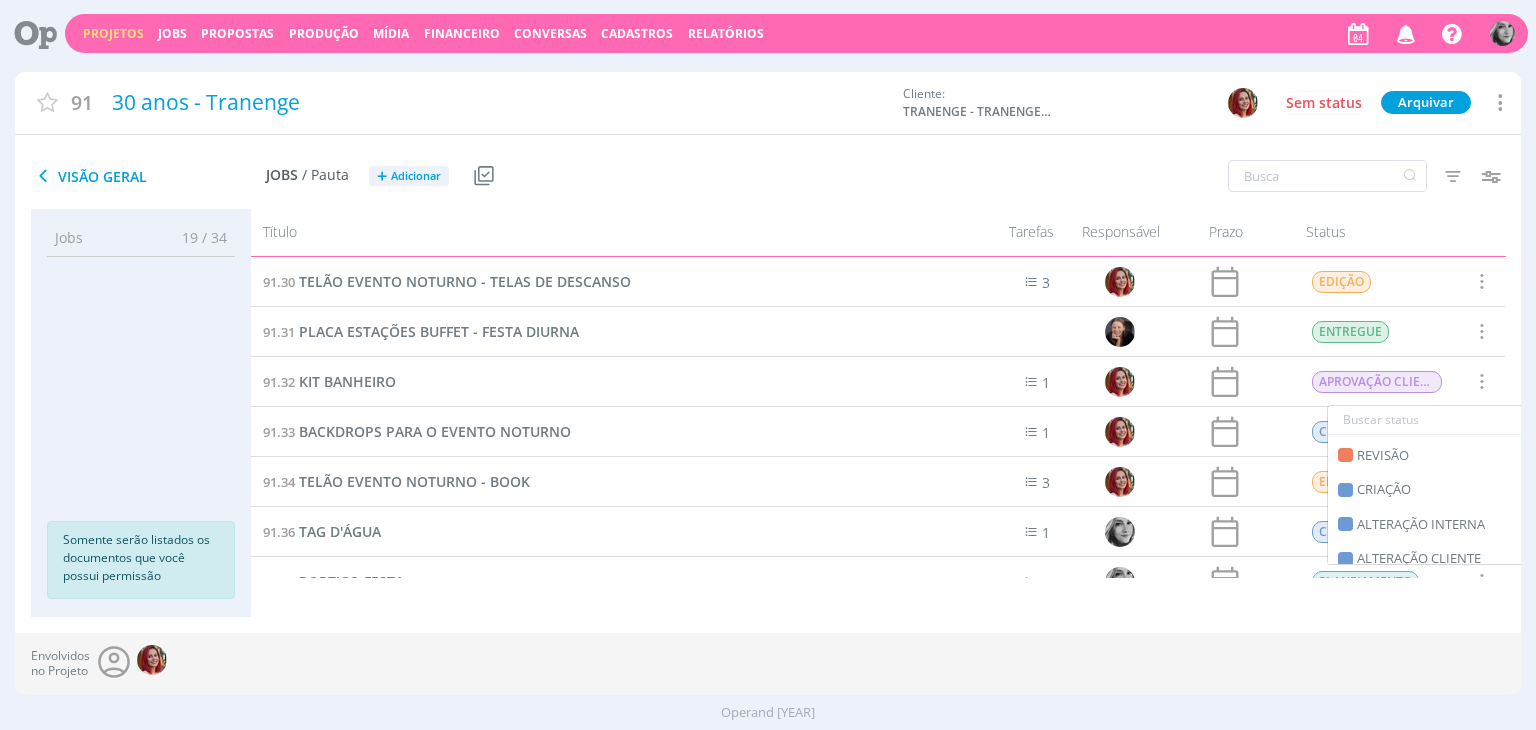 click on "Envolvidos  no Projeto" at bounding box center (767, 664) 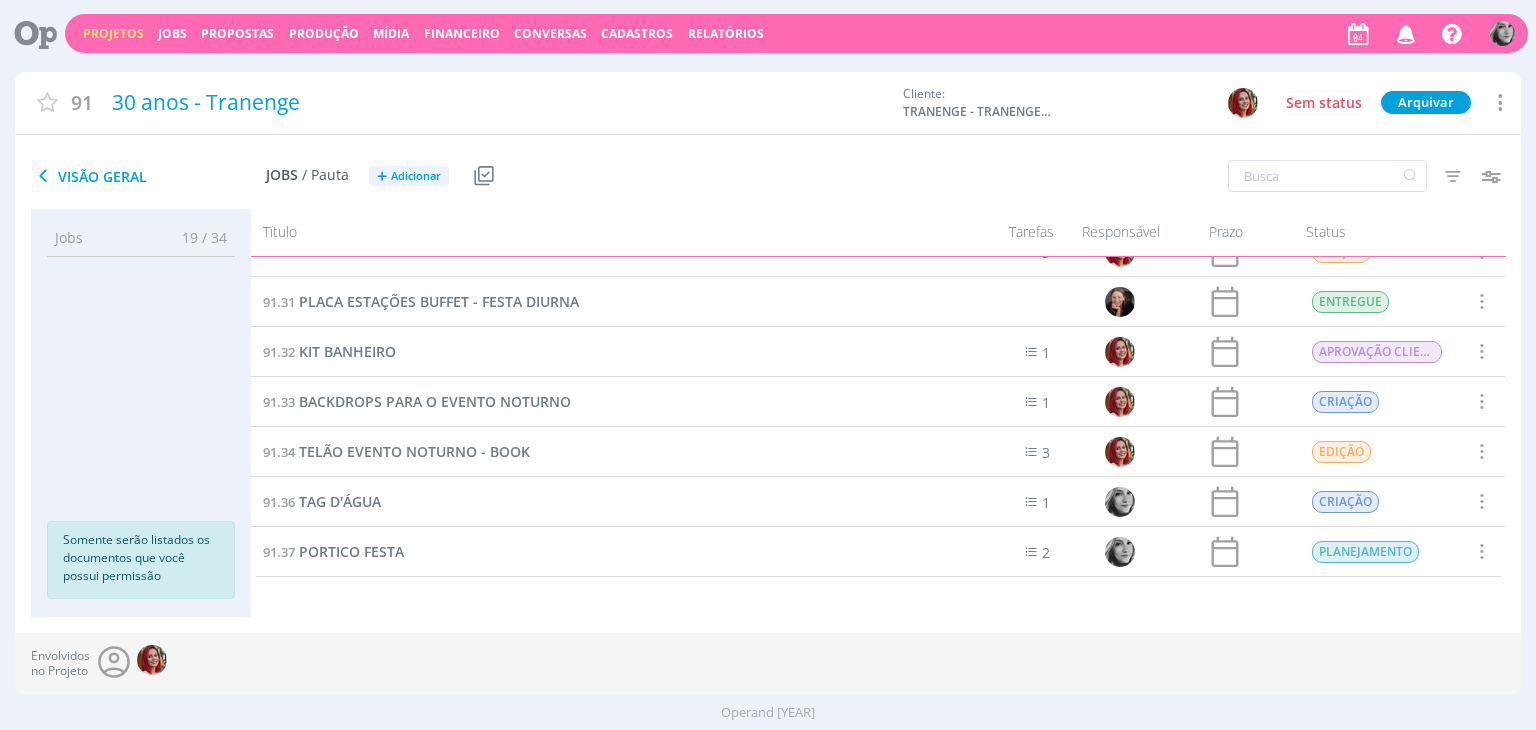 scroll, scrollTop: 429, scrollLeft: 0, axis: vertical 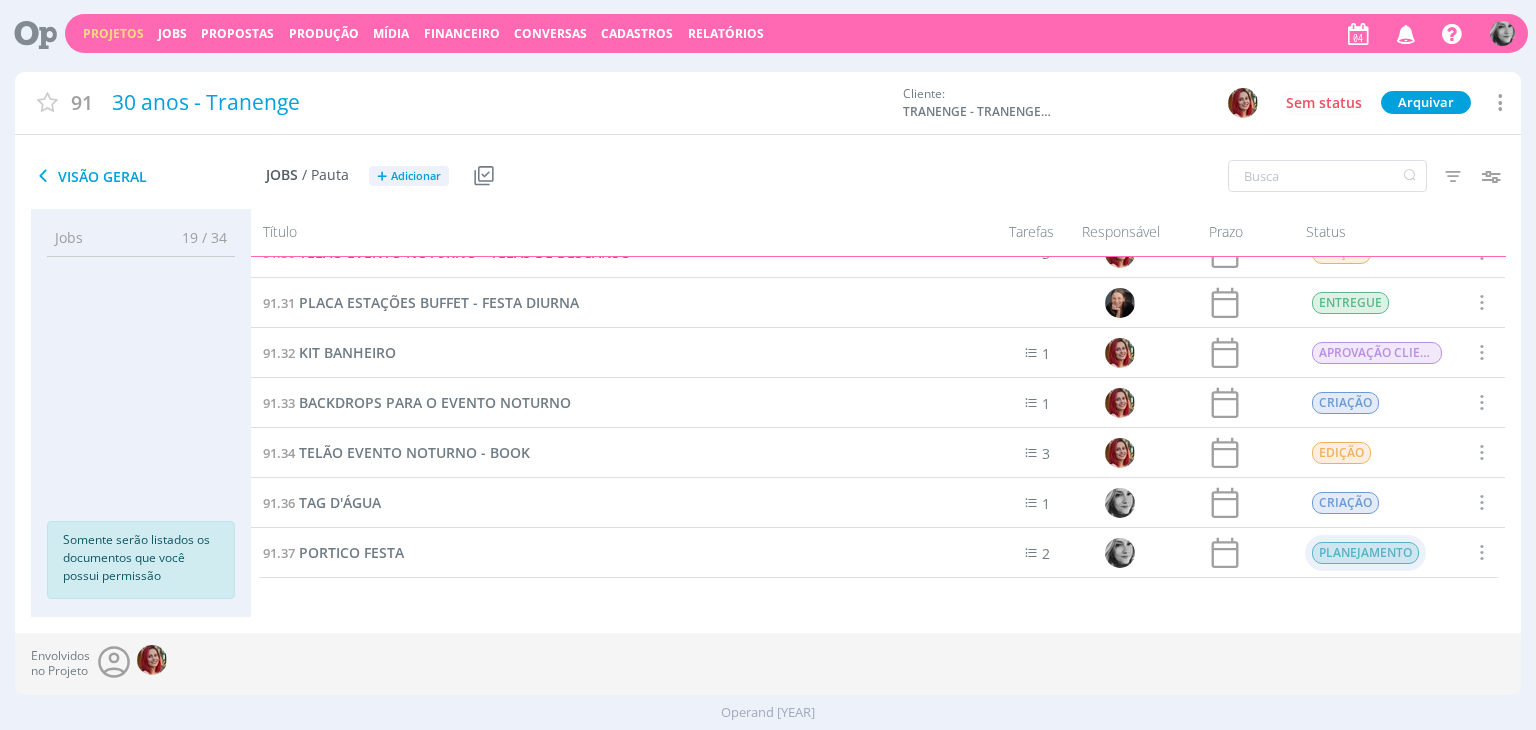 click on "PLANEJAMENTO" at bounding box center (1366, 553) 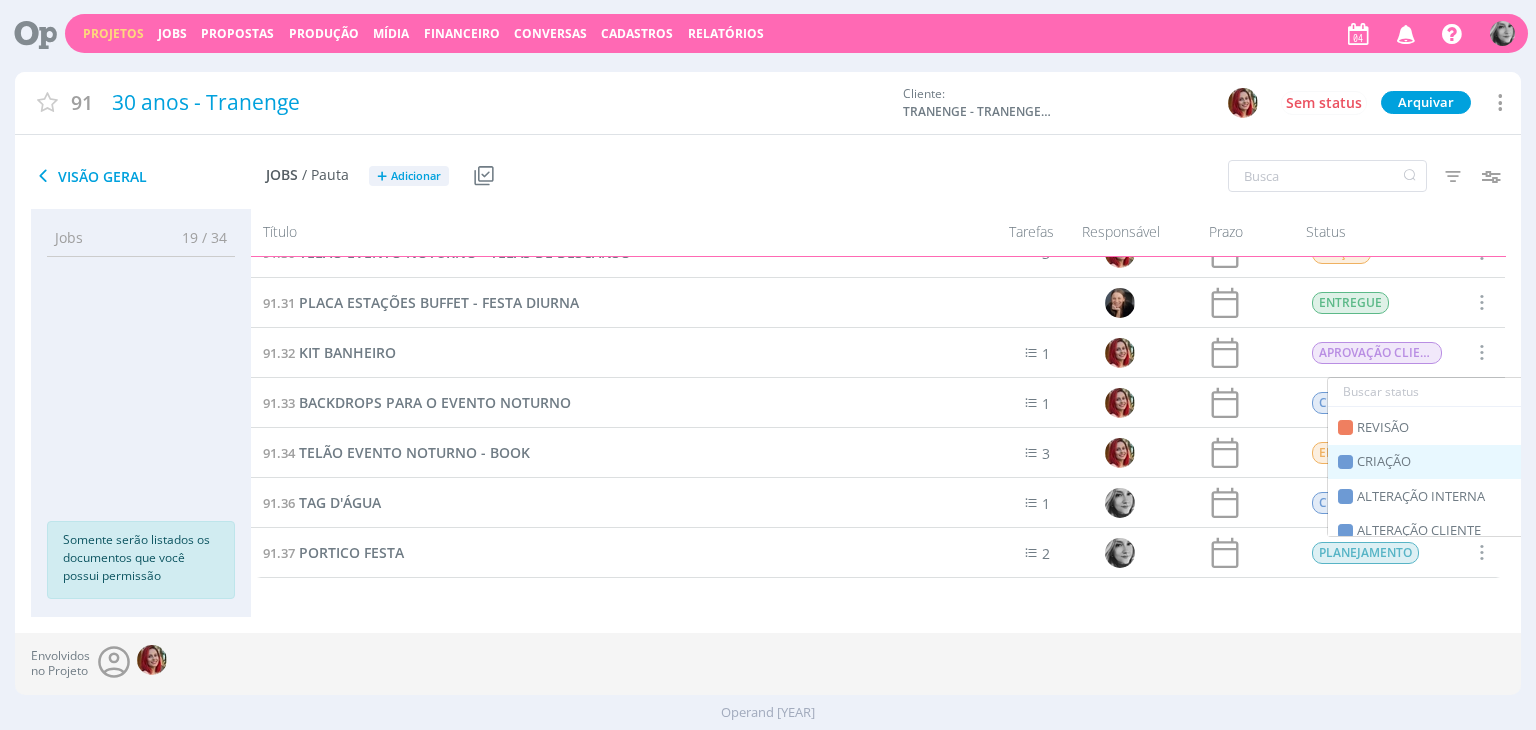 click on "CRIAÇÃO" at bounding box center [1384, 462] 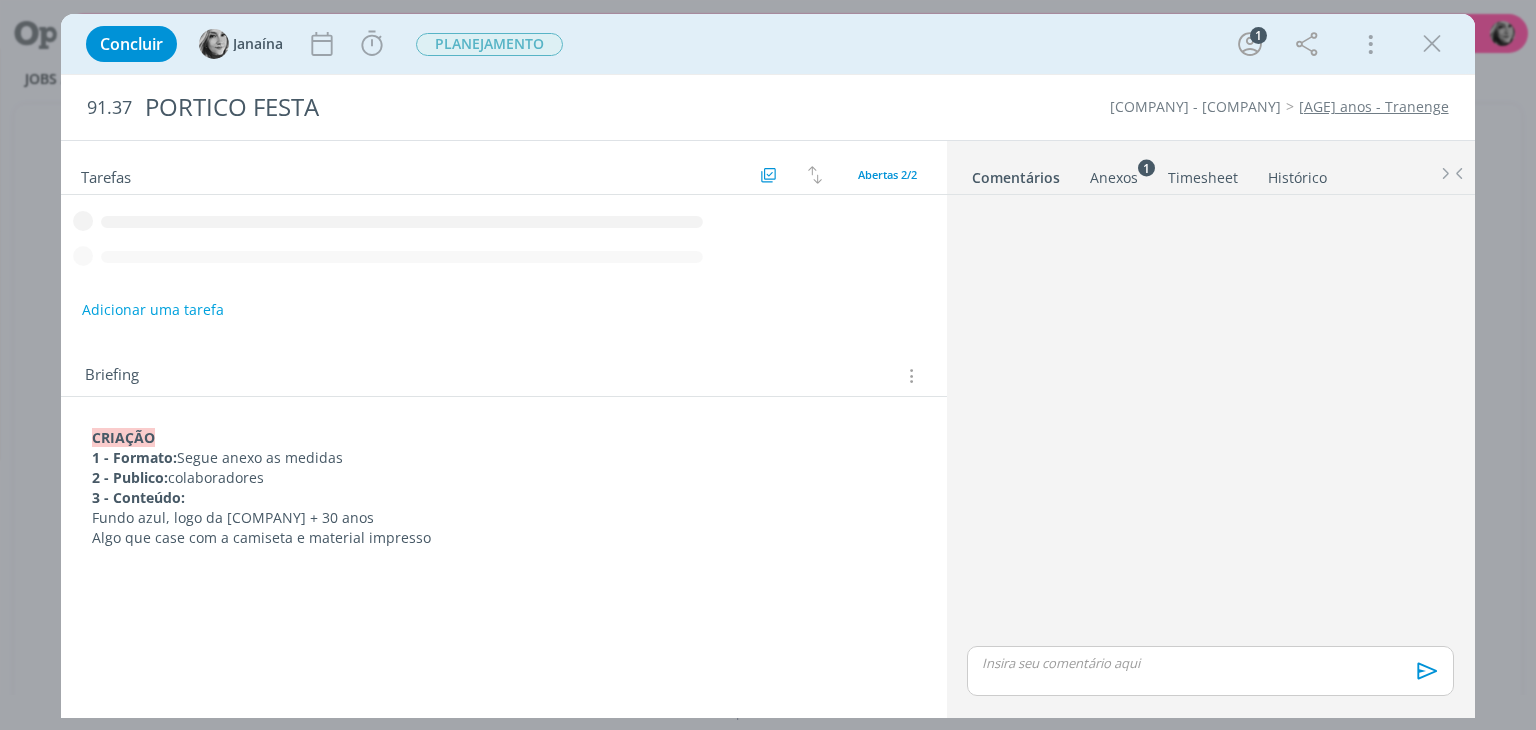scroll, scrollTop: 0, scrollLeft: 0, axis: both 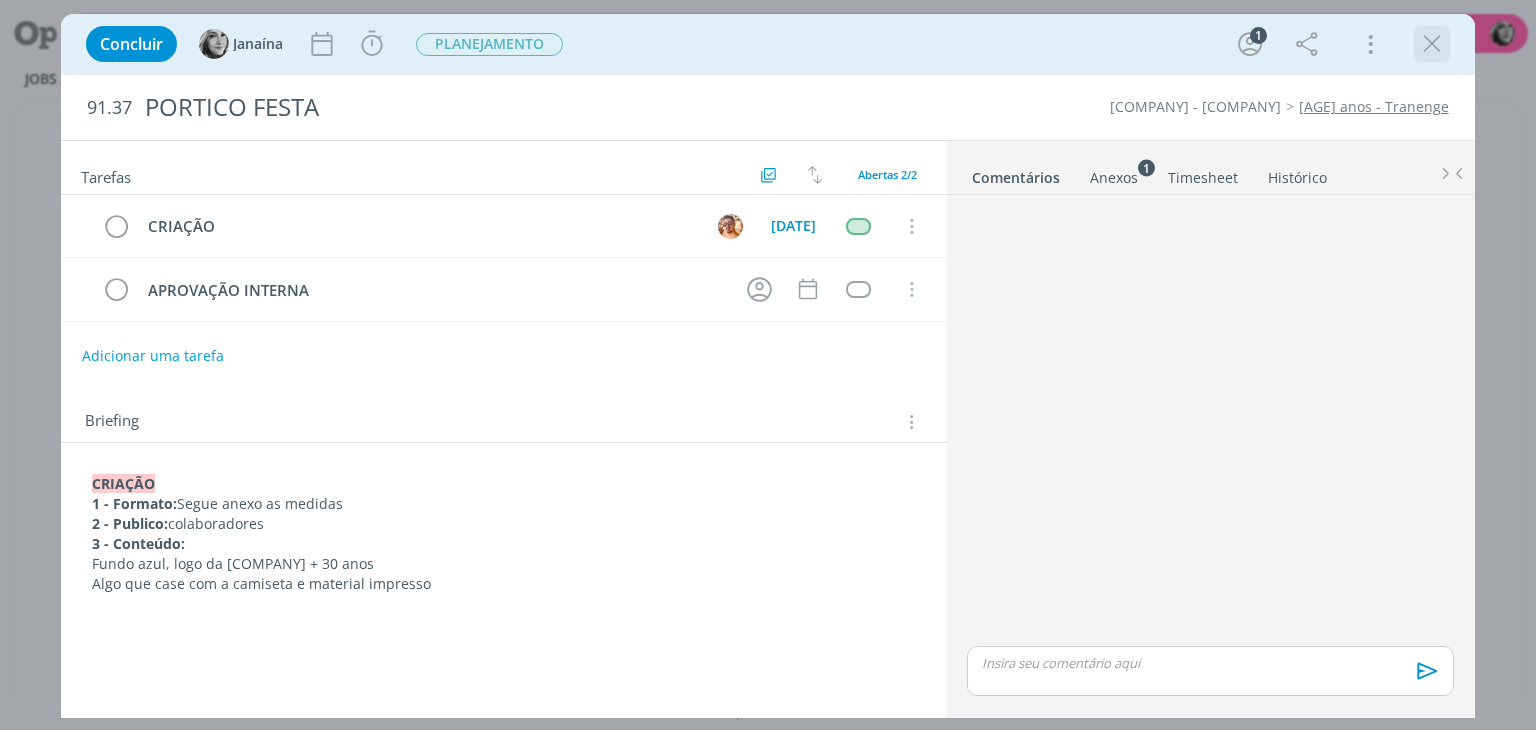 click at bounding box center [1432, 44] 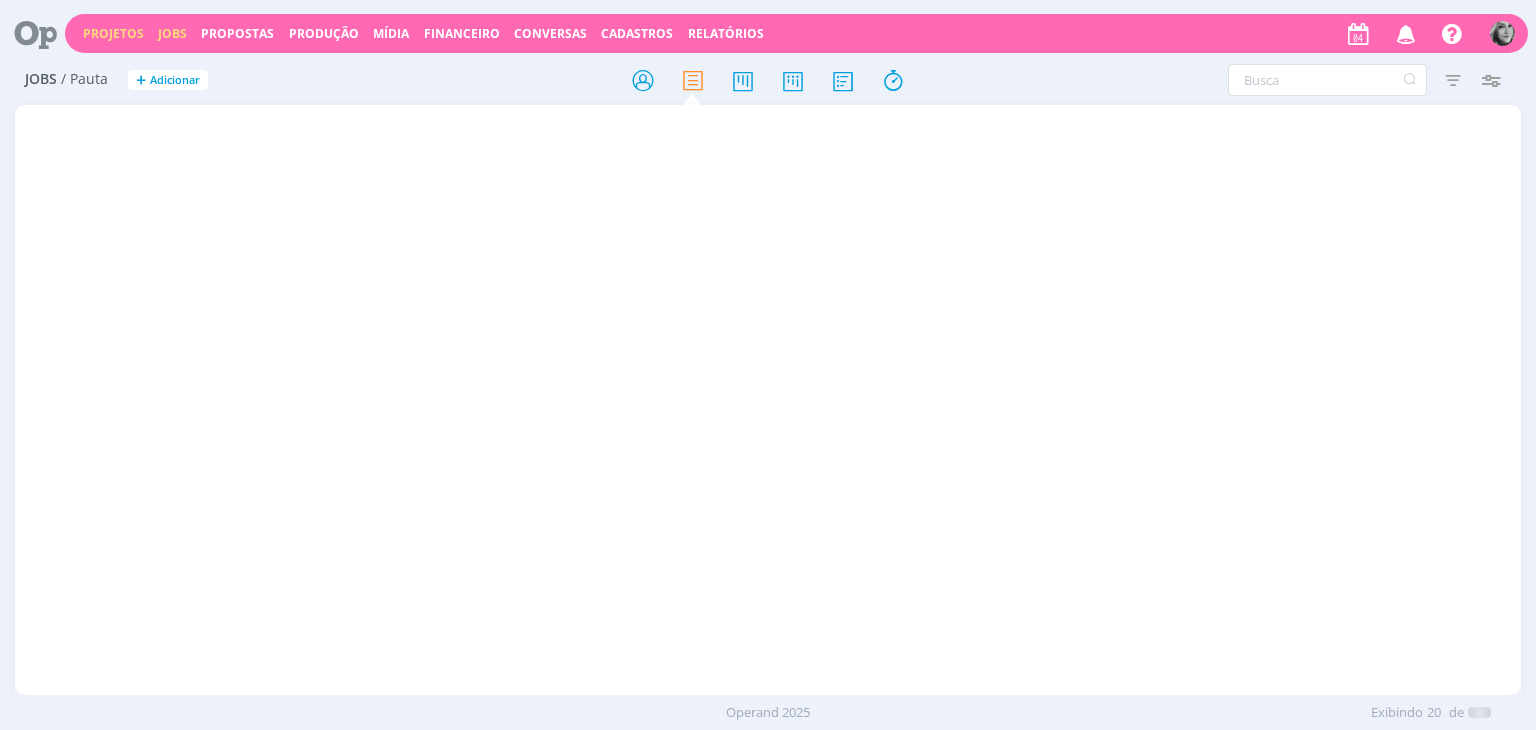 click on "Projetos" at bounding box center [113, 33] 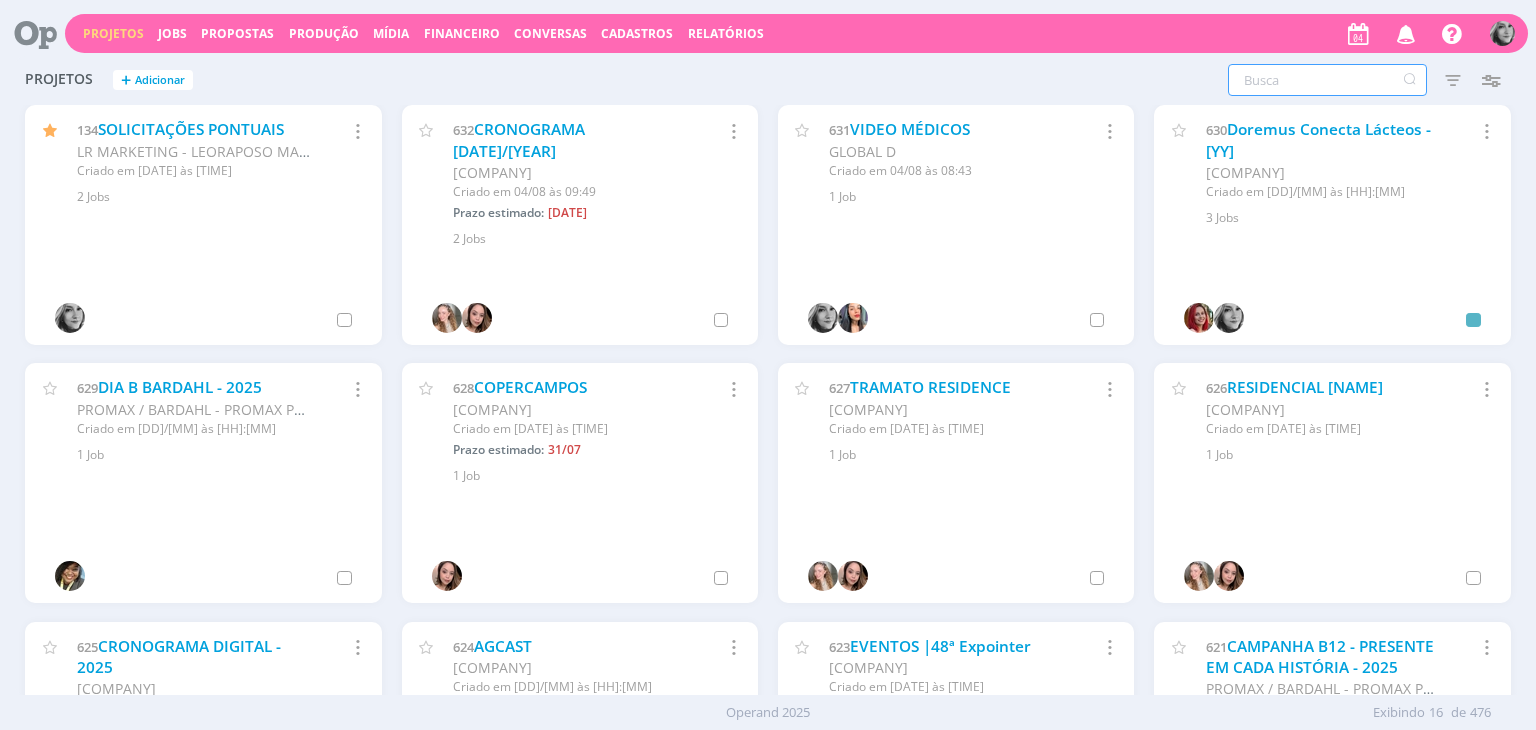 click at bounding box center (1327, 80) 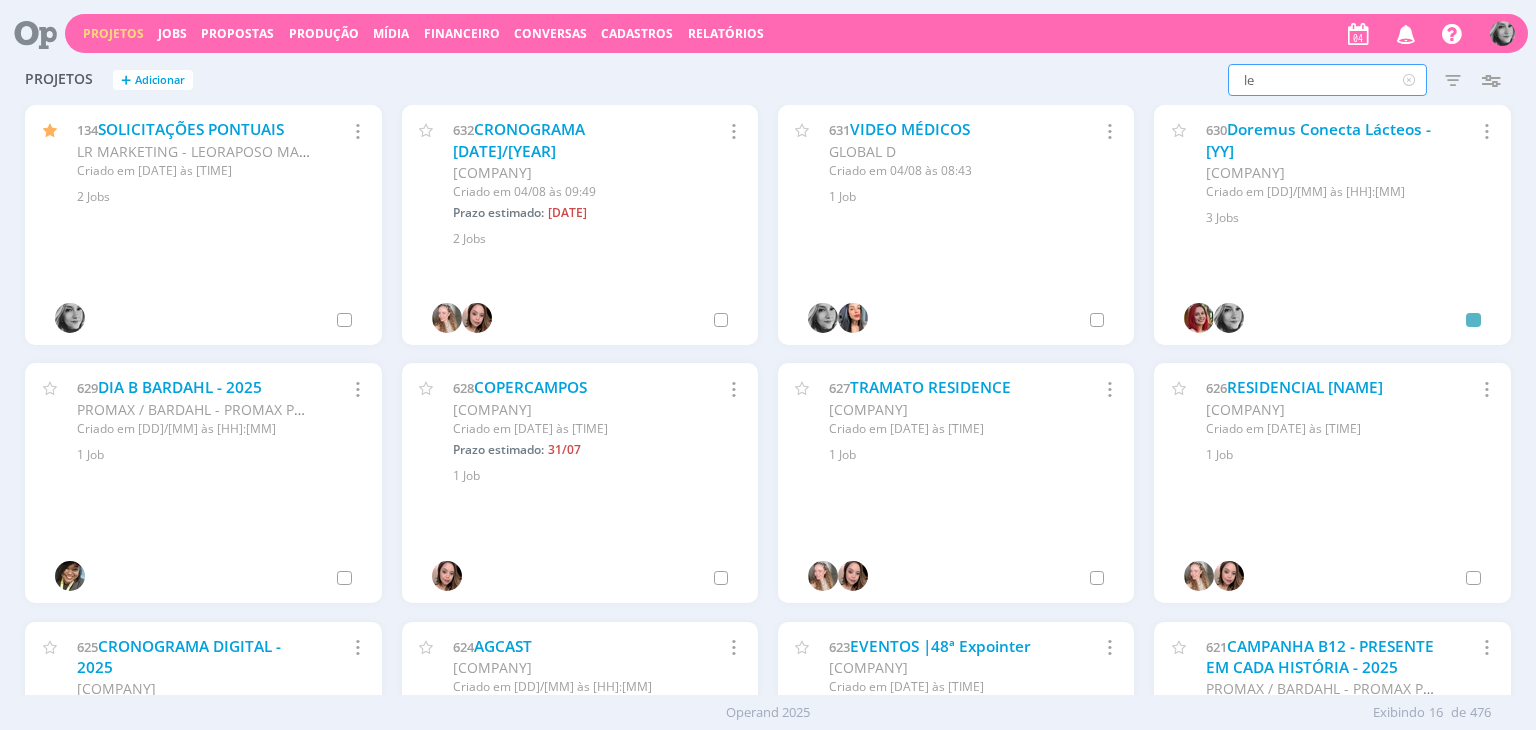 type on "l" 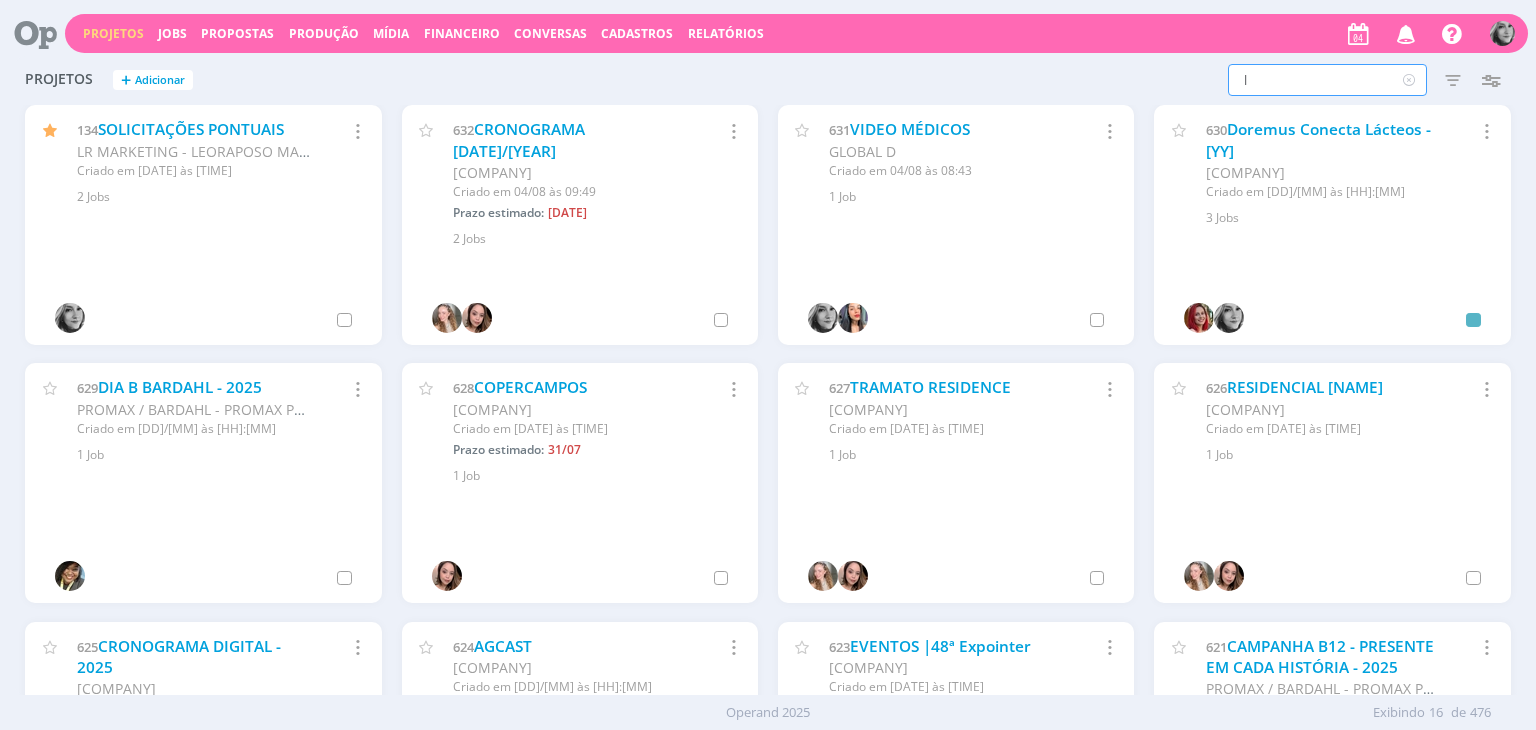 type 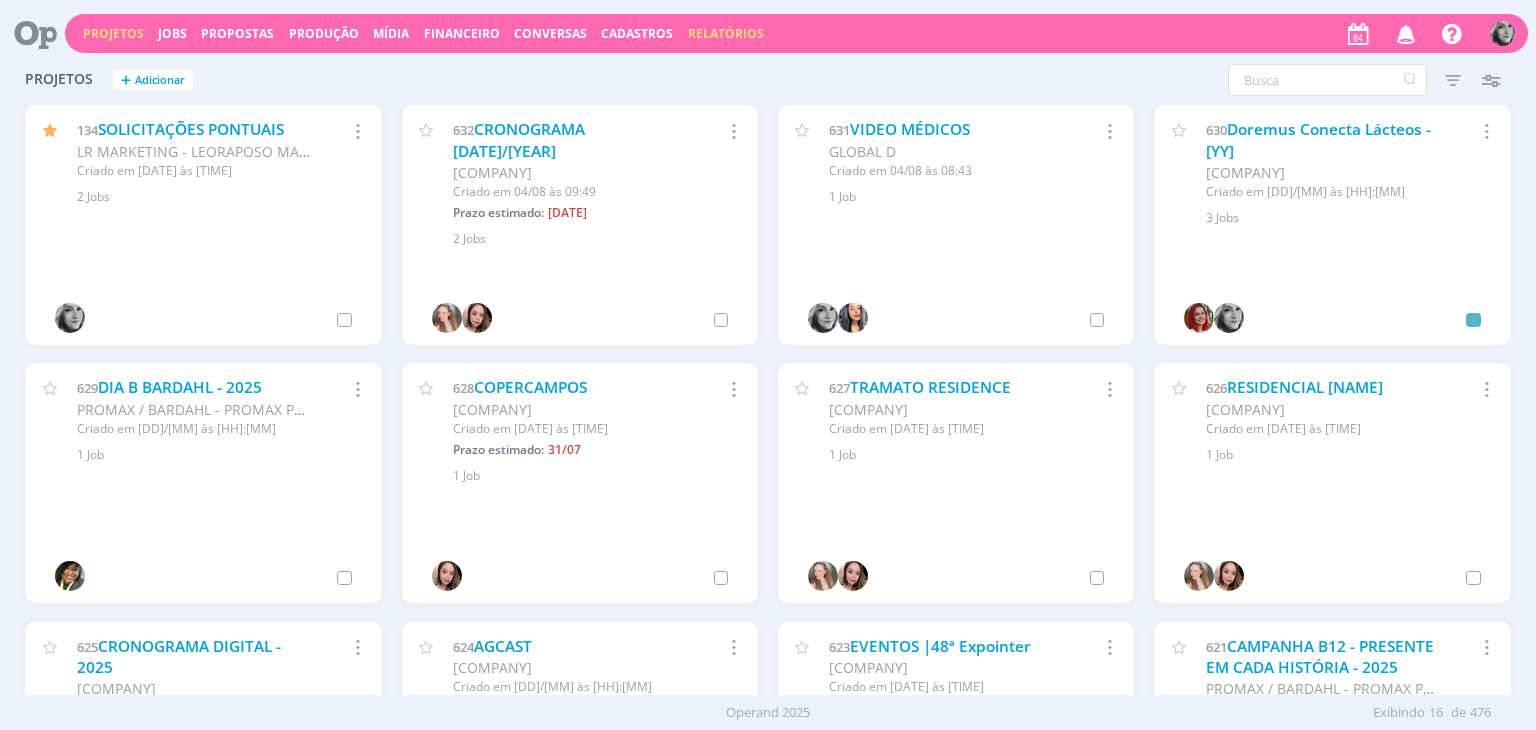 click on "Relatórios" at bounding box center [726, 33] 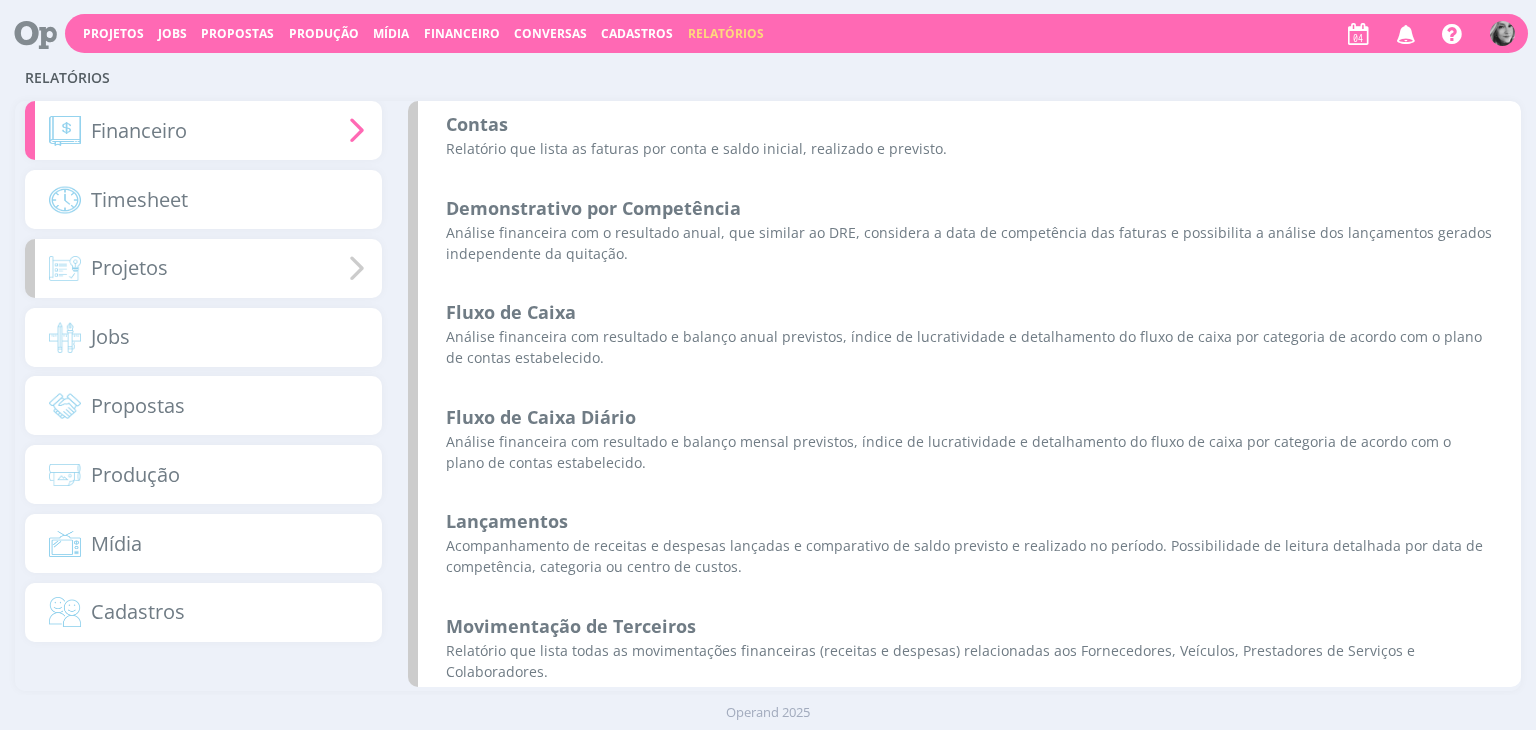 click on "Projetos" at bounding box center (203, 268) 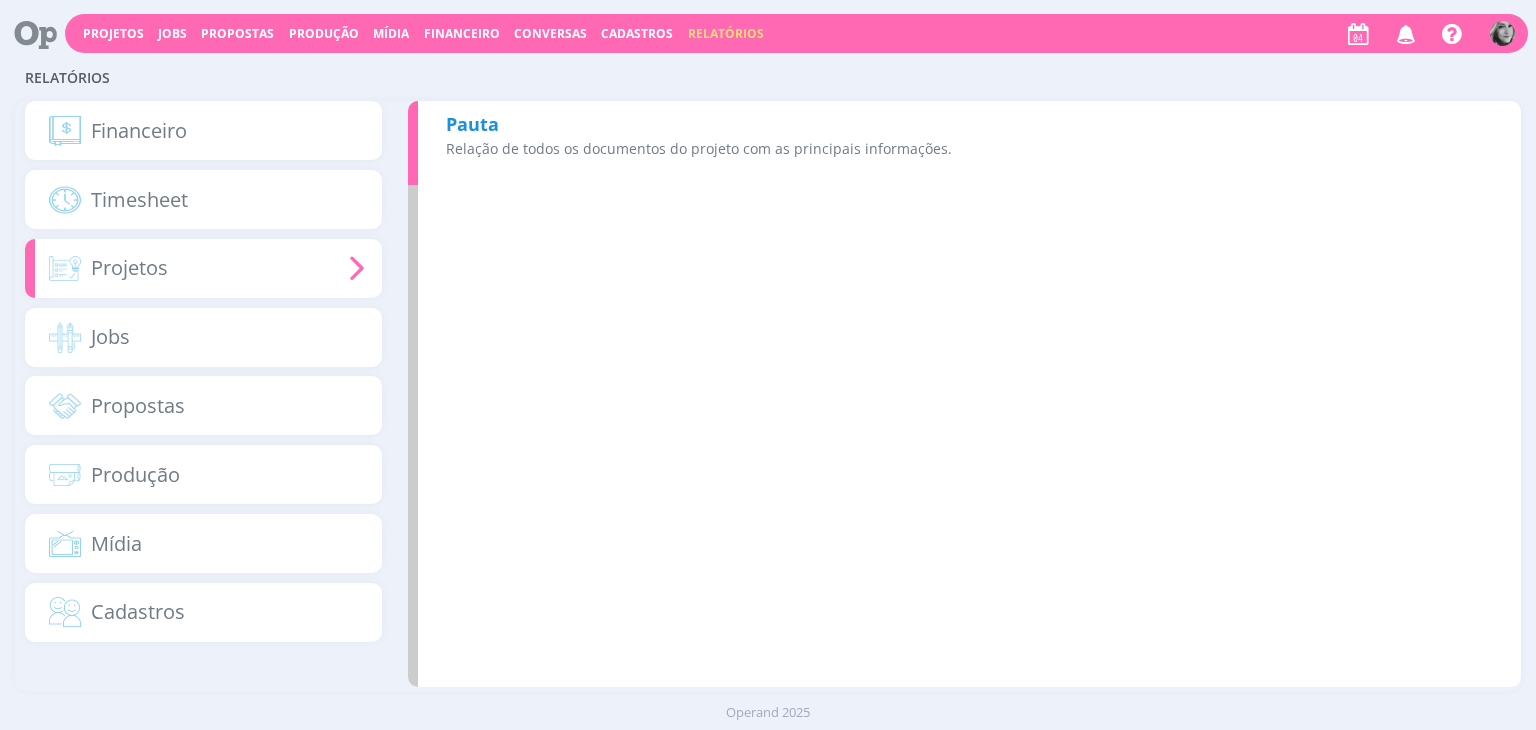 click on "Pauta" at bounding box center [472, 124] 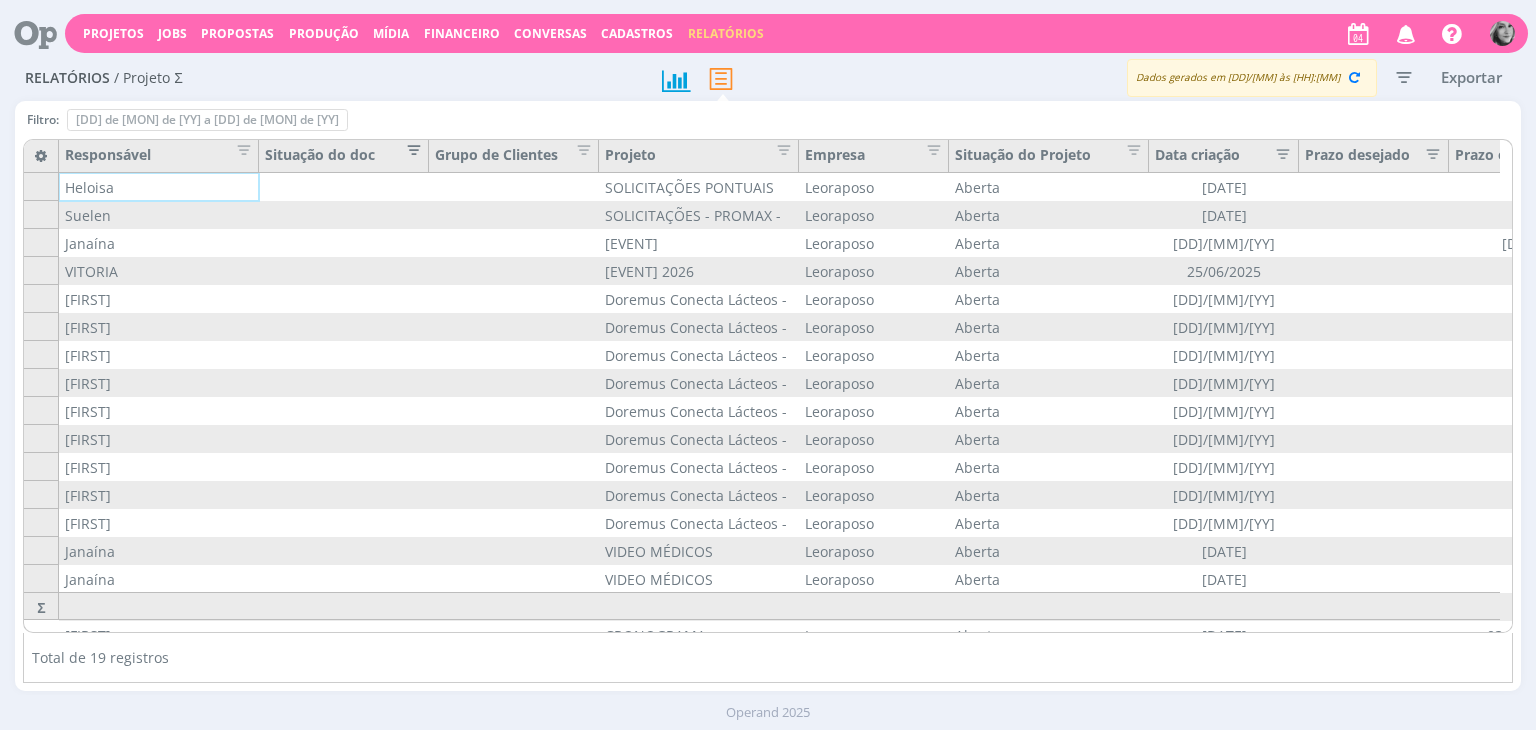 click at bounding box center [408, 147] 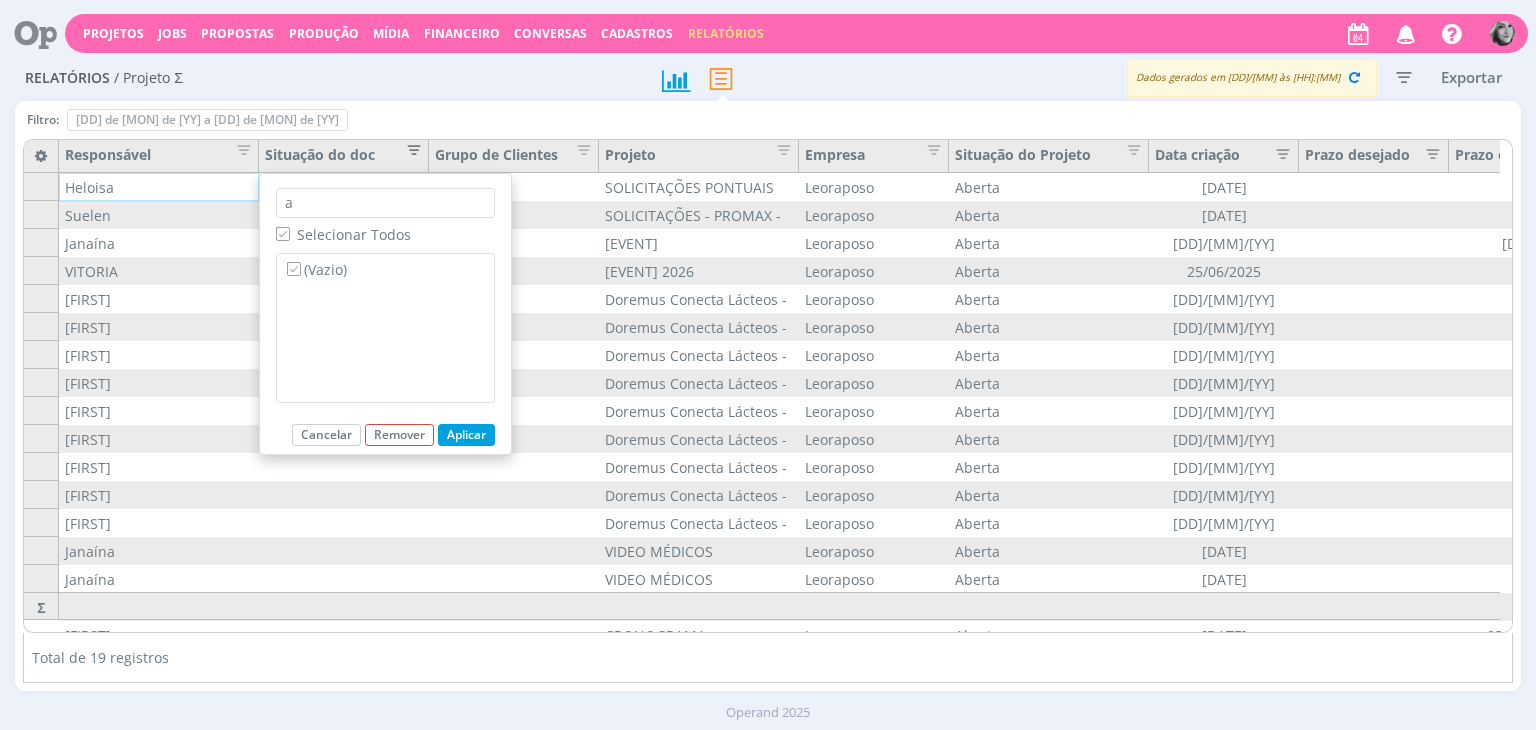 type on "as" 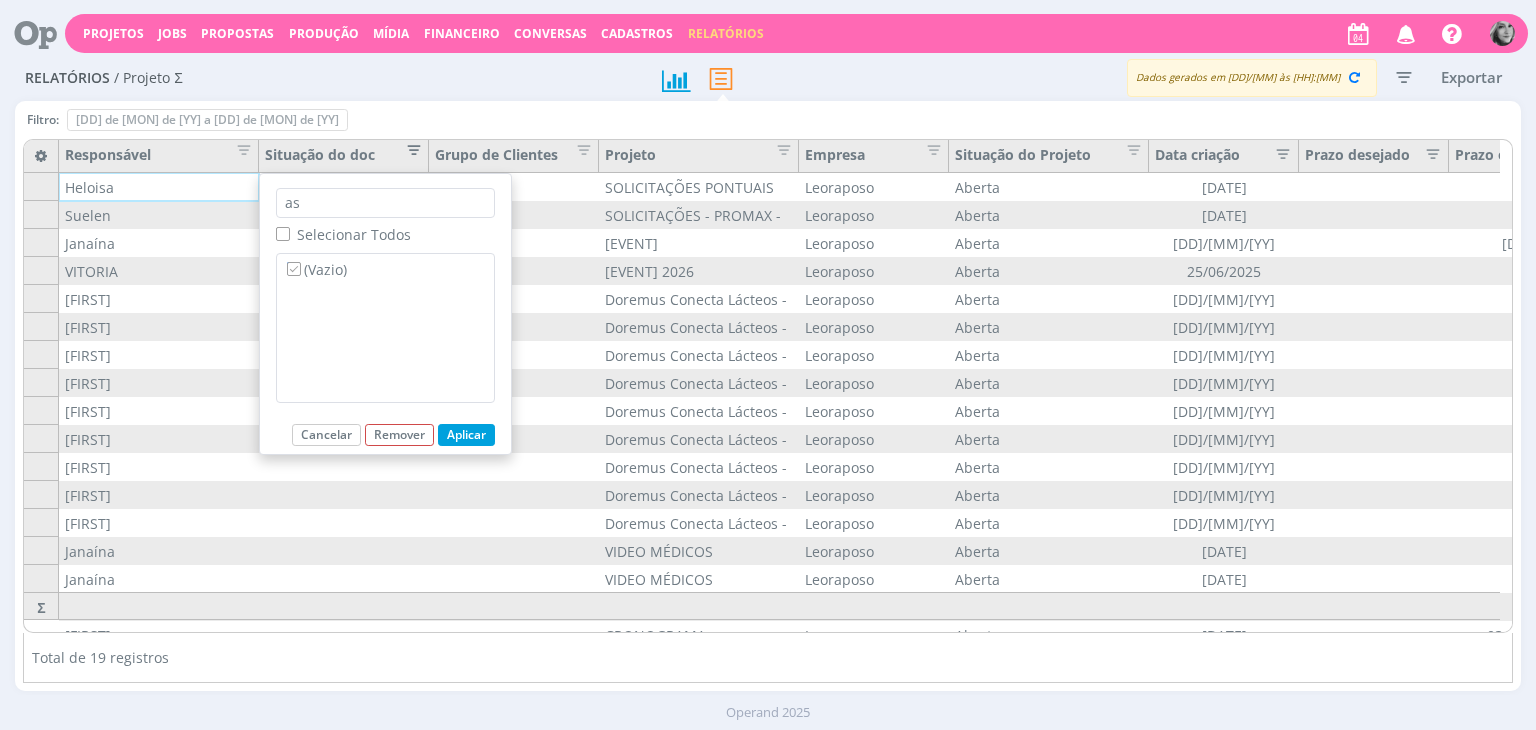 checkbox on "false" 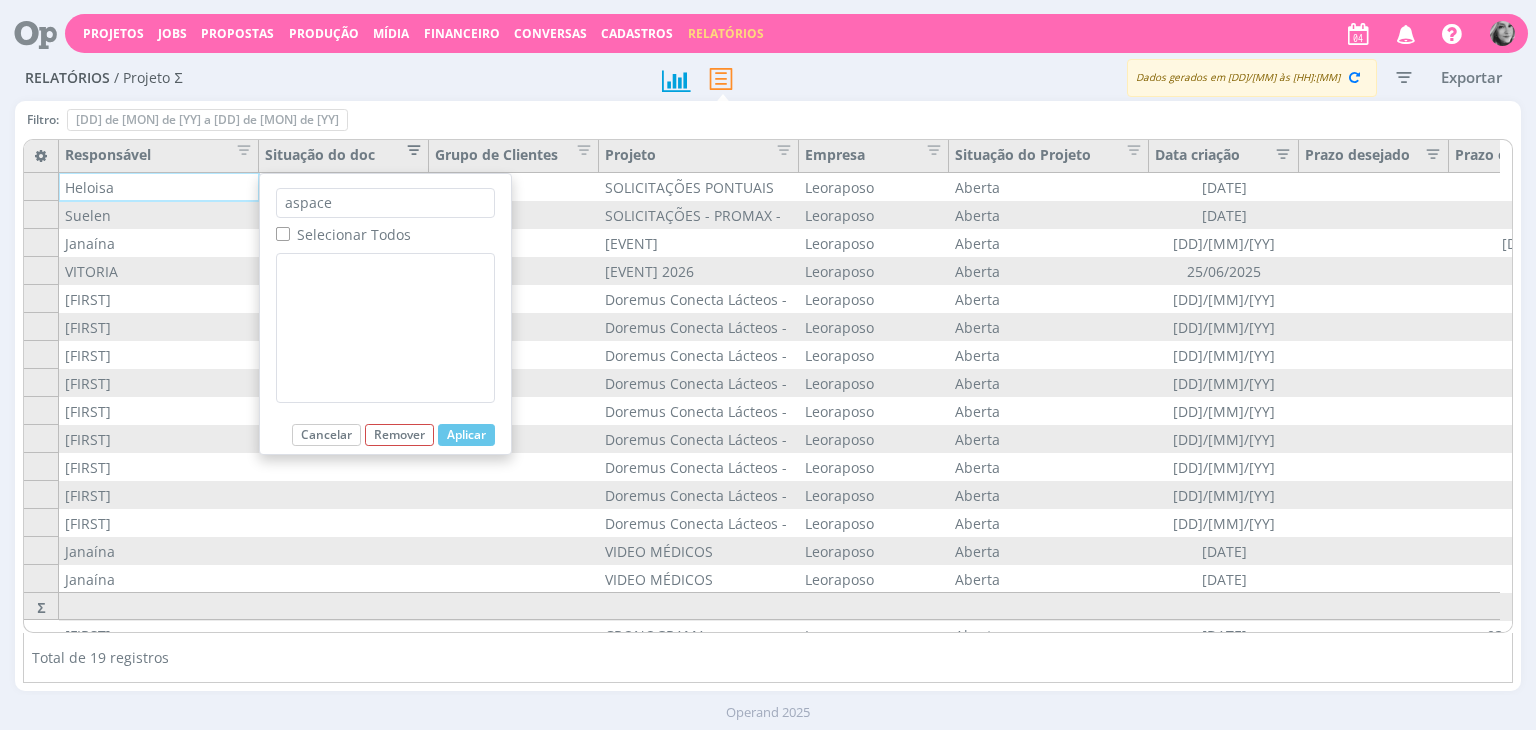 type on "aspacer" 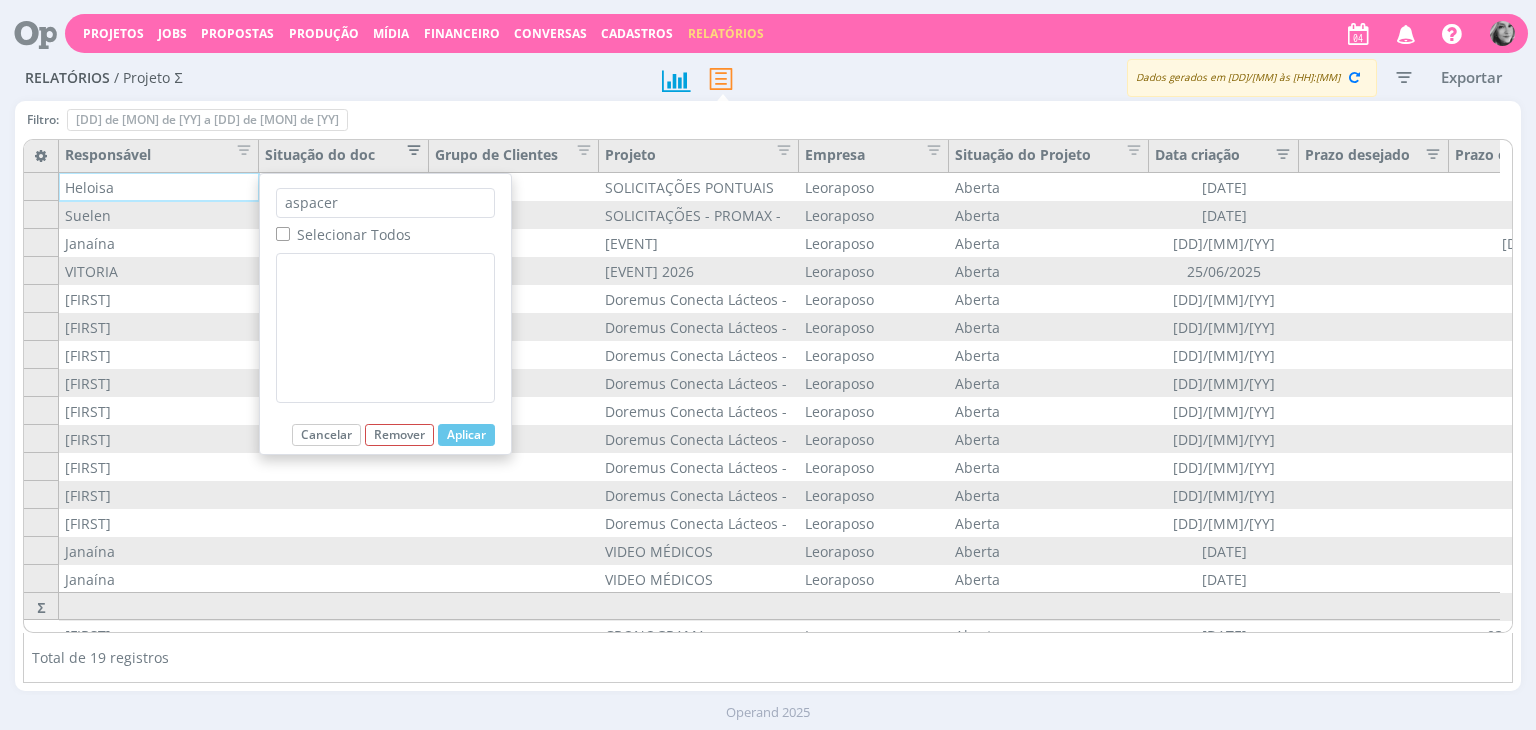 checkbox on "false" 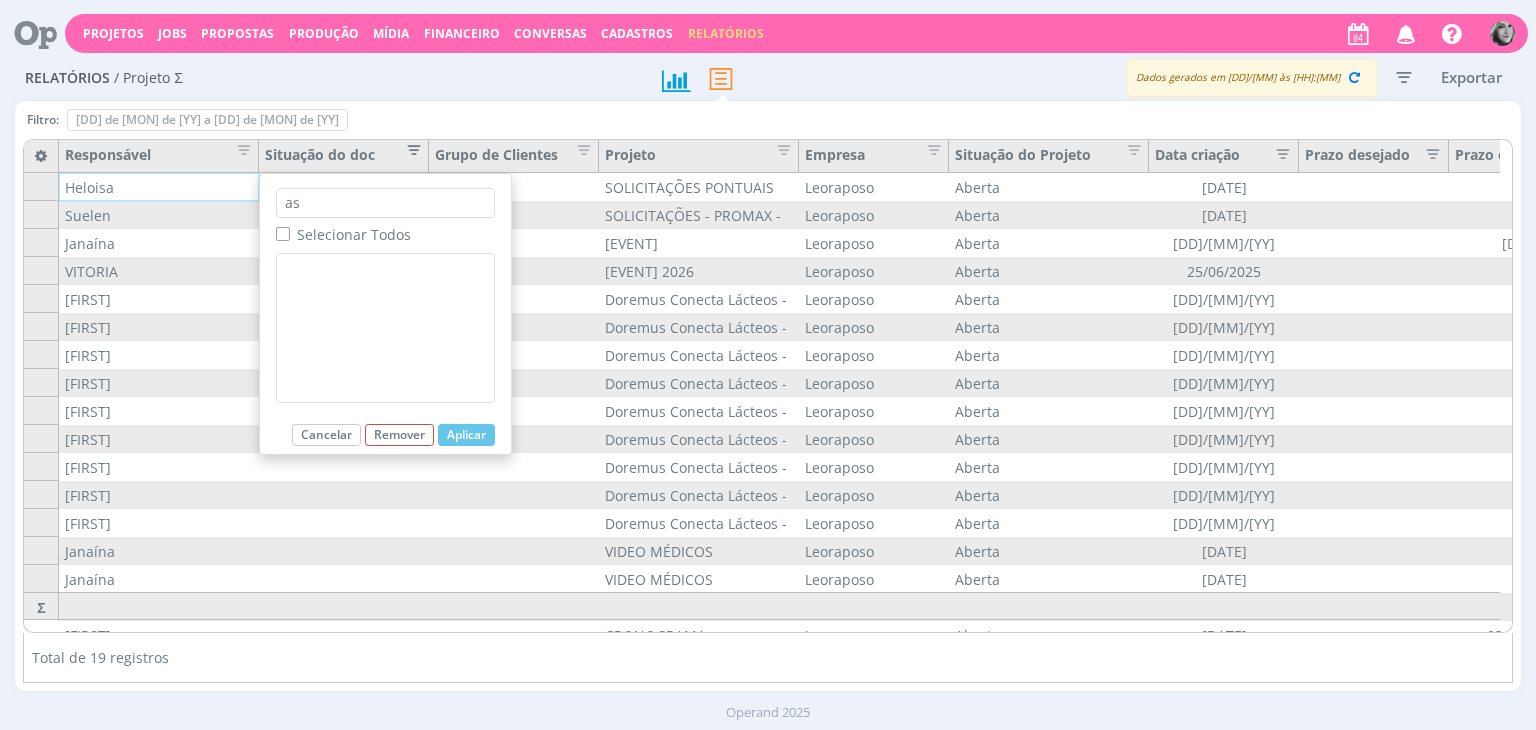 type on "a" 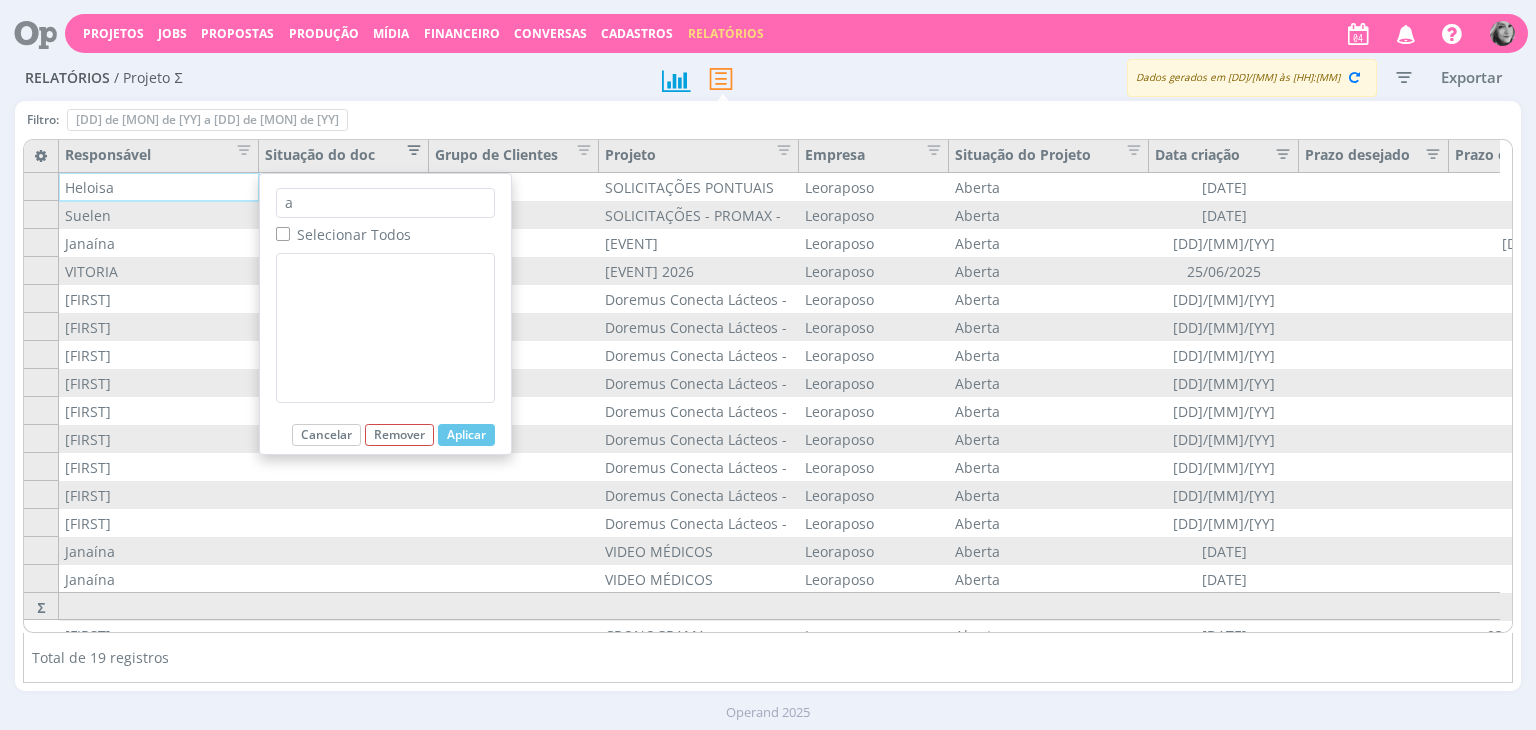 type 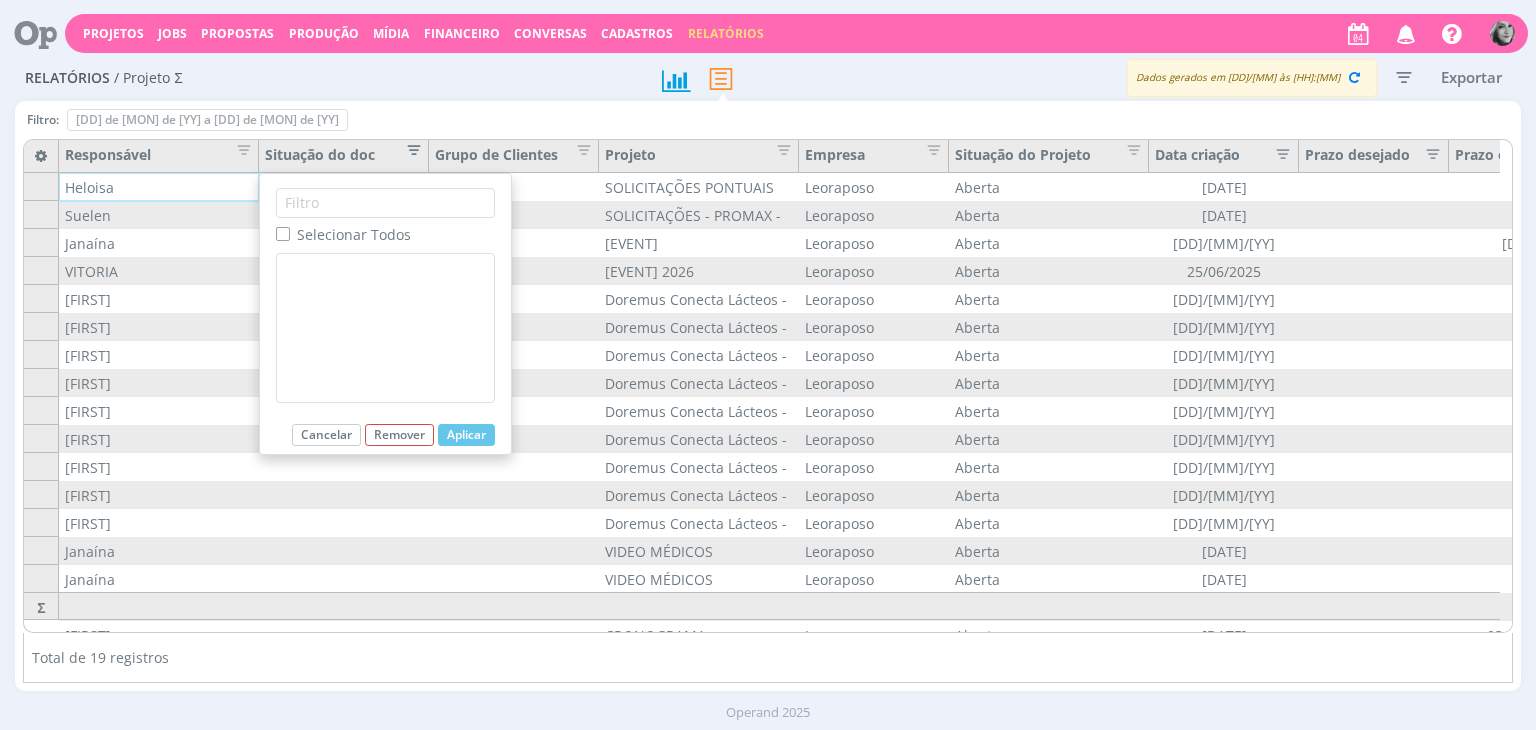 checkbox on "true" 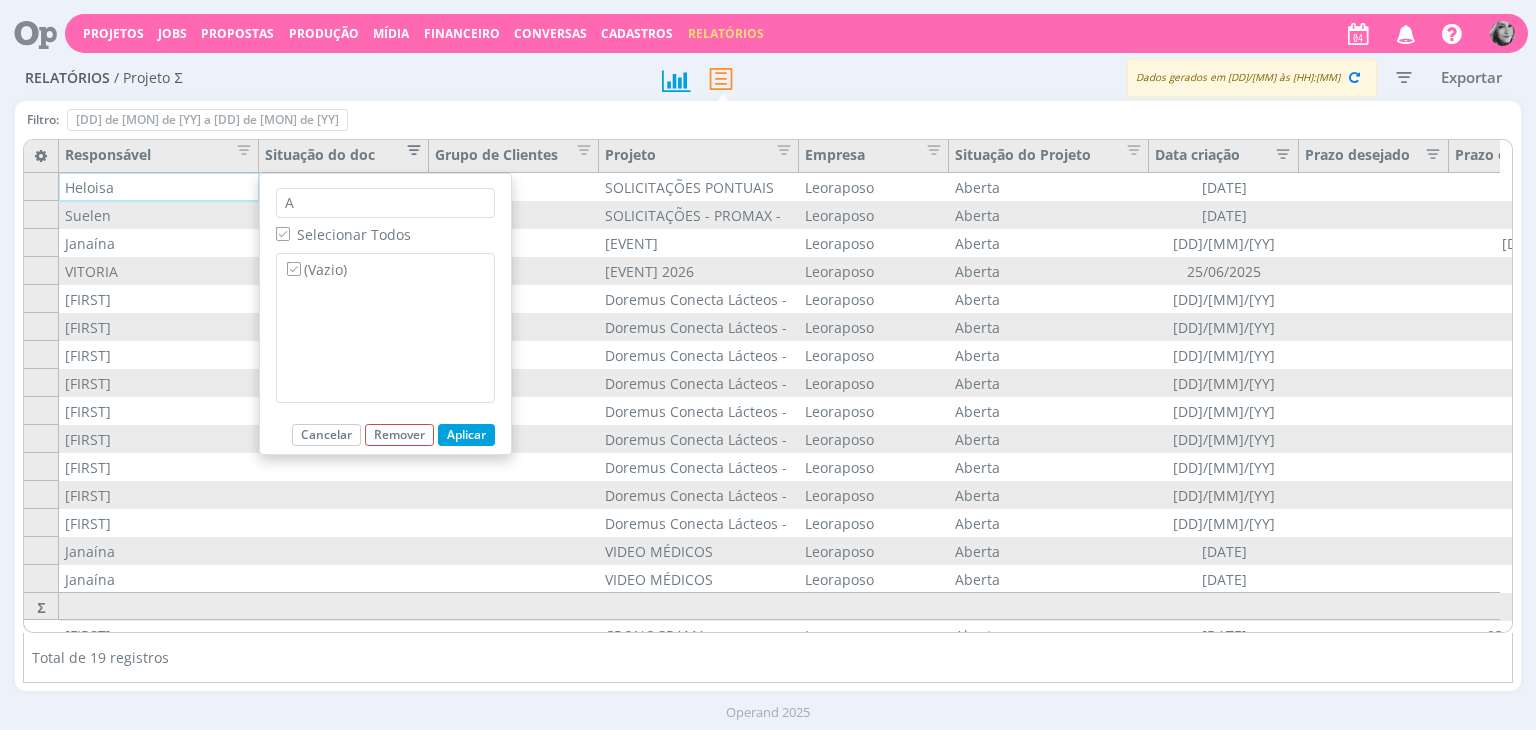 type on "As" 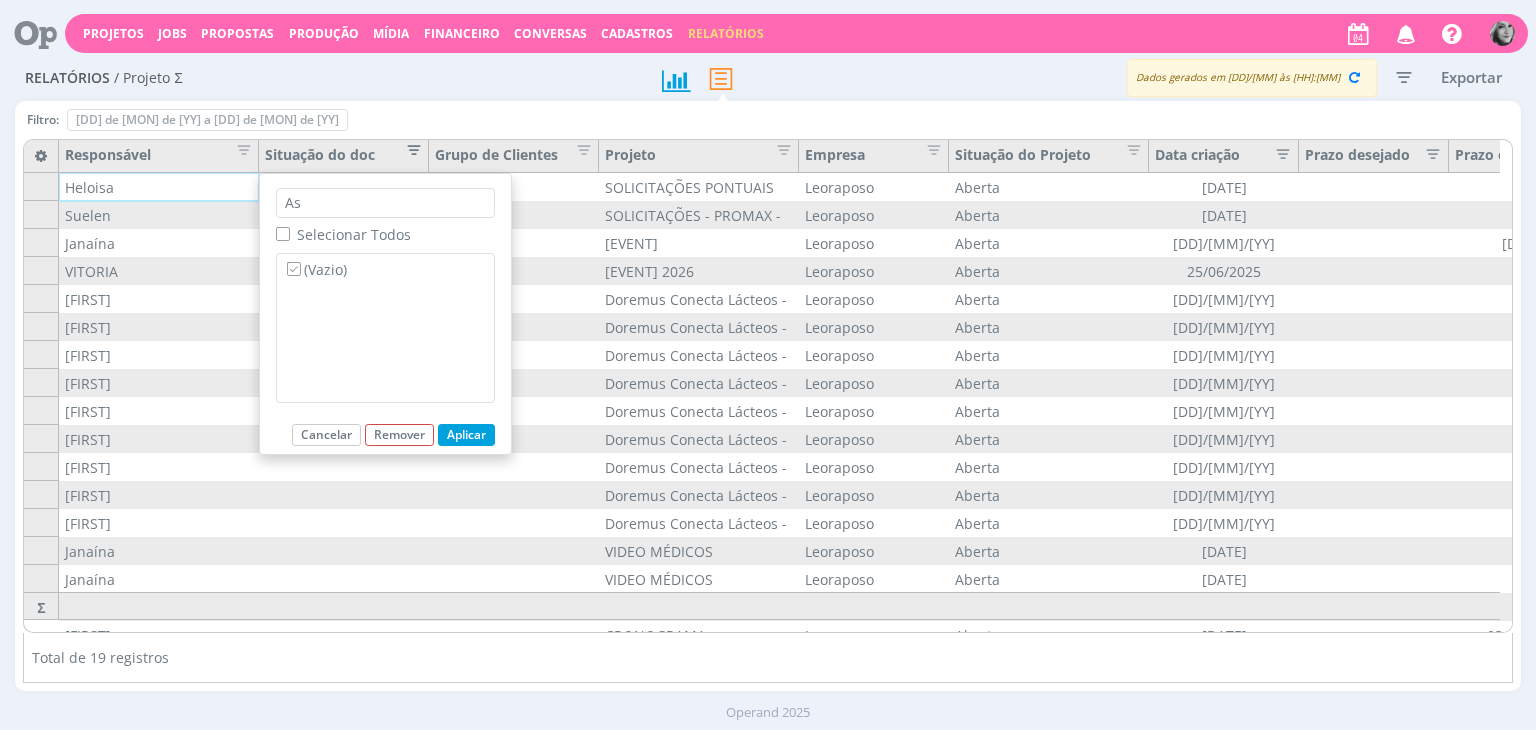 checkbox on "false" 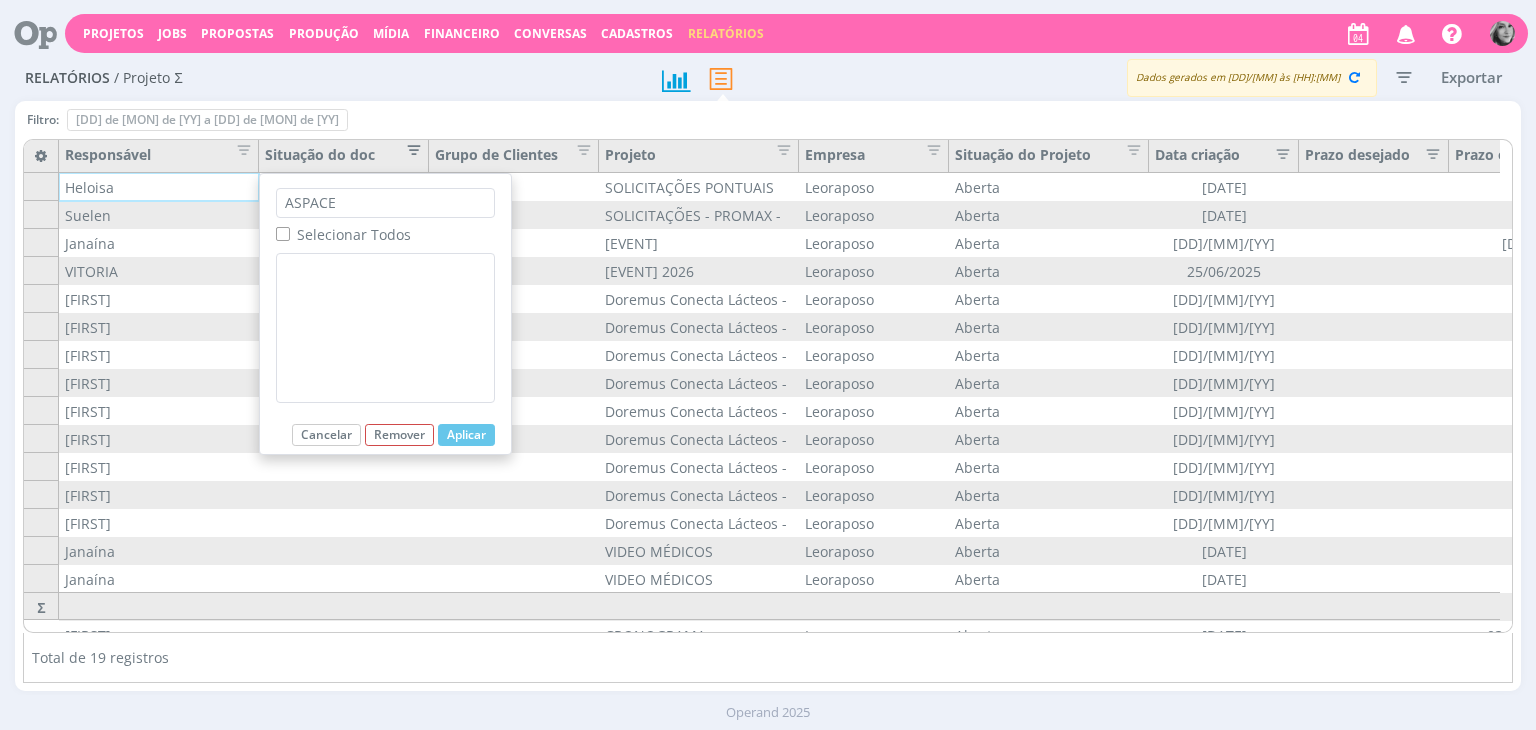 type on "ASPACER" 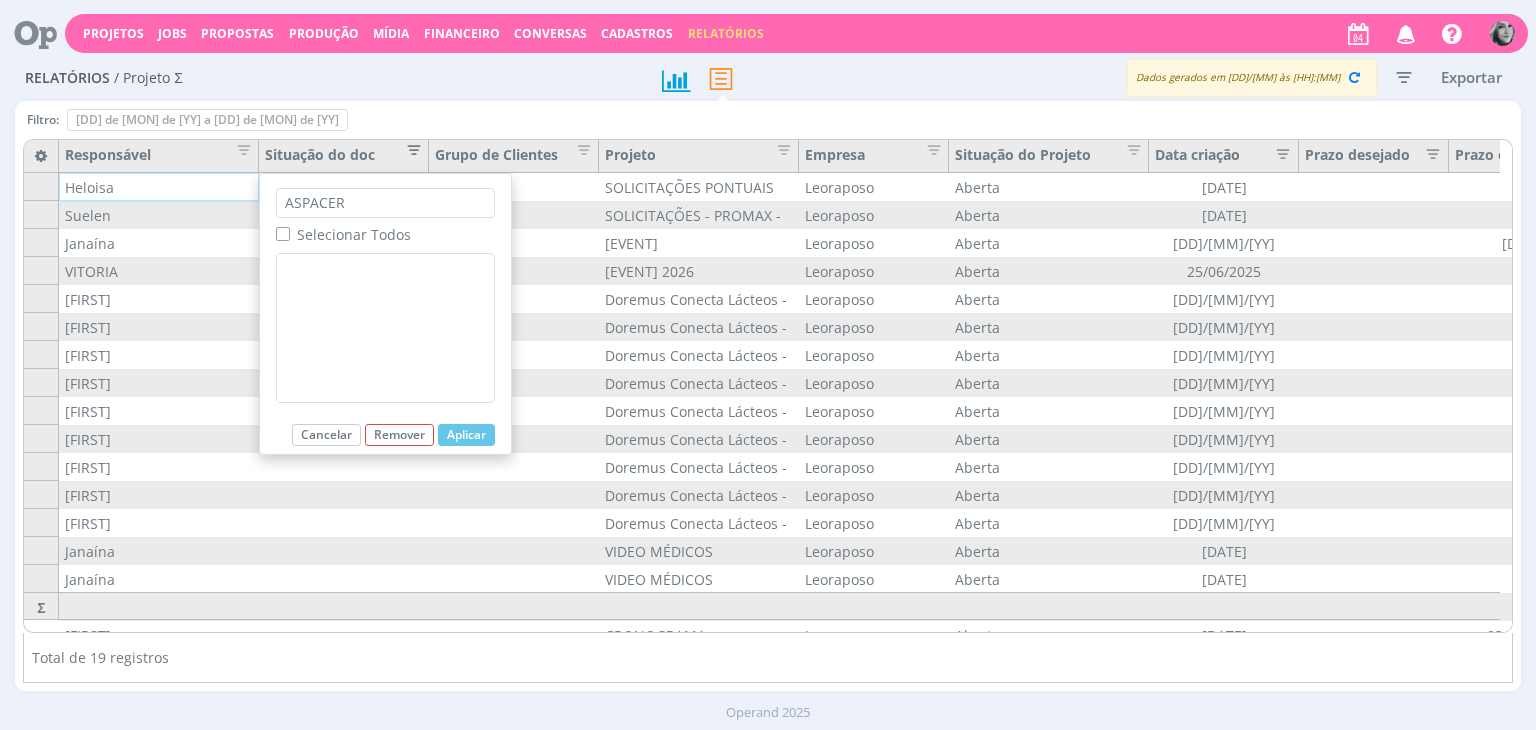 checkbox on "false" 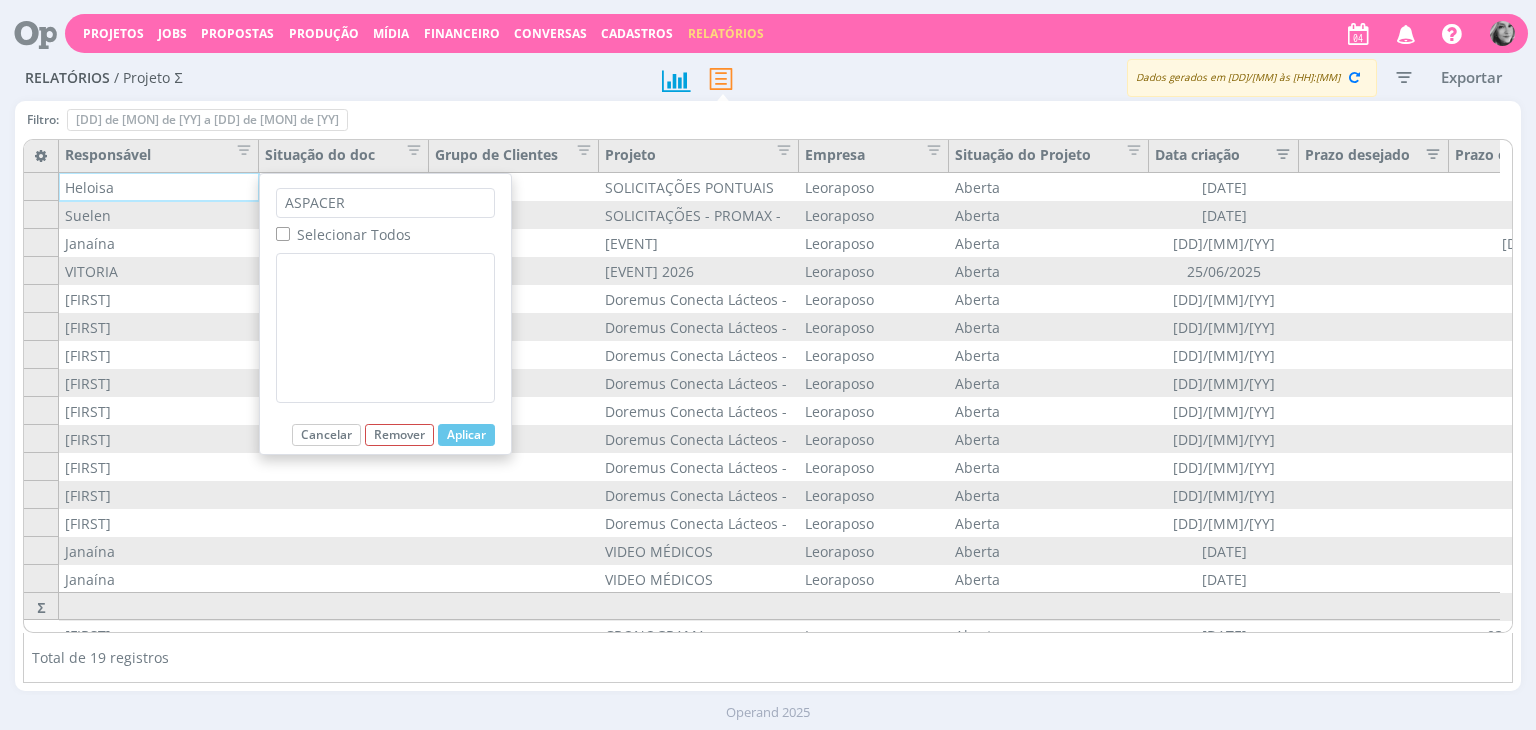 click on "Aplicar    Cancelar    Remover" at bounding box center [385, 439] 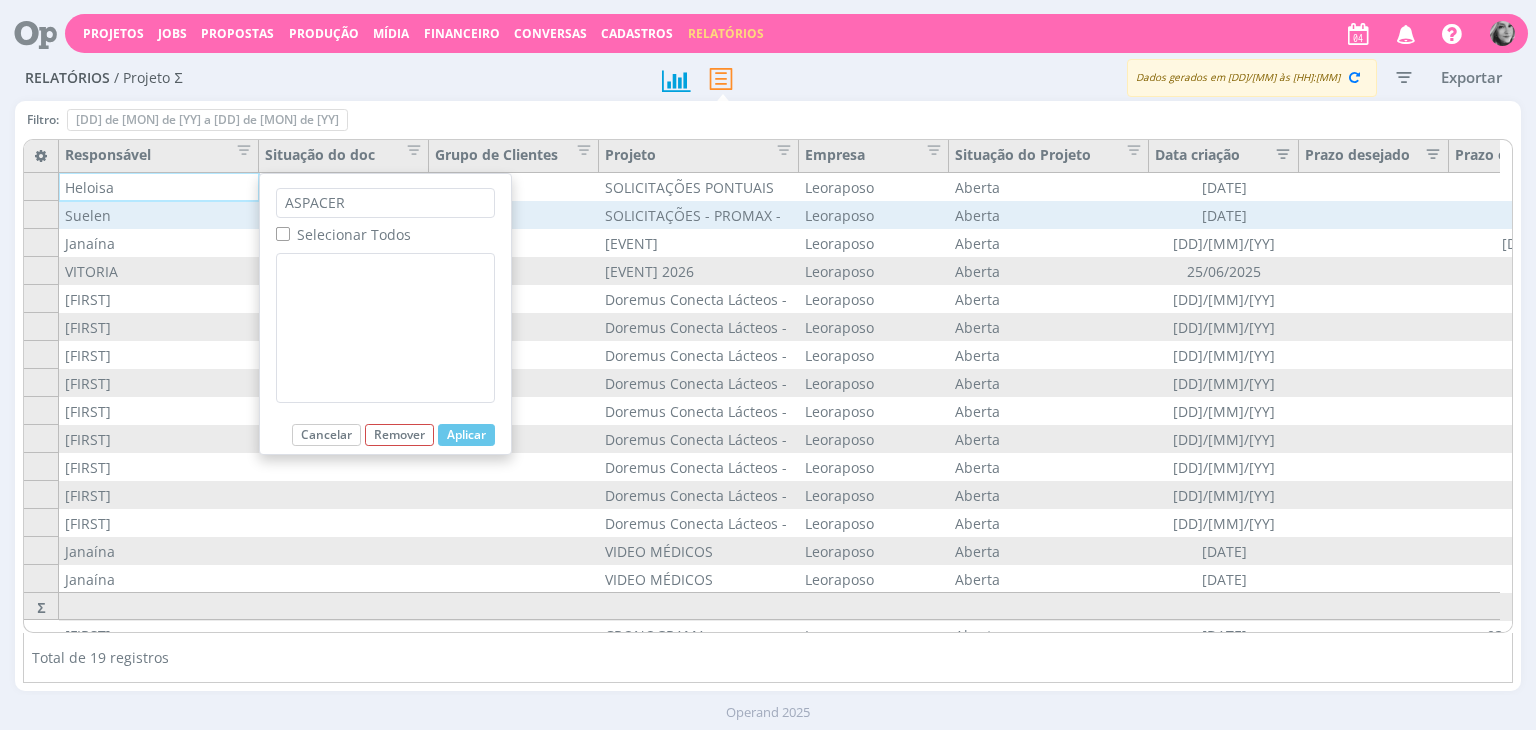 drag, startPoint x: 404, startPoint y: 209, endPoint x: 252, endPoint y: 213, distance: 152.05263 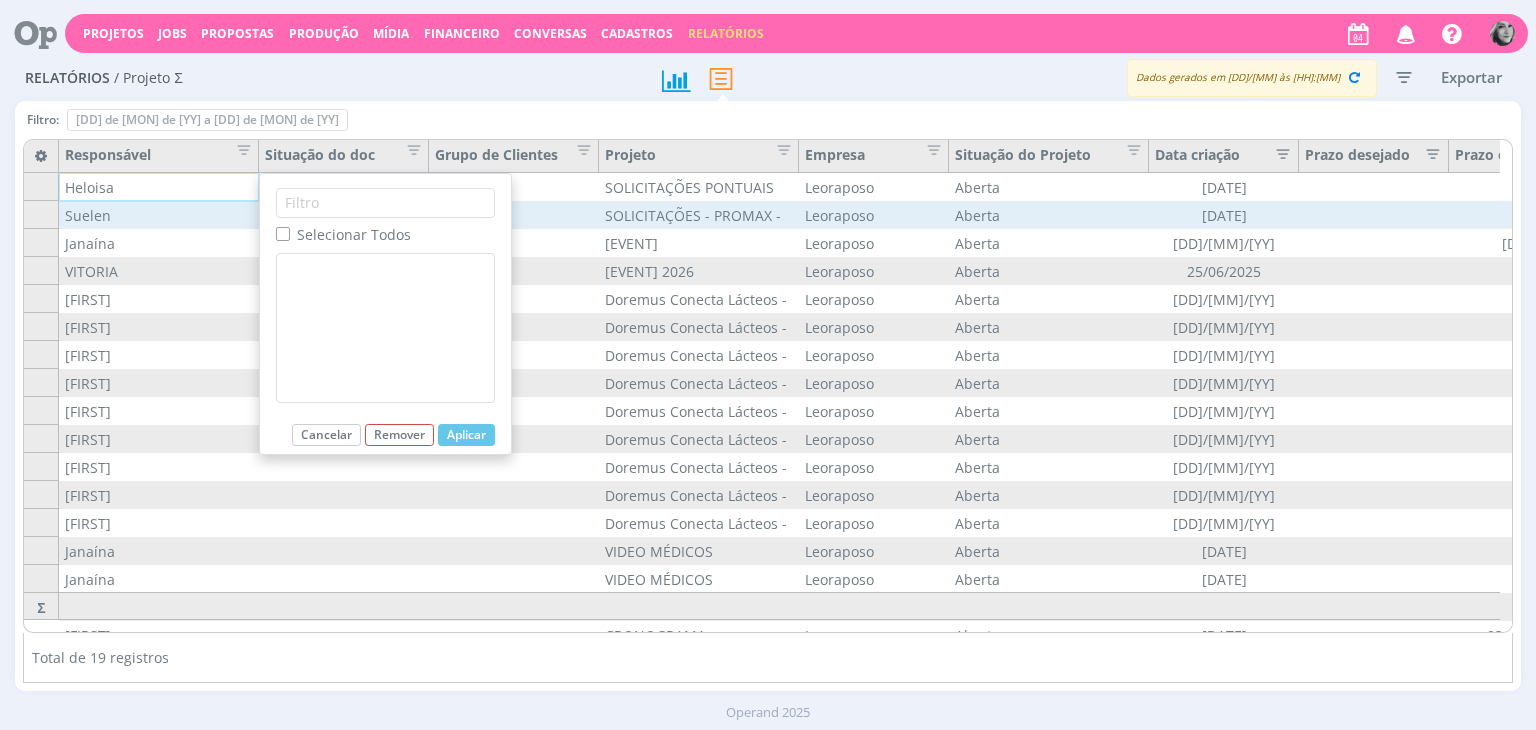 checkbox on "true" 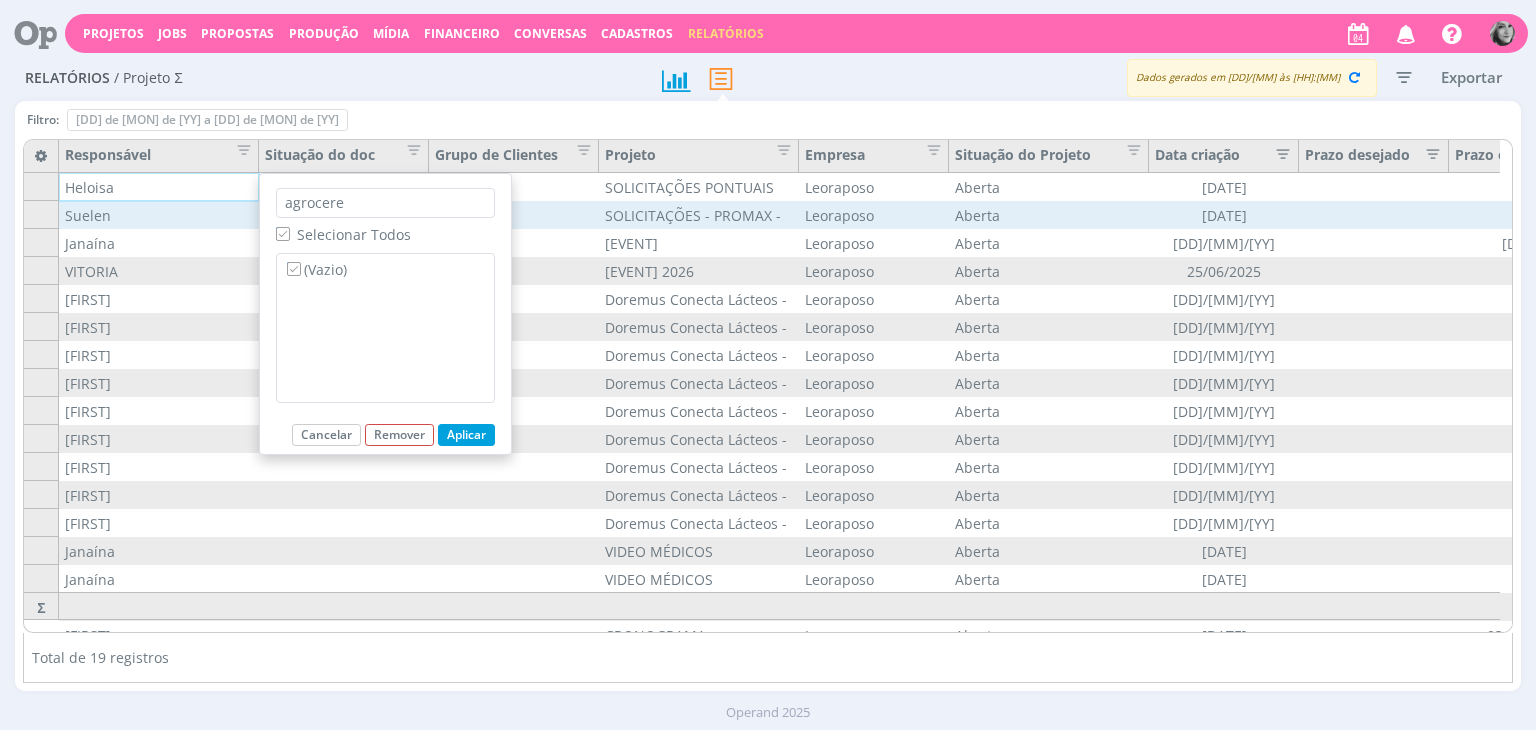 type on "agroceres" 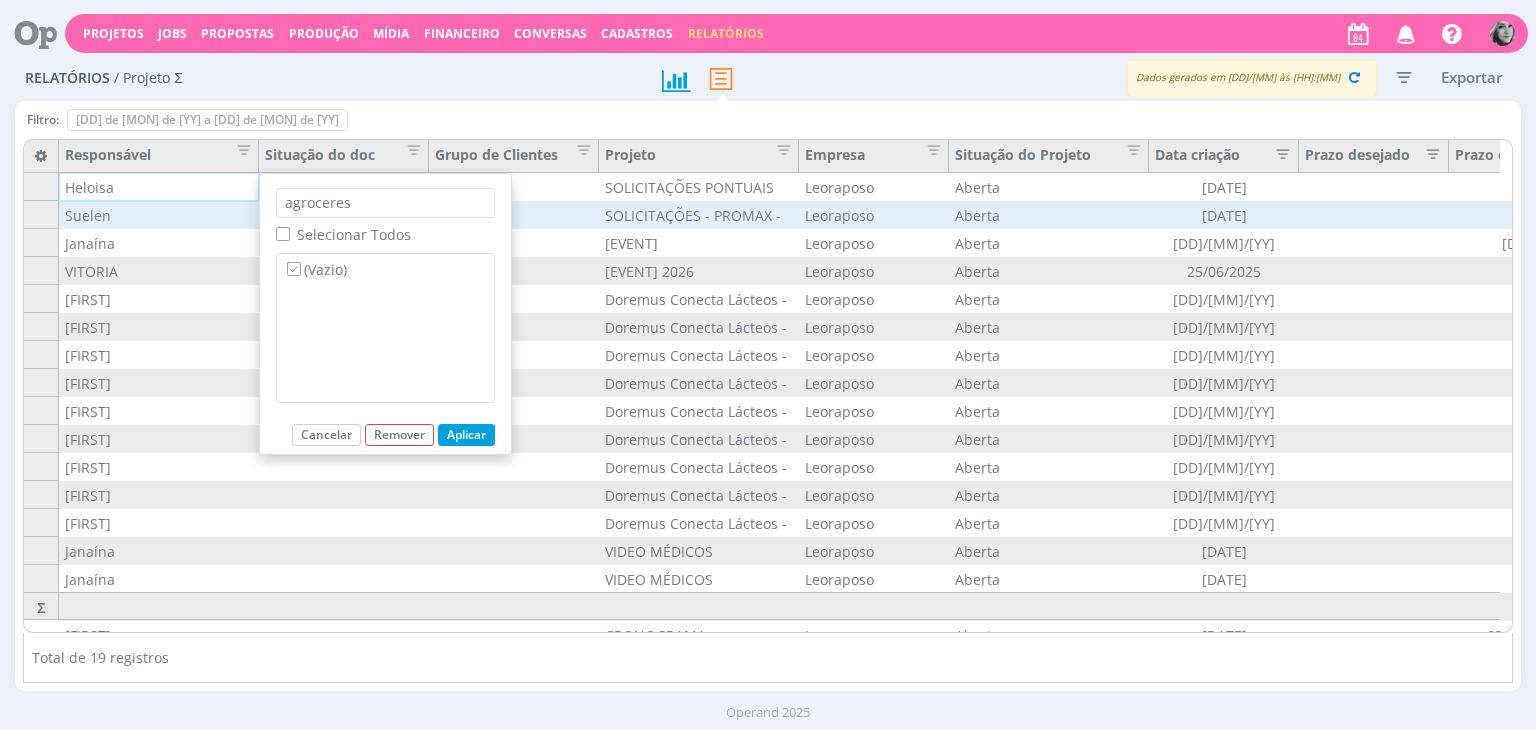 checkbox on "false" 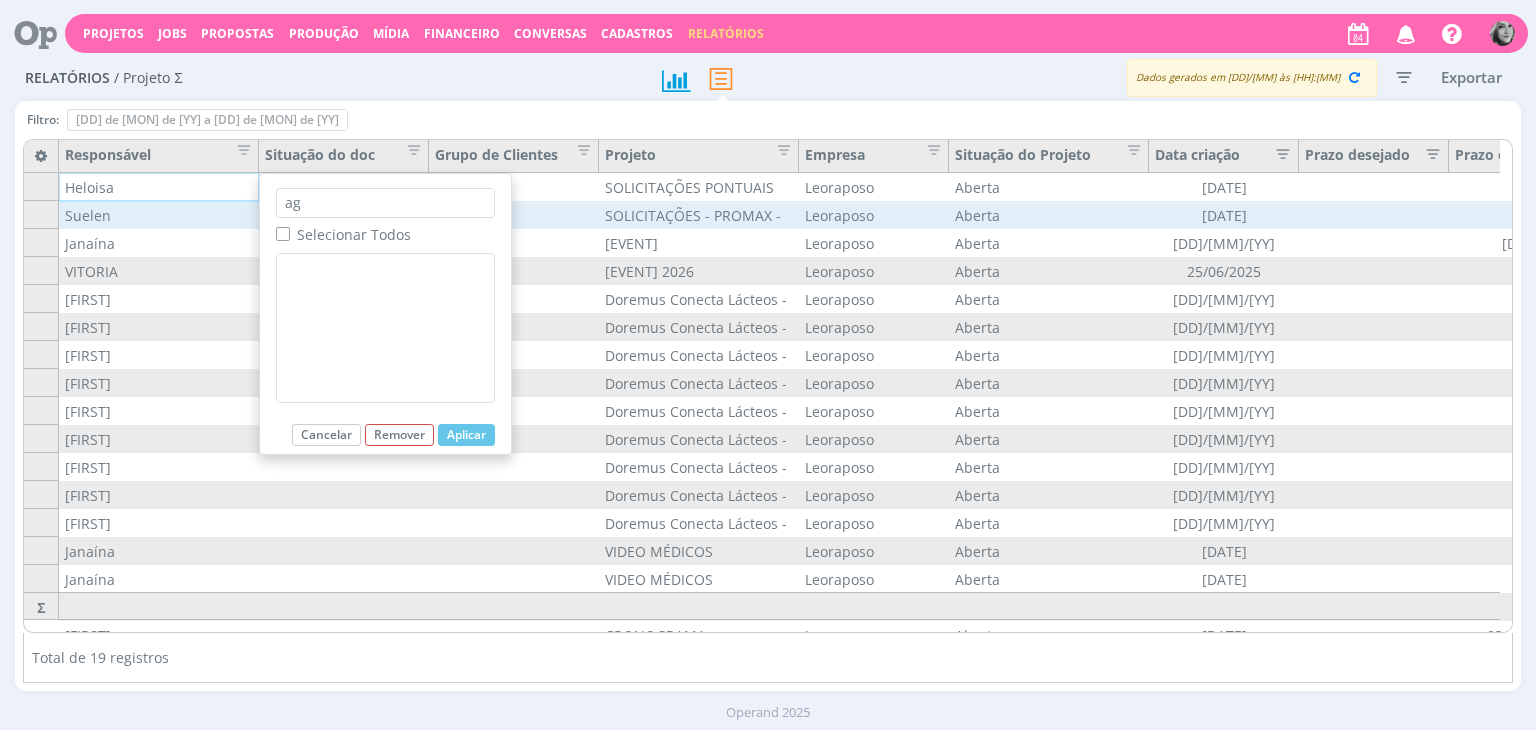type on "a" 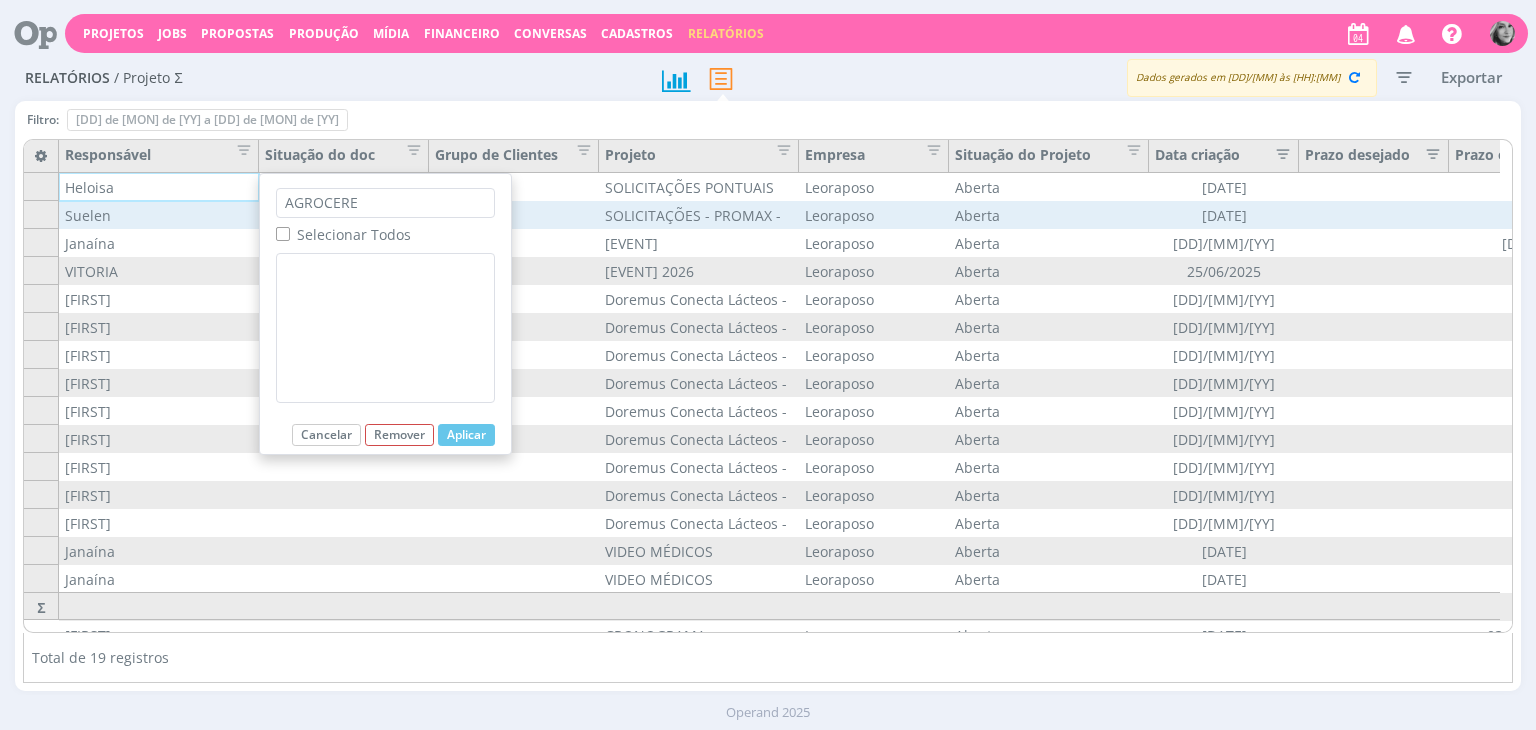 type on "AGROCER" 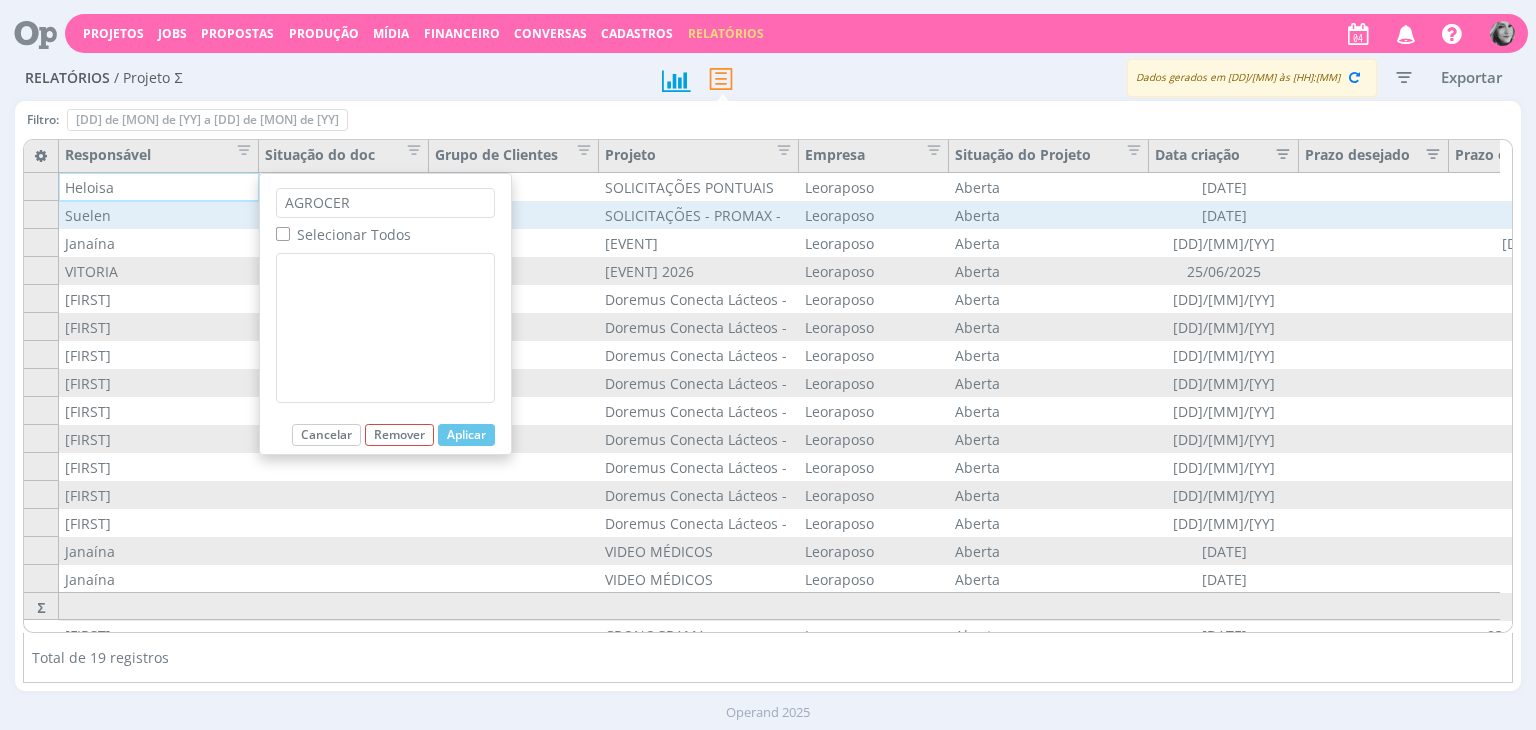 checkbox on "false" 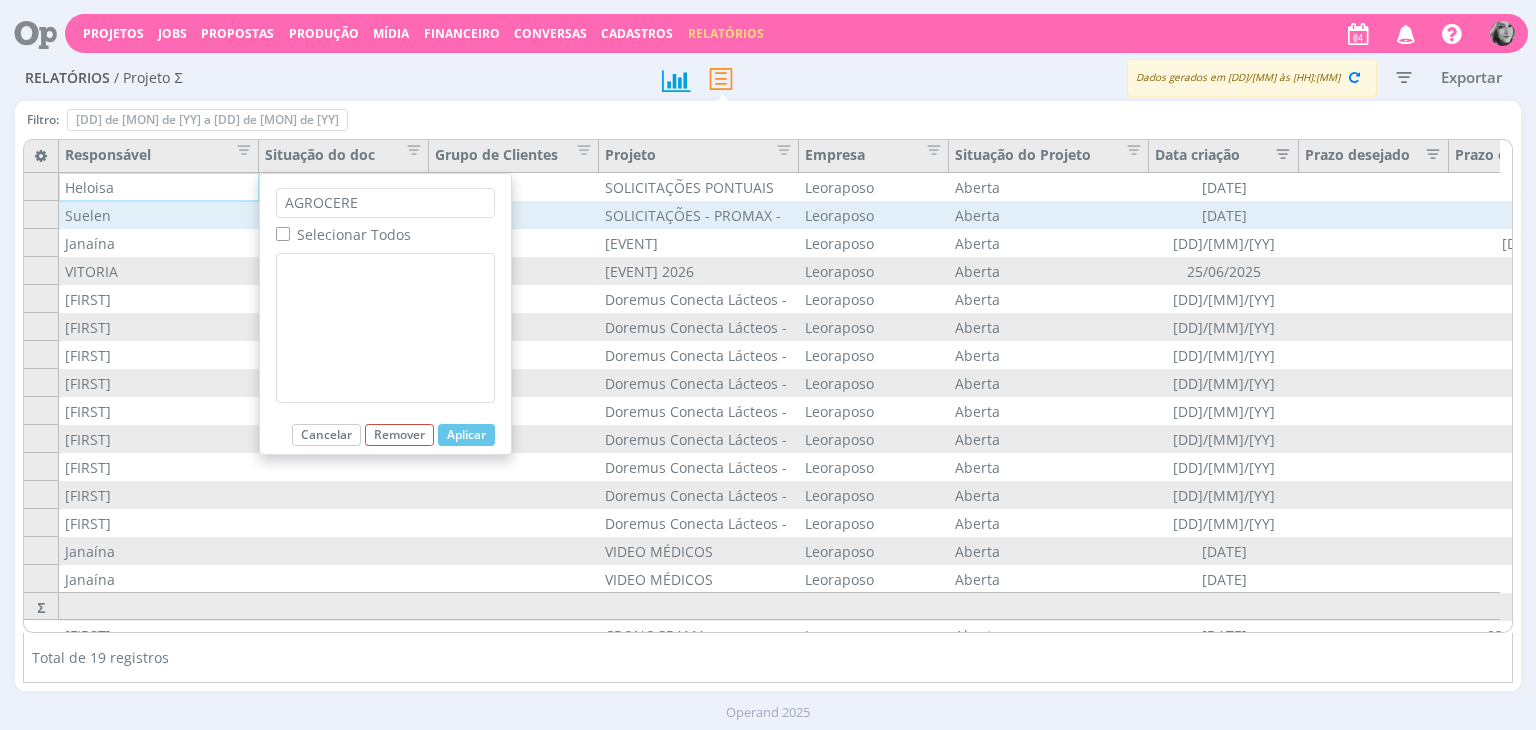type on "AGROCERES" 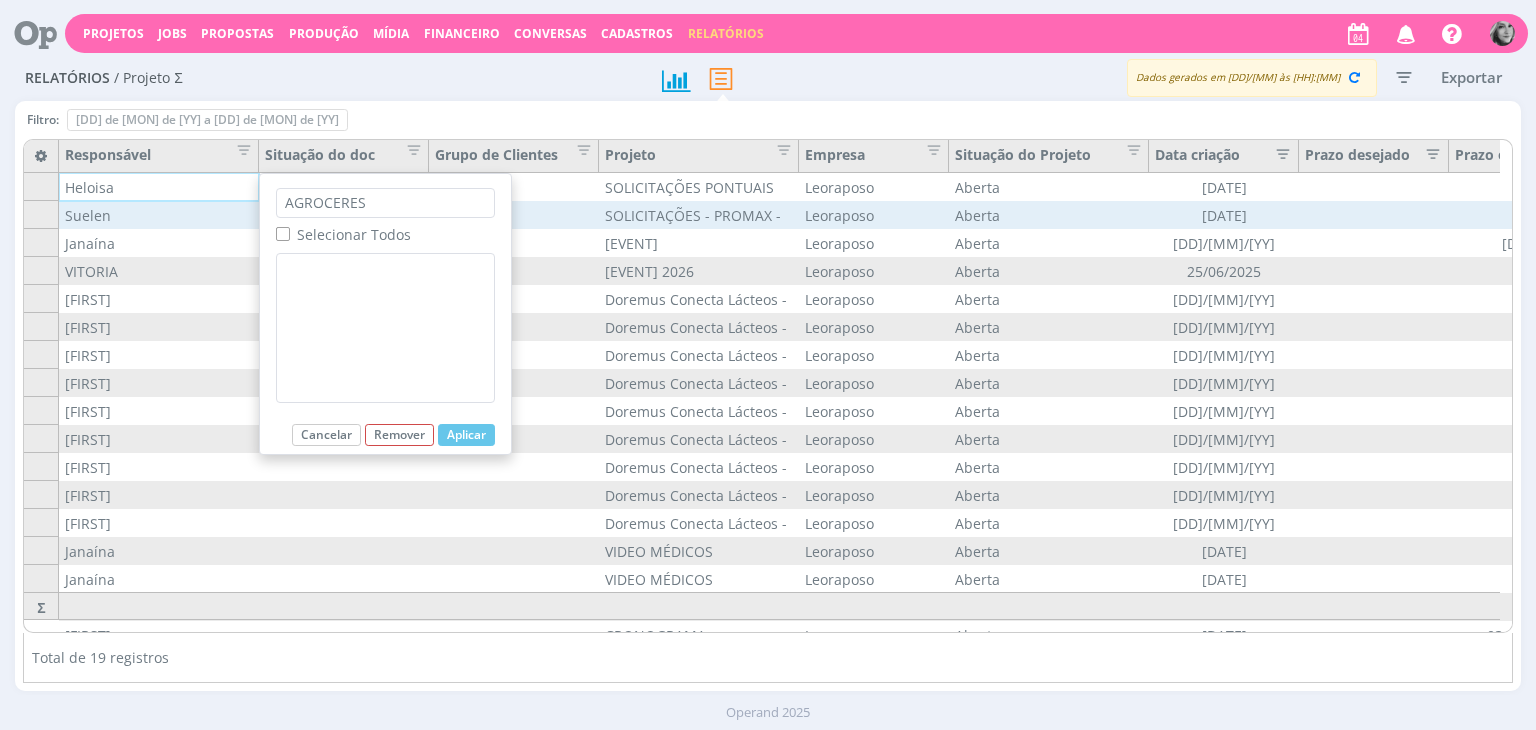 checkbox on "false" 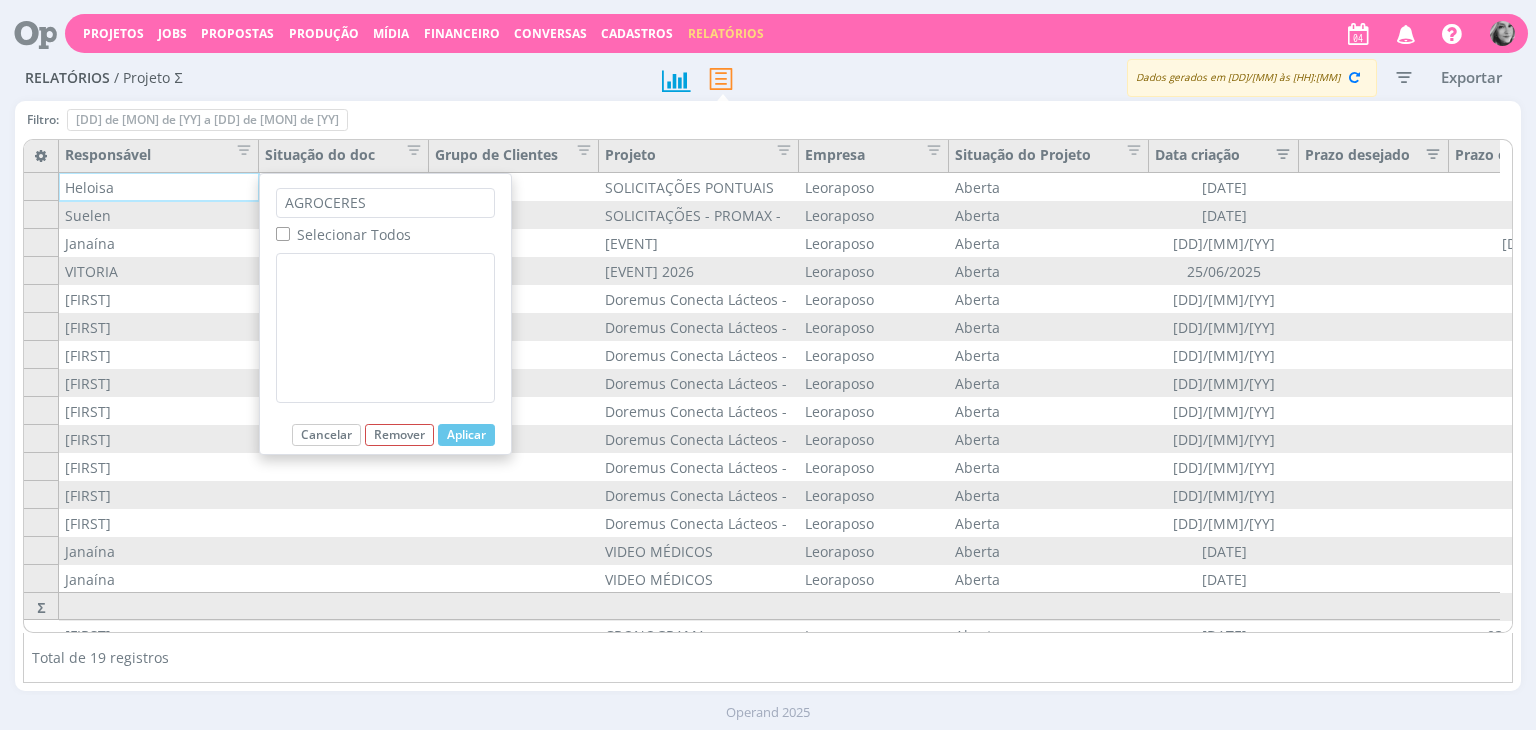 click on "Aplicar    Cancelar    Remover" at bounding box center [385, 439] 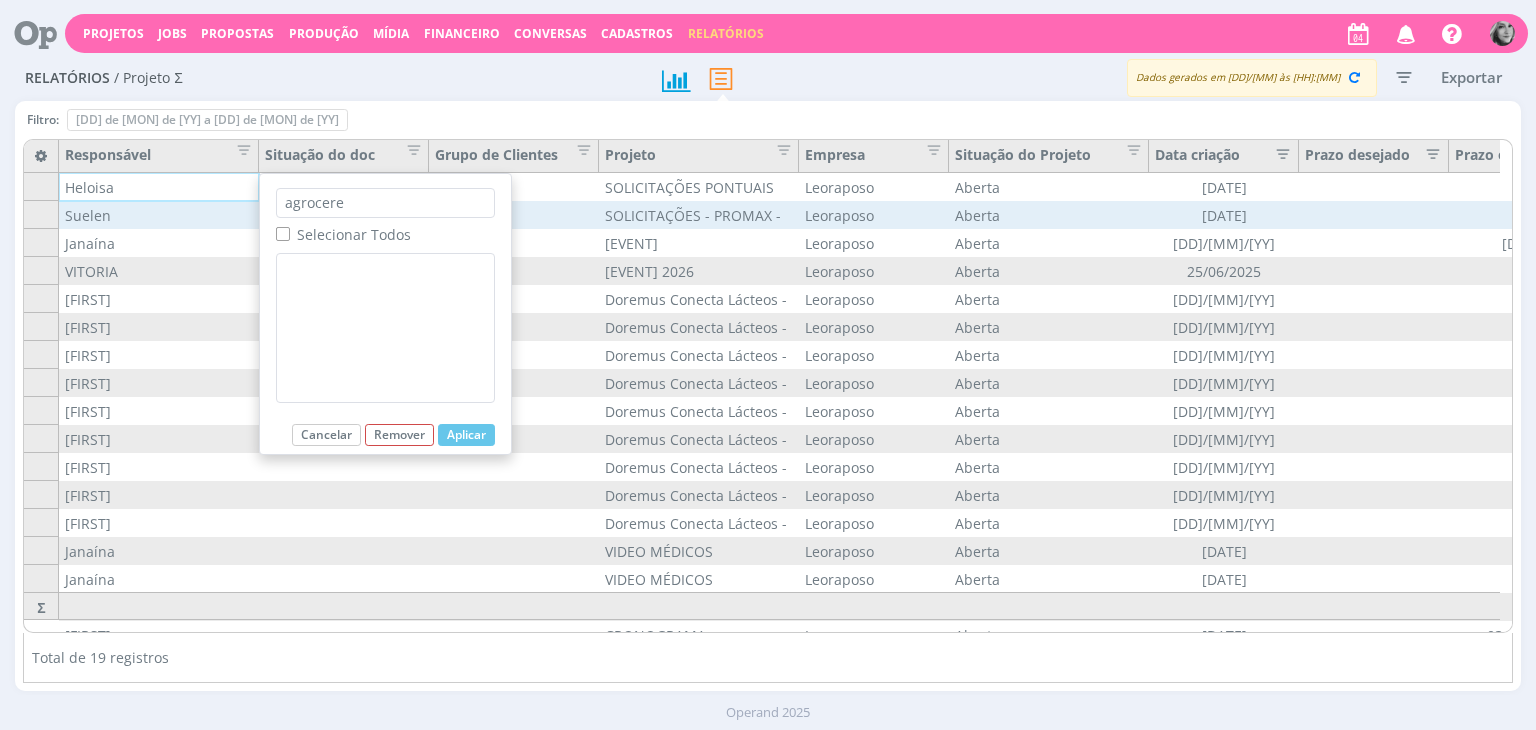 type on "agroceres" 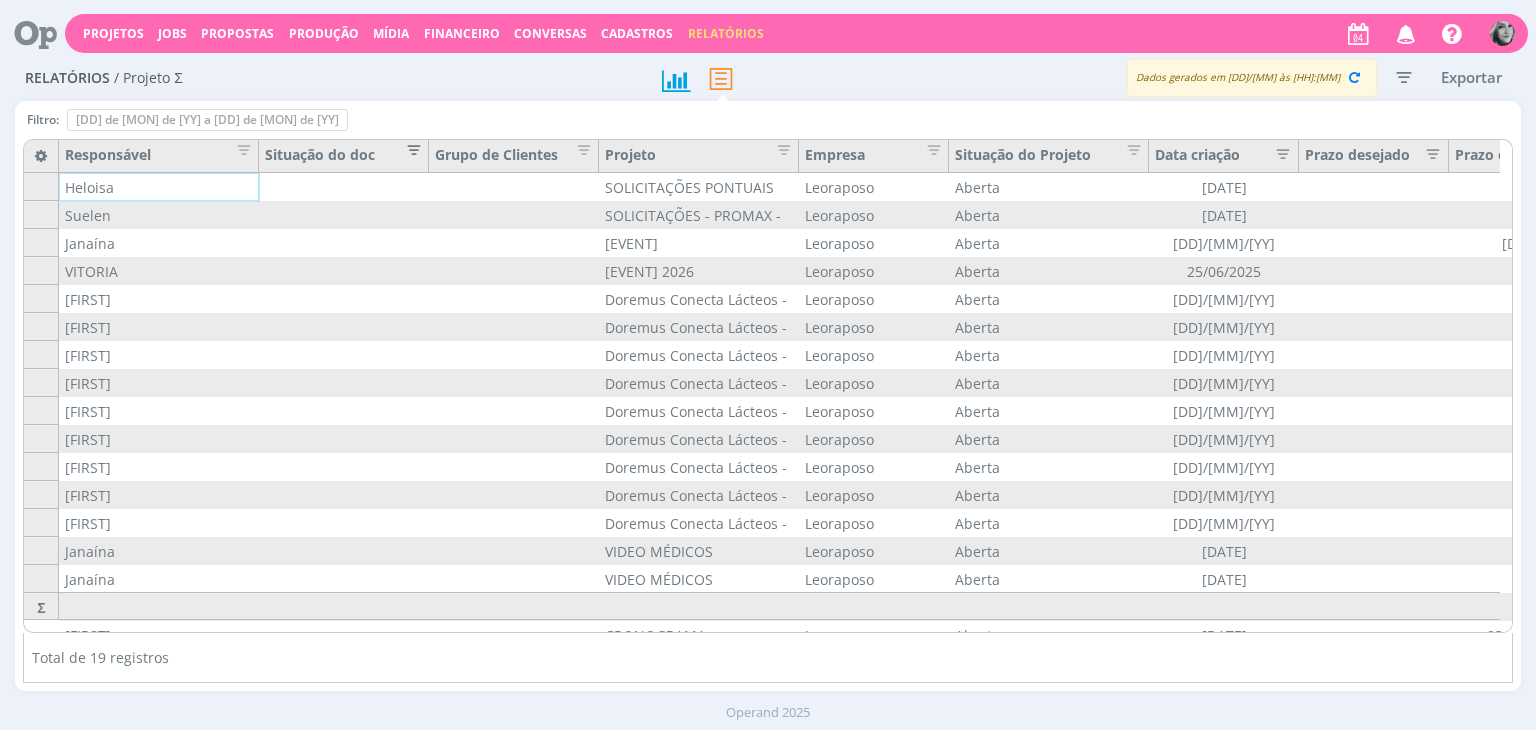 click at bounding box center (408, 147) 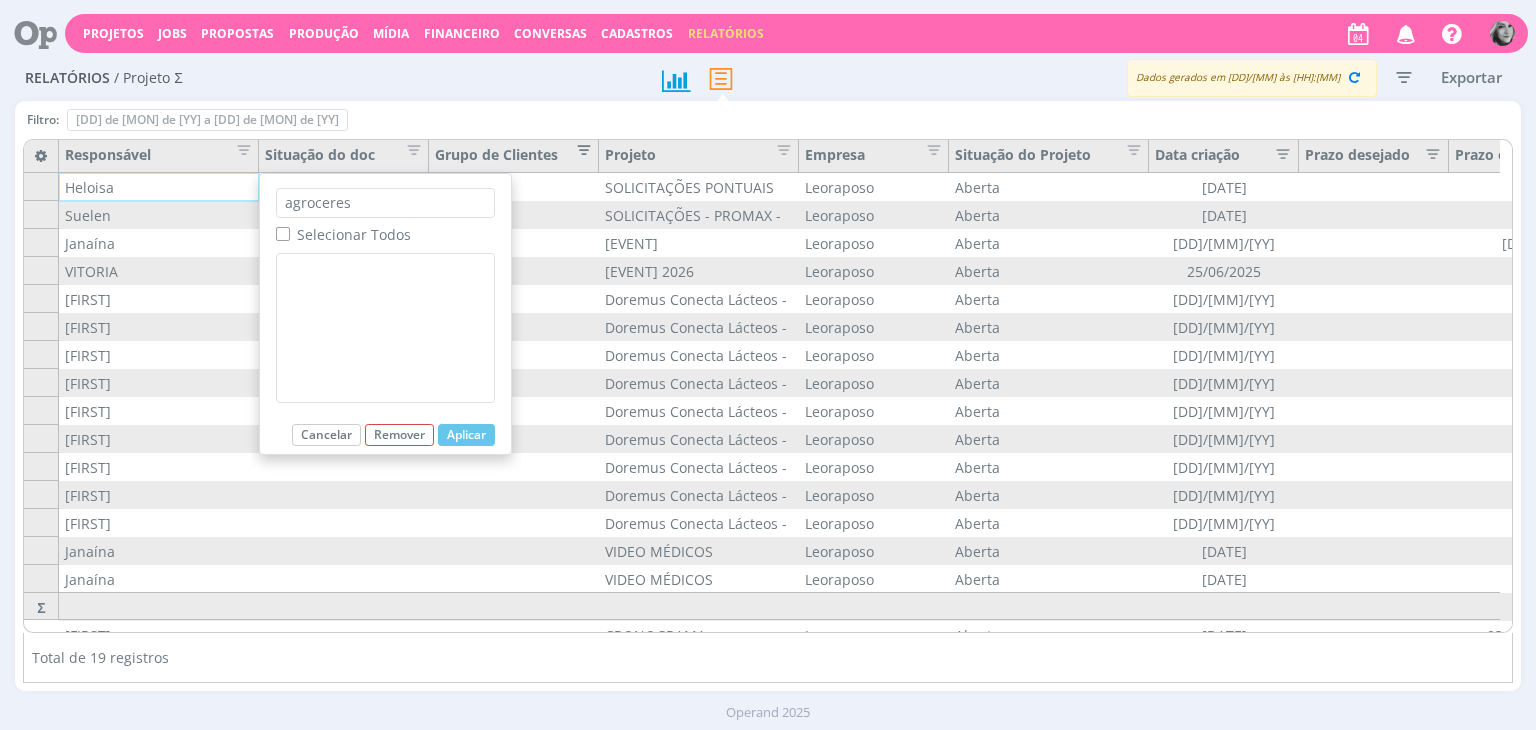 click at bounding box center [578, 147] 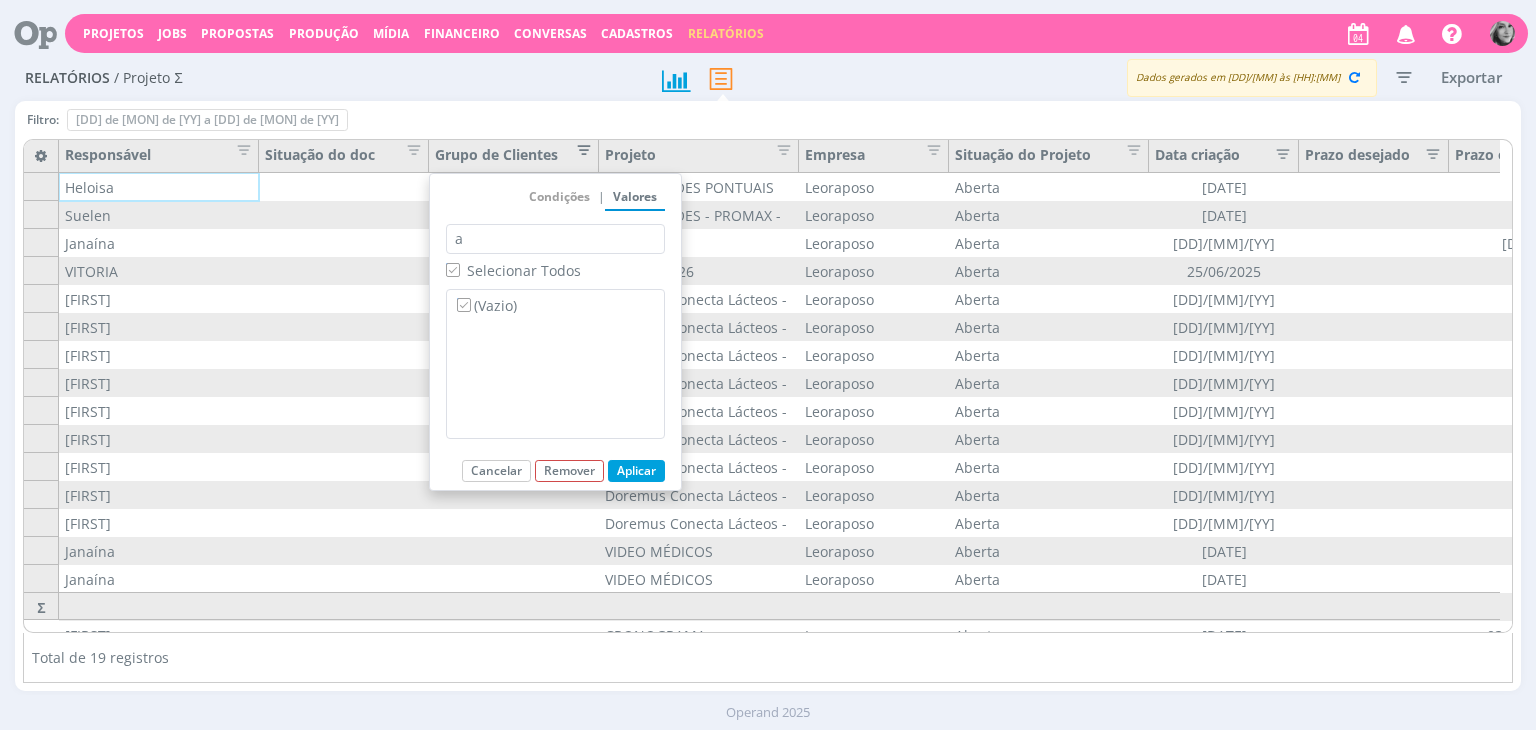 type on "ag" 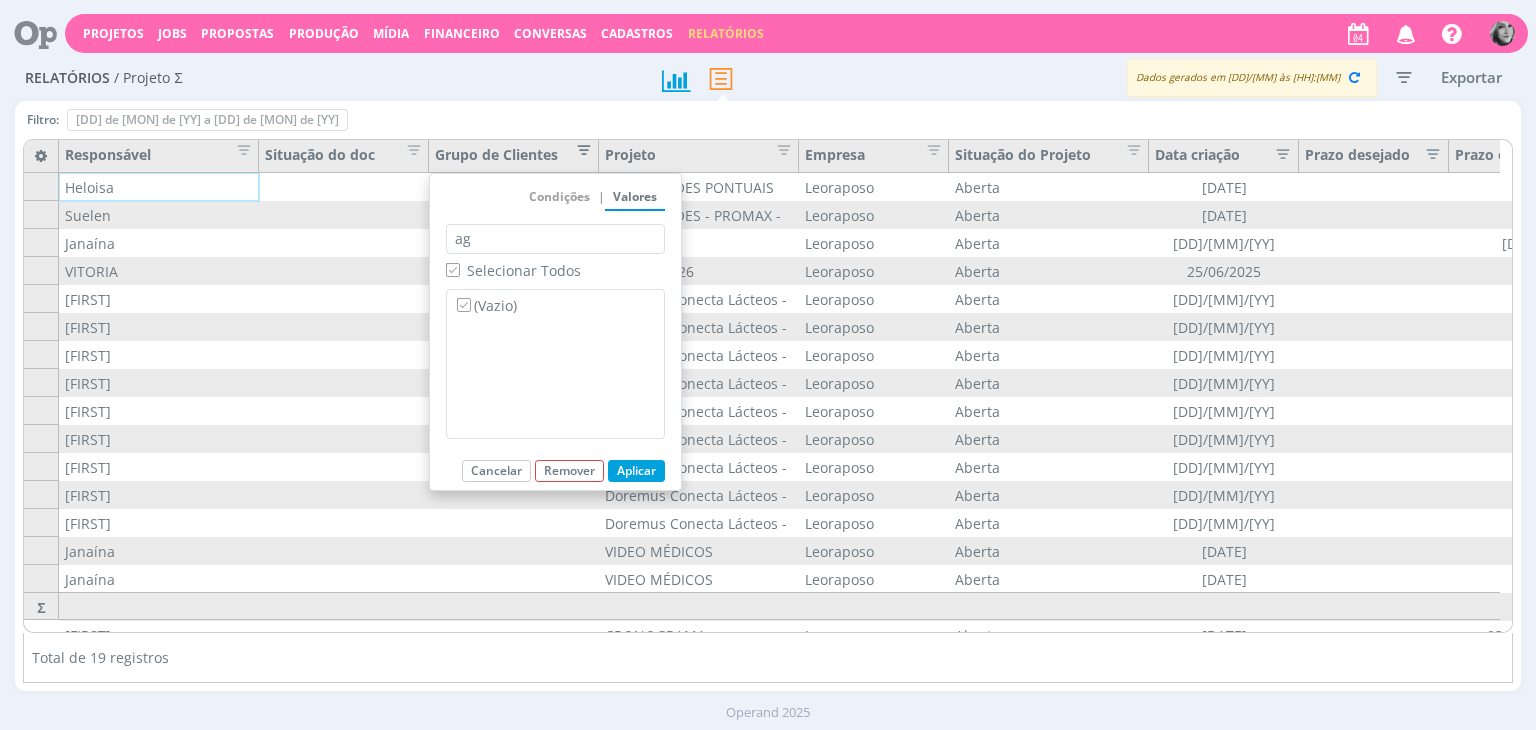 checkbox on "false" 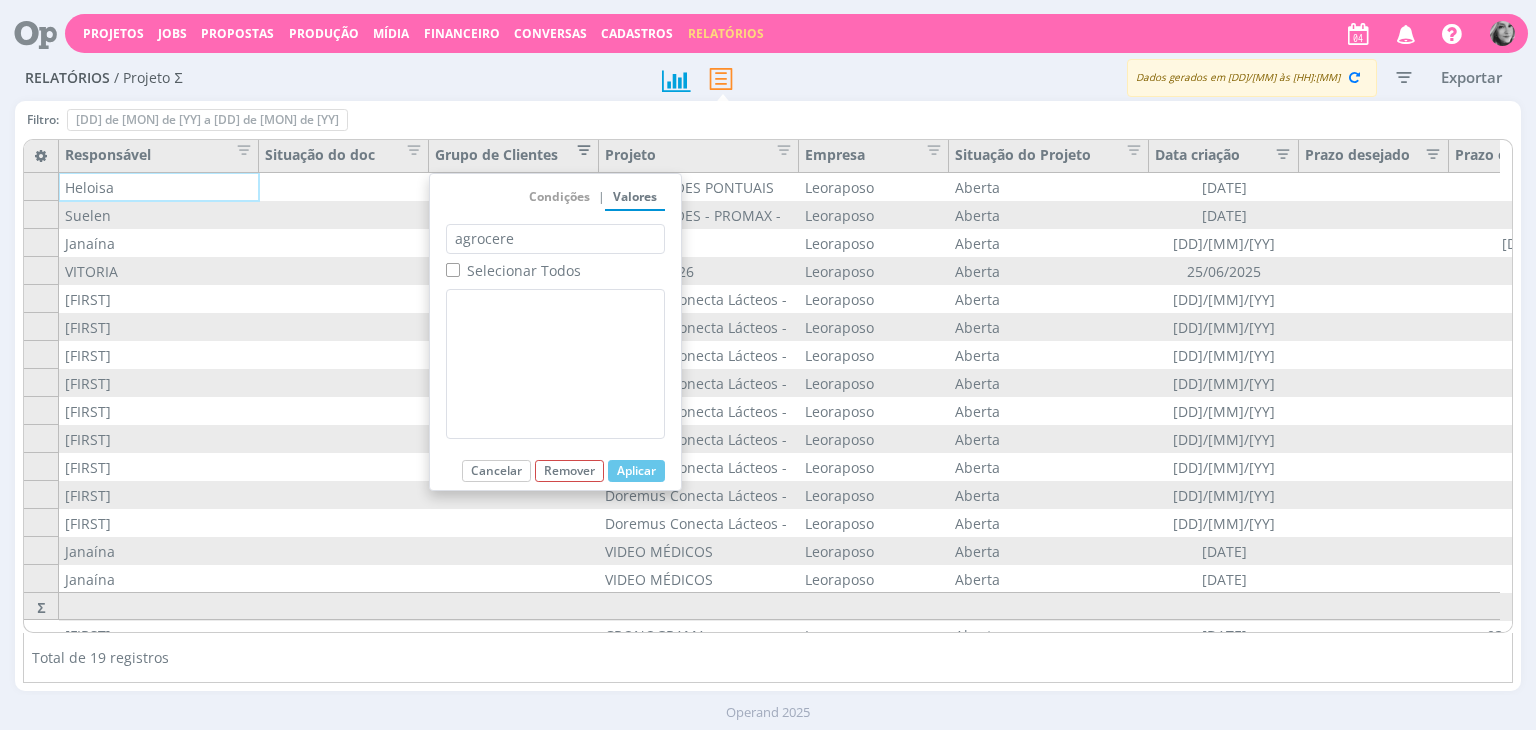 type on "agroceres" 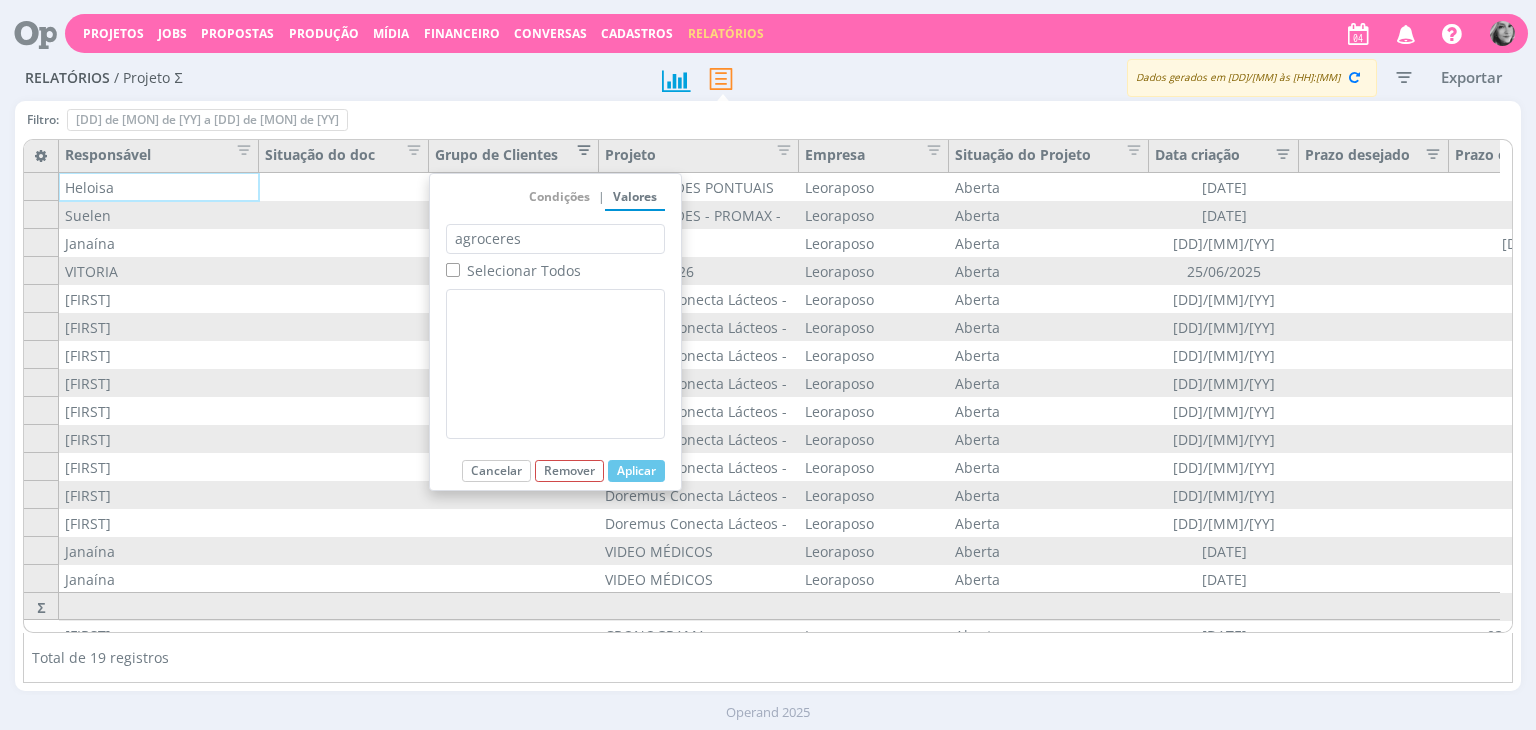 checkbox on "false" 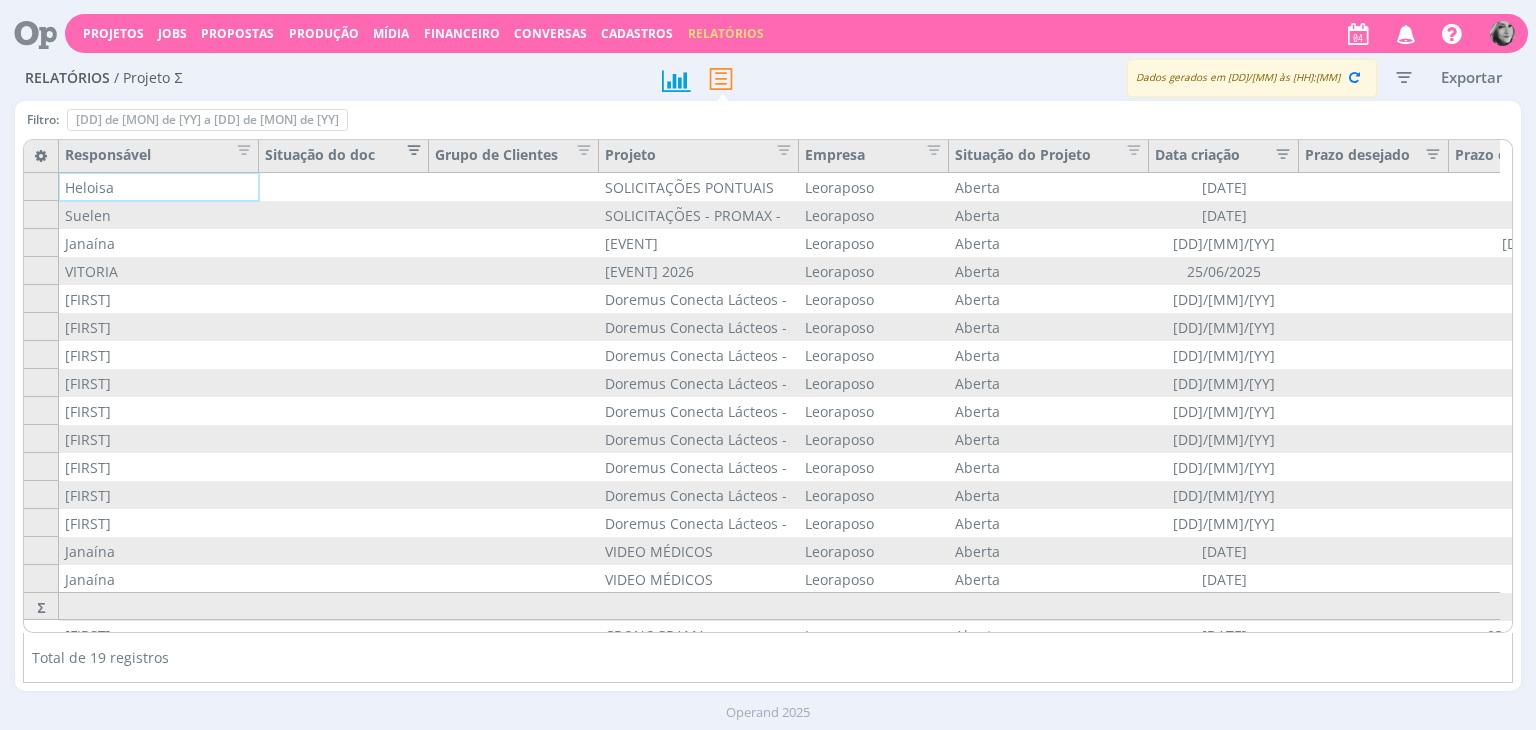 click at bounding box center [408, 147] 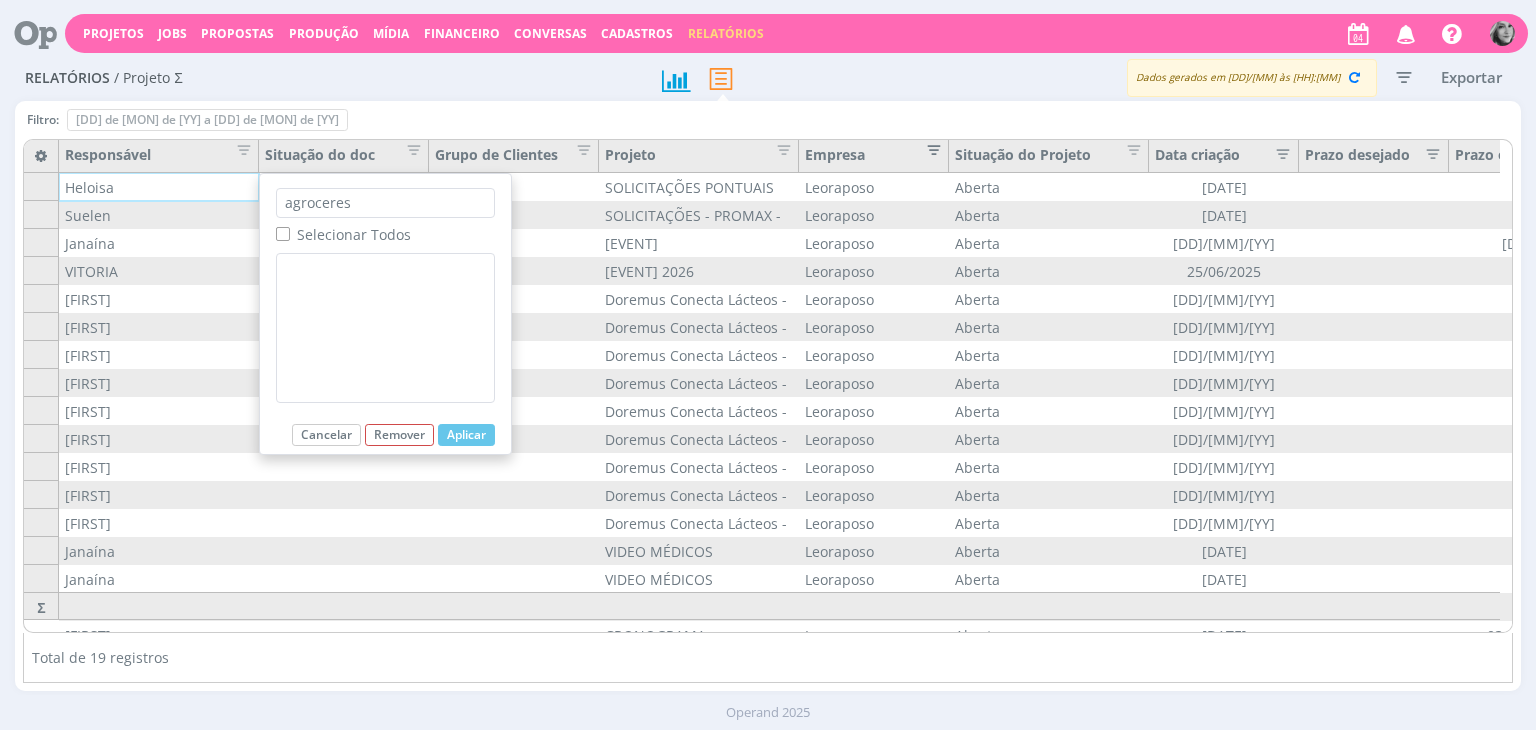 click at bounding box center (928, 147) 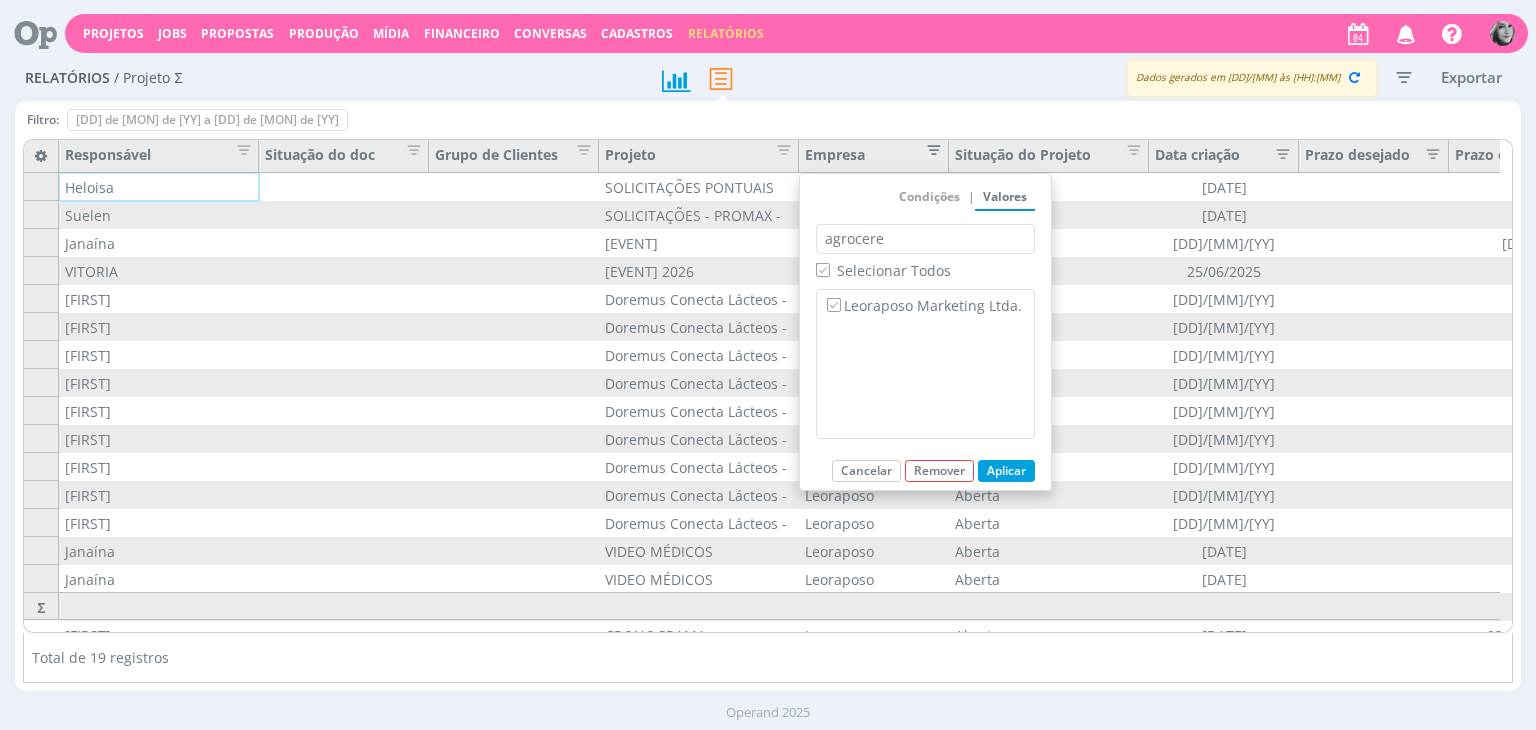 type on "agroceres" 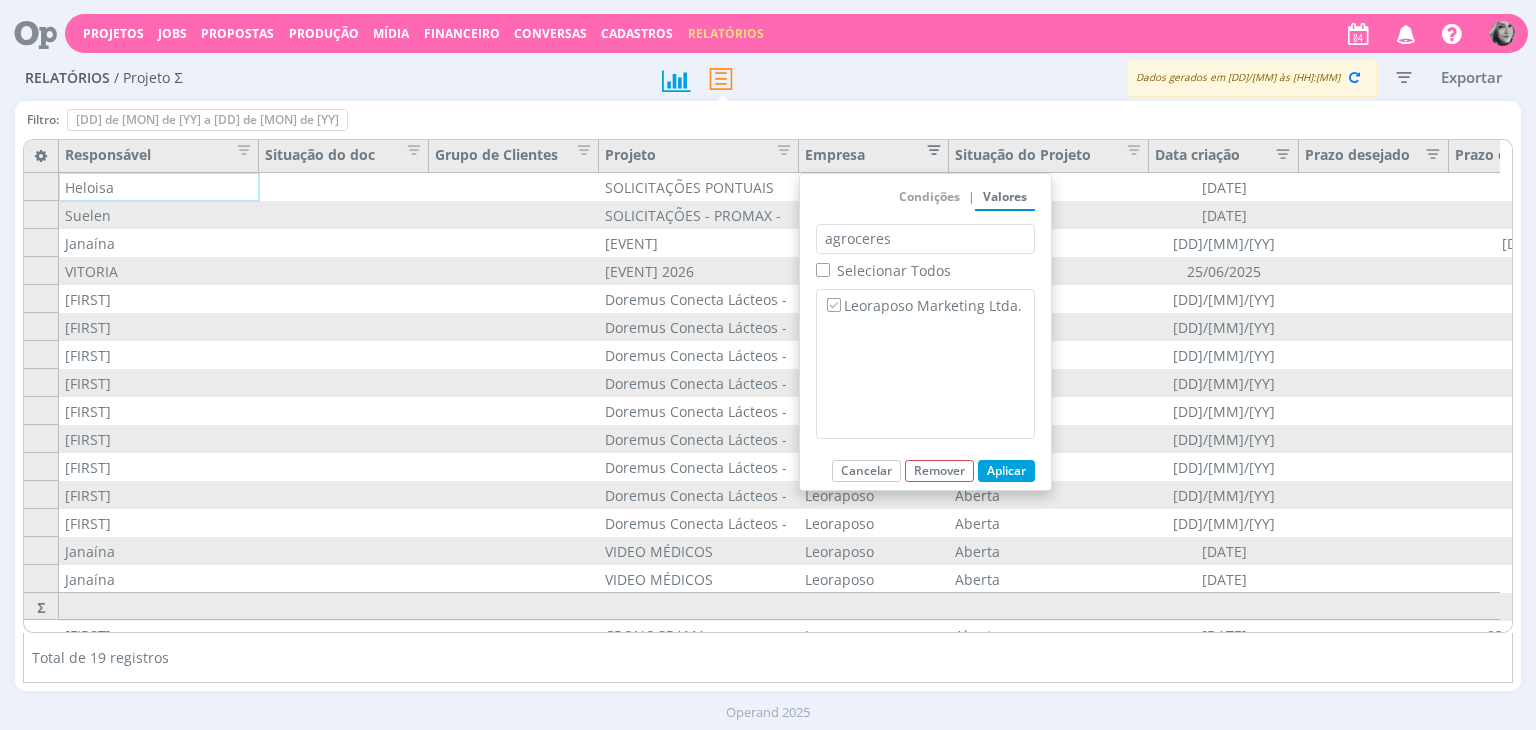 checkbox on "false" 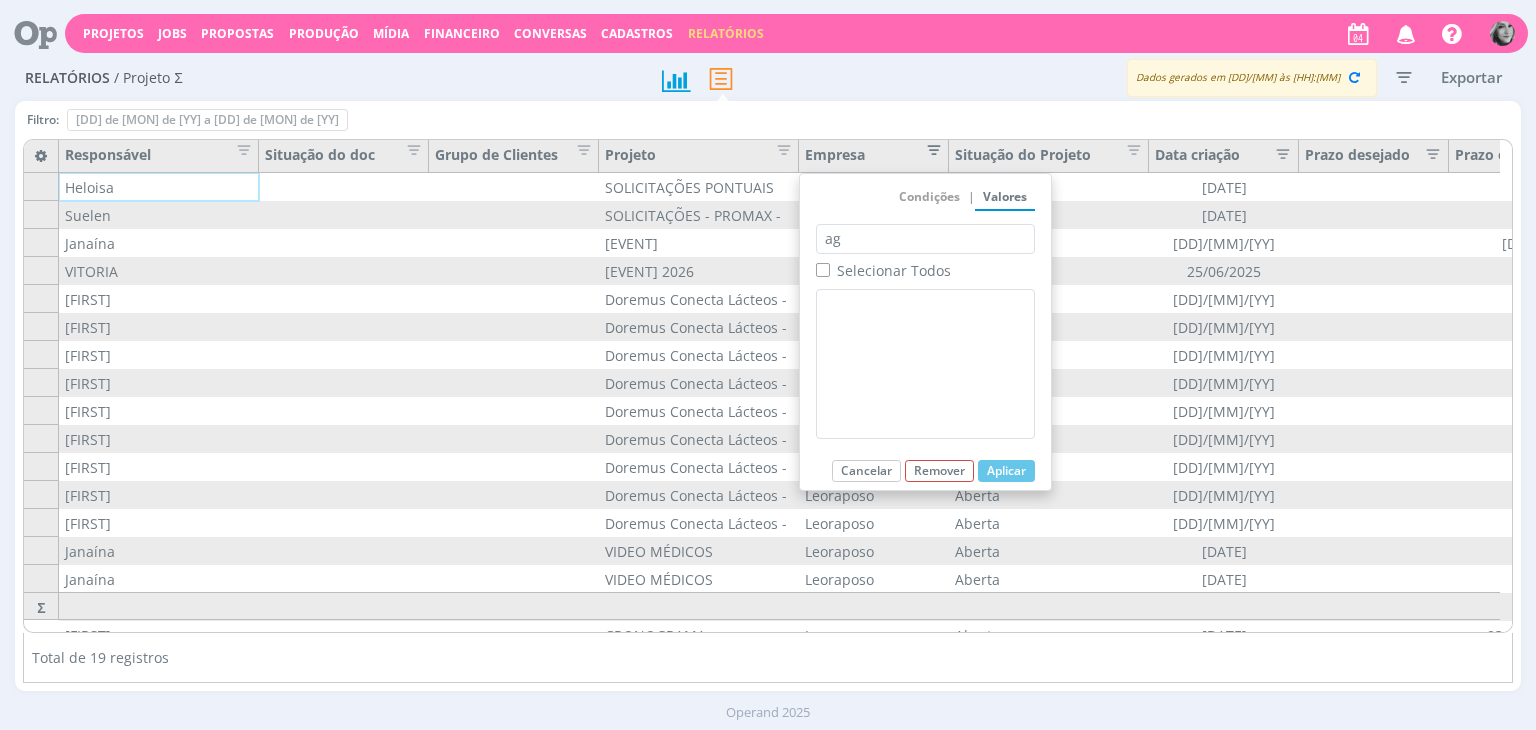 type on "a" 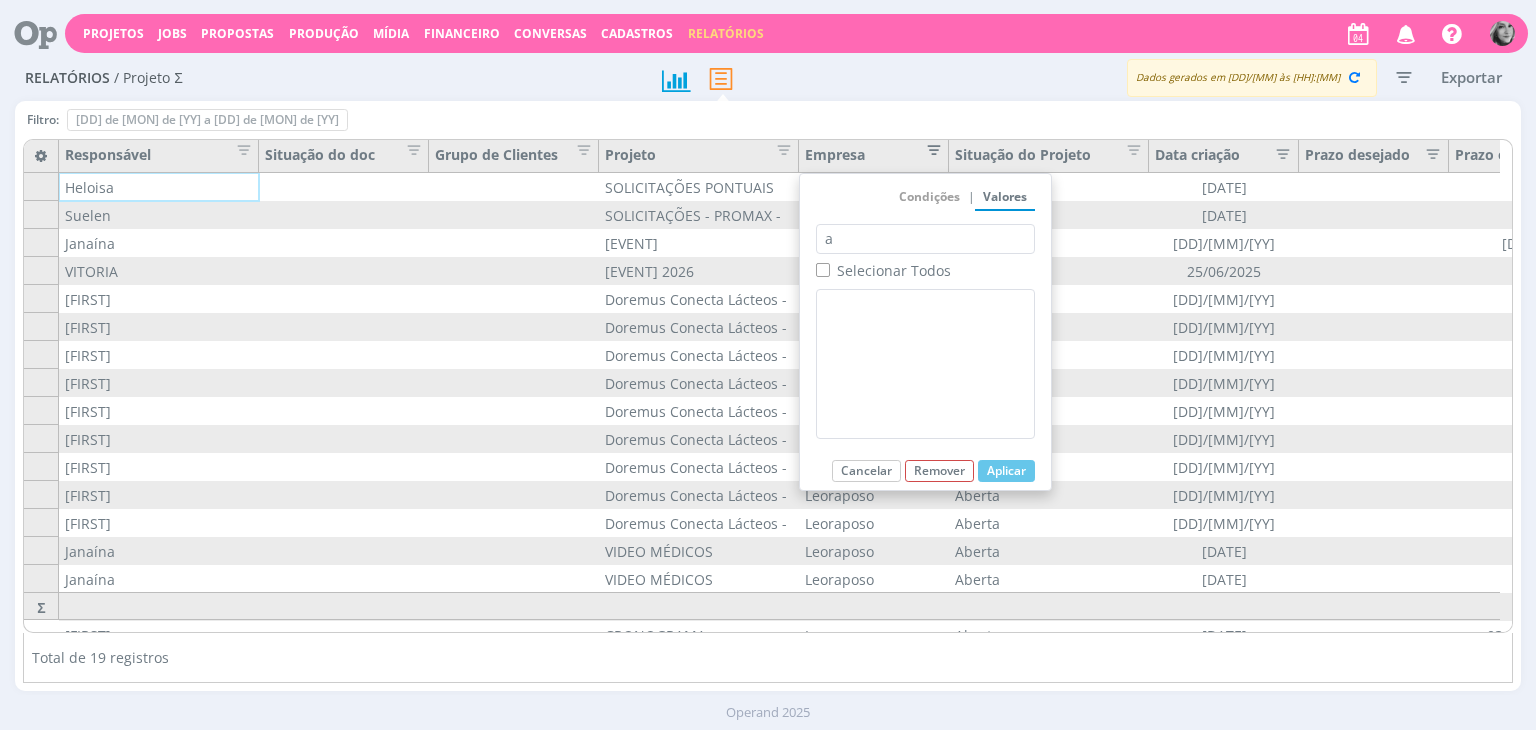 type 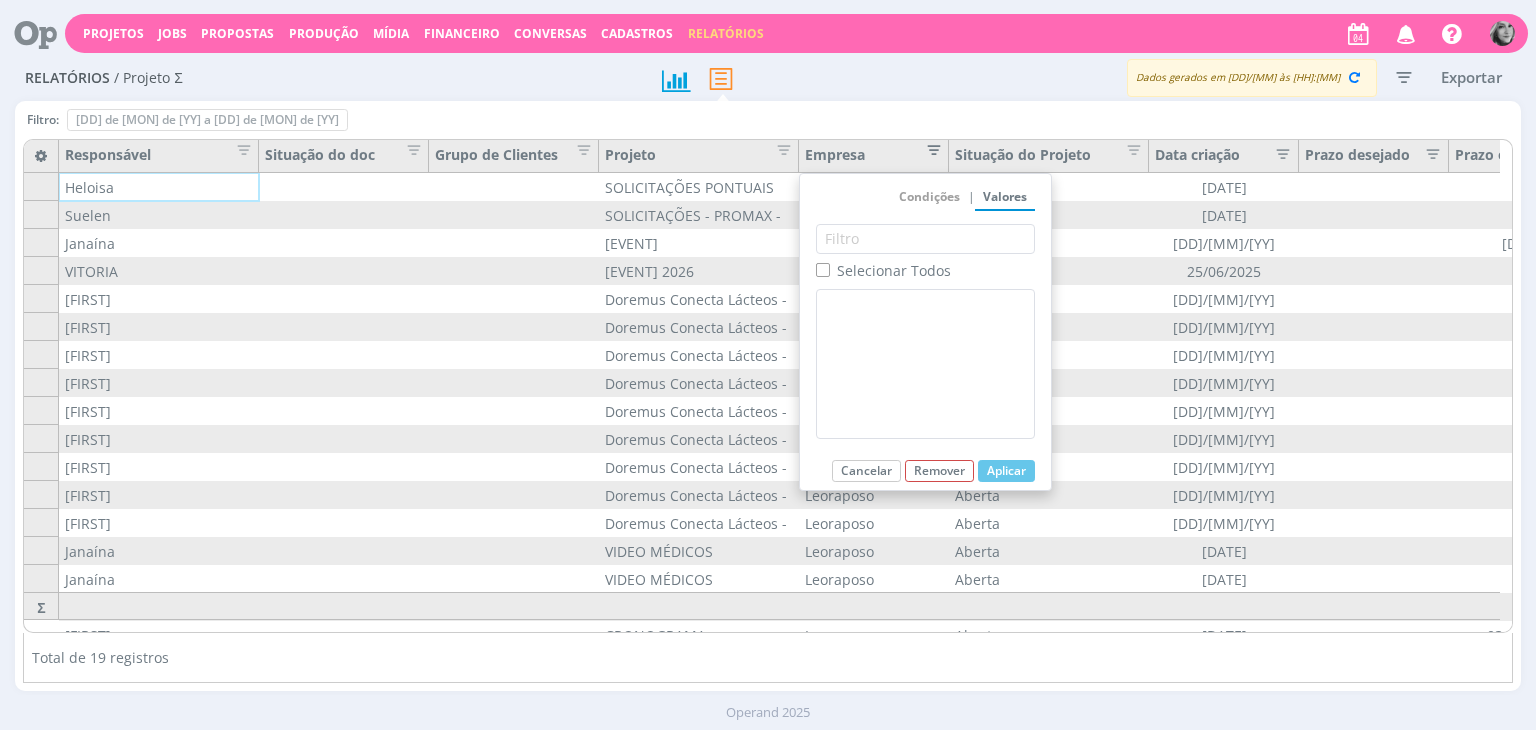 checkbox on "true" 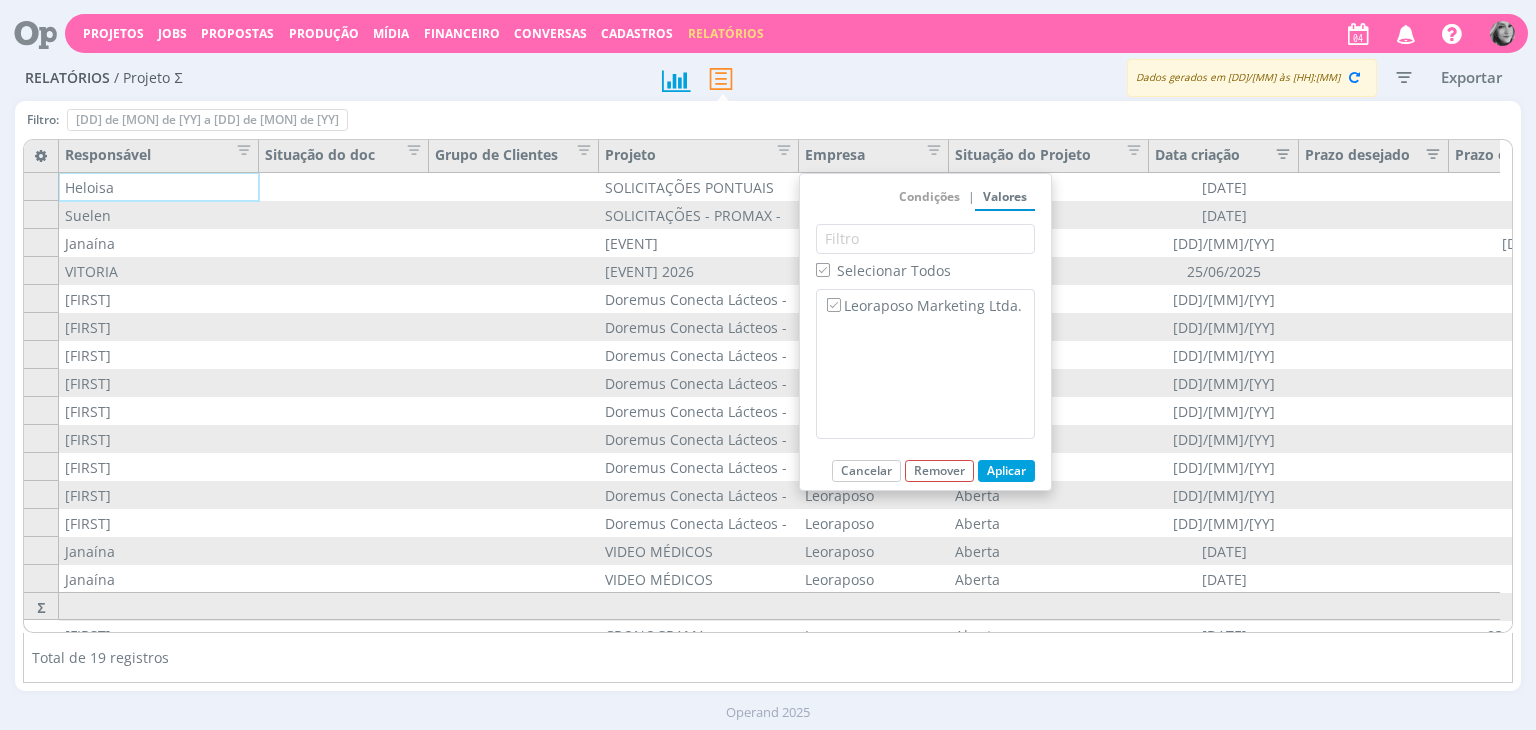 click on "Situação do Projeto" at bounding box center [1049, 156] 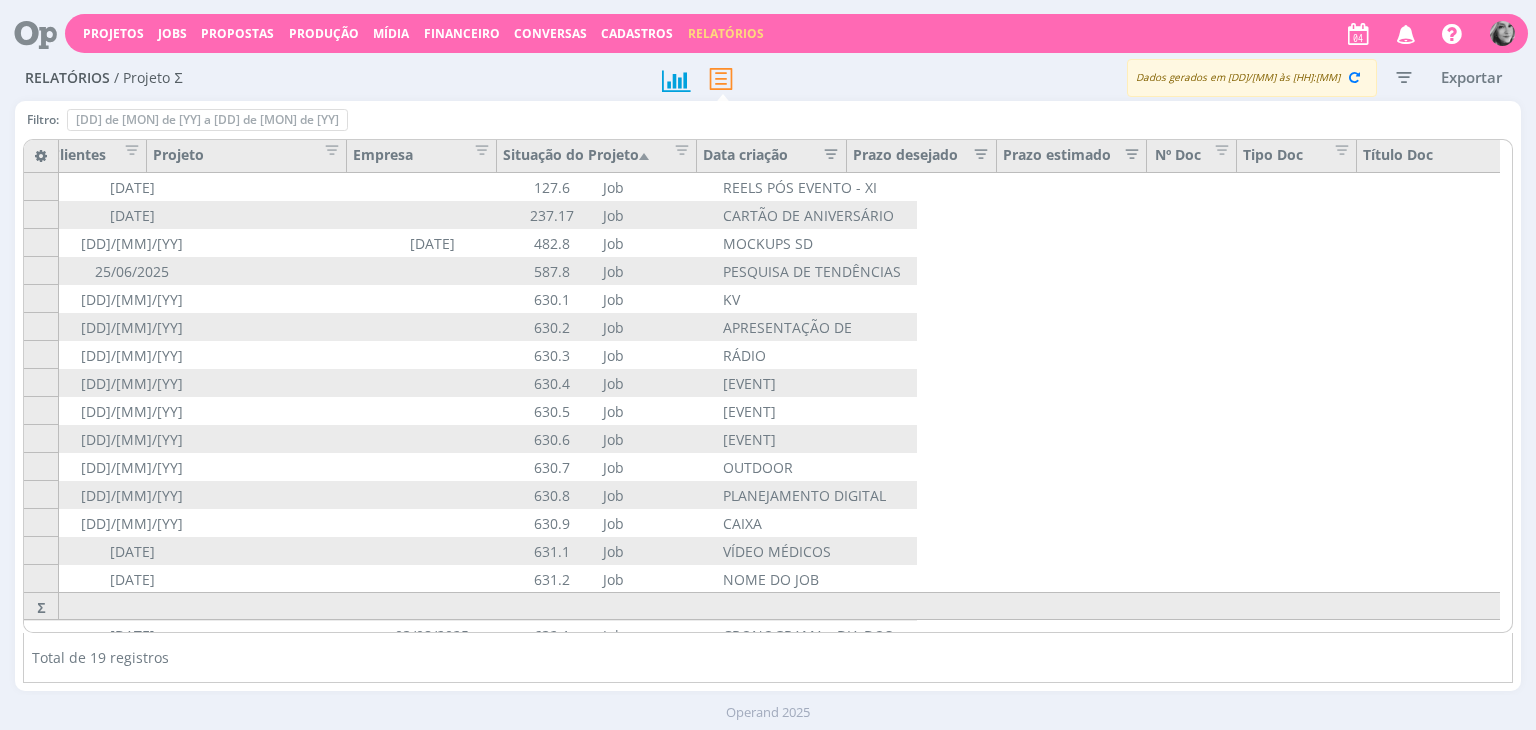 scroll, scrollTop: 0, scrollLeft: 0, axis: both 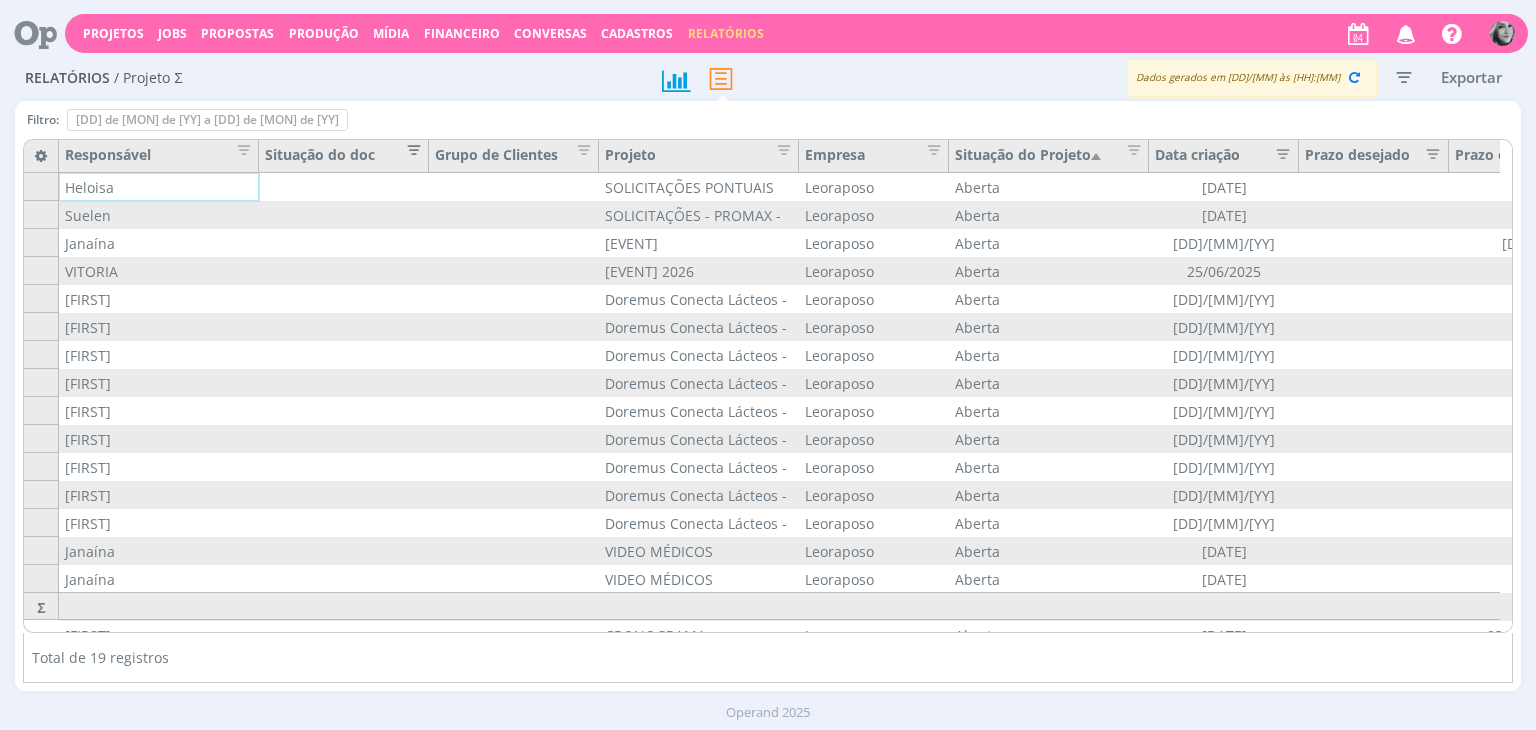 click at bounding box center [408, 147] 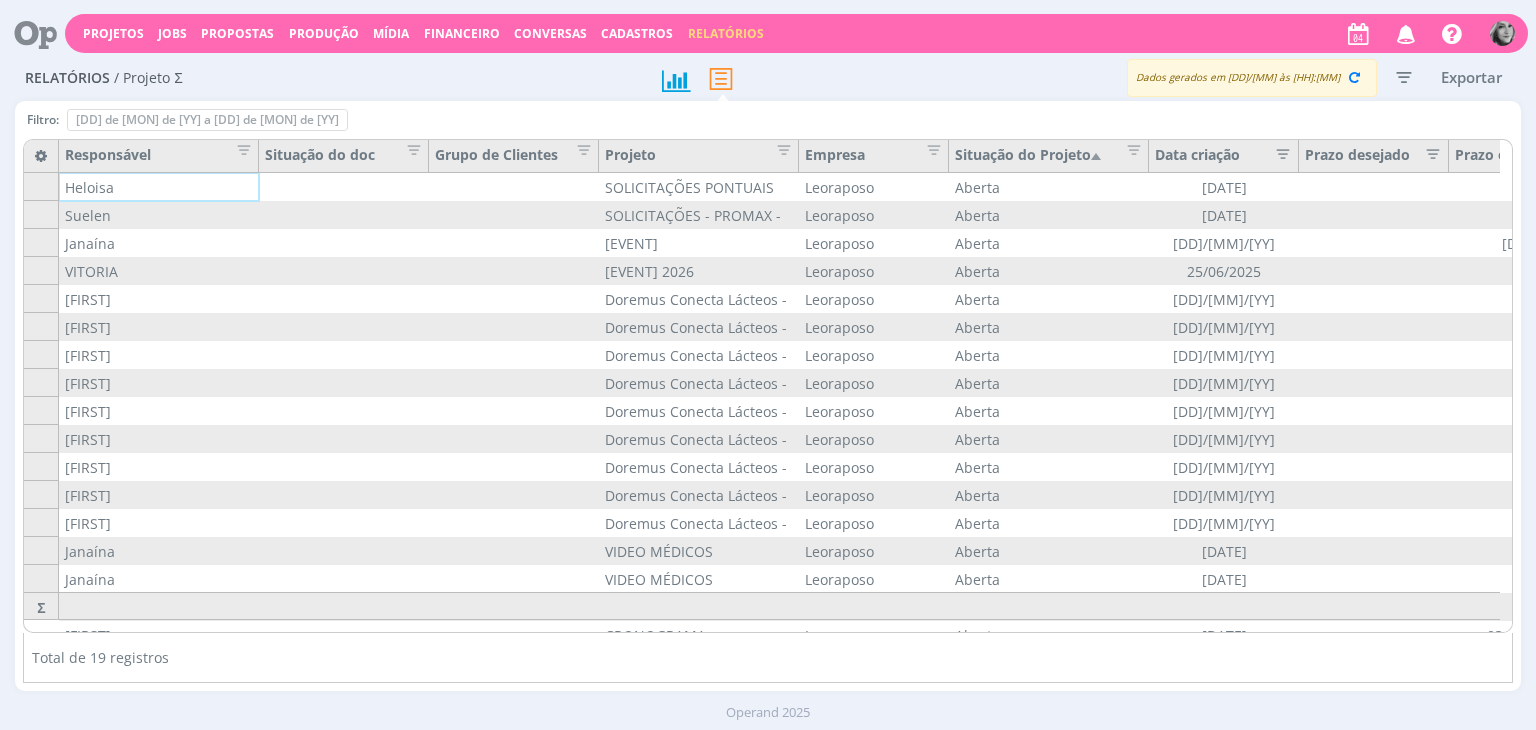 click on "Grupo de Clientes" at bounding box center (514, 156) 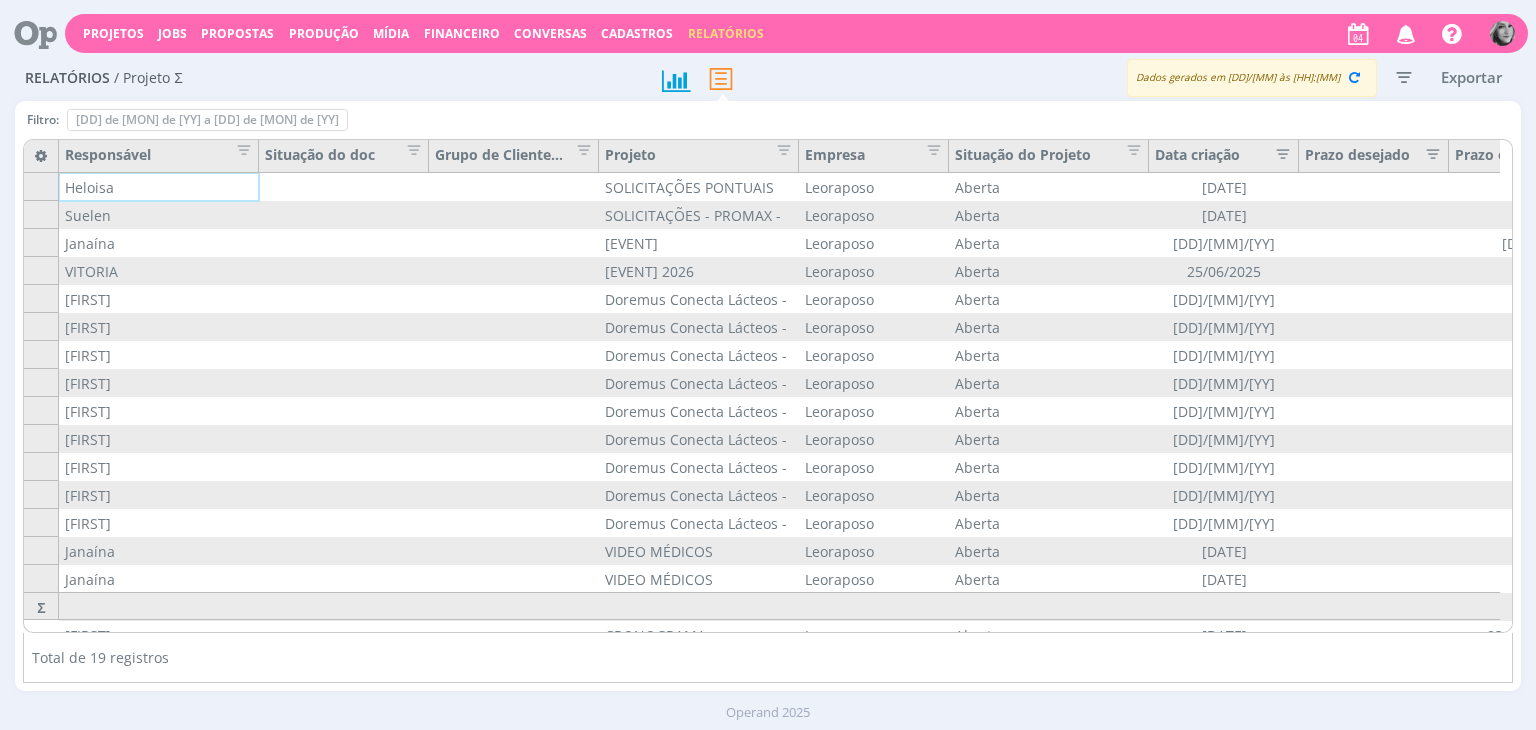 click on "Grupo de Clientes" at bounding box center [514, 156] 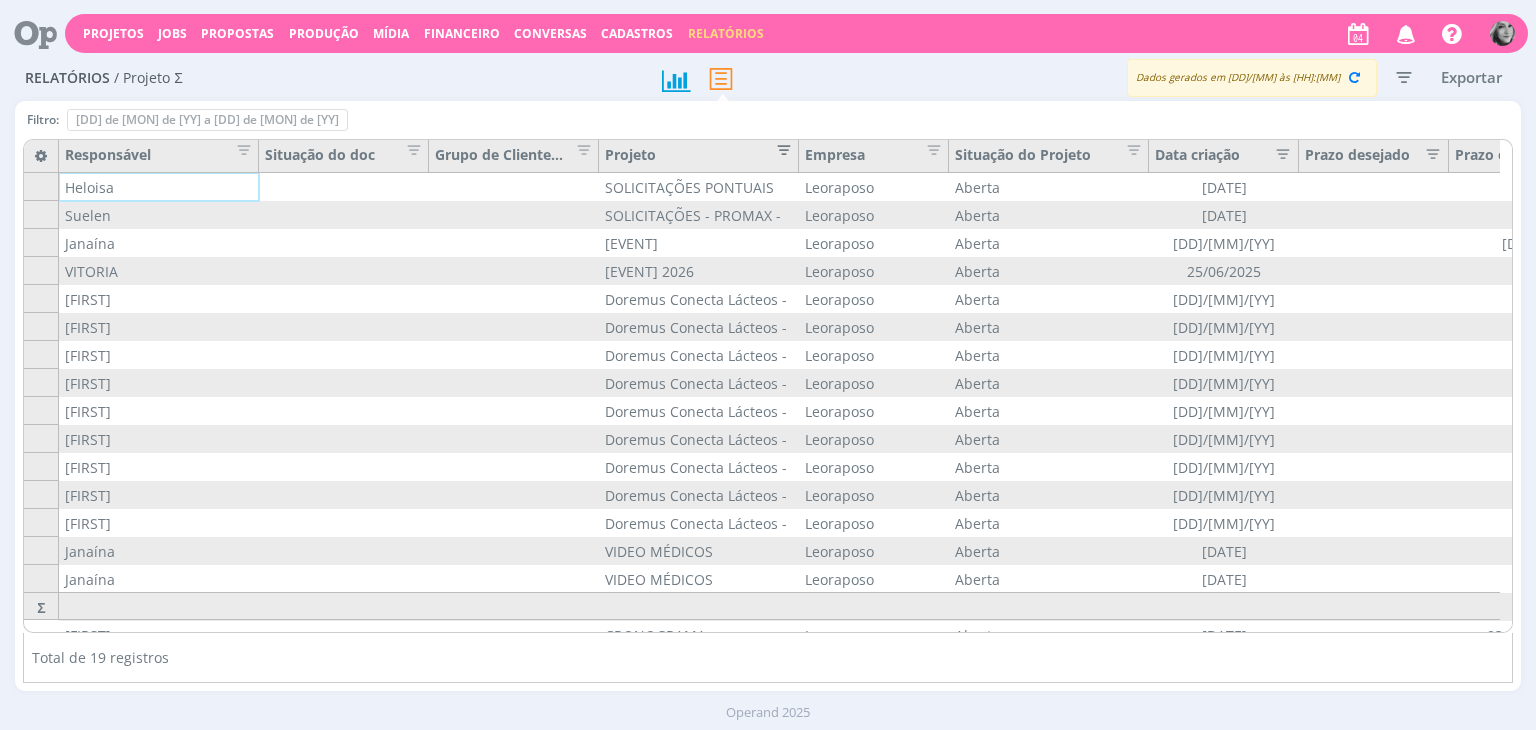 click at bounding box center [778, 147] 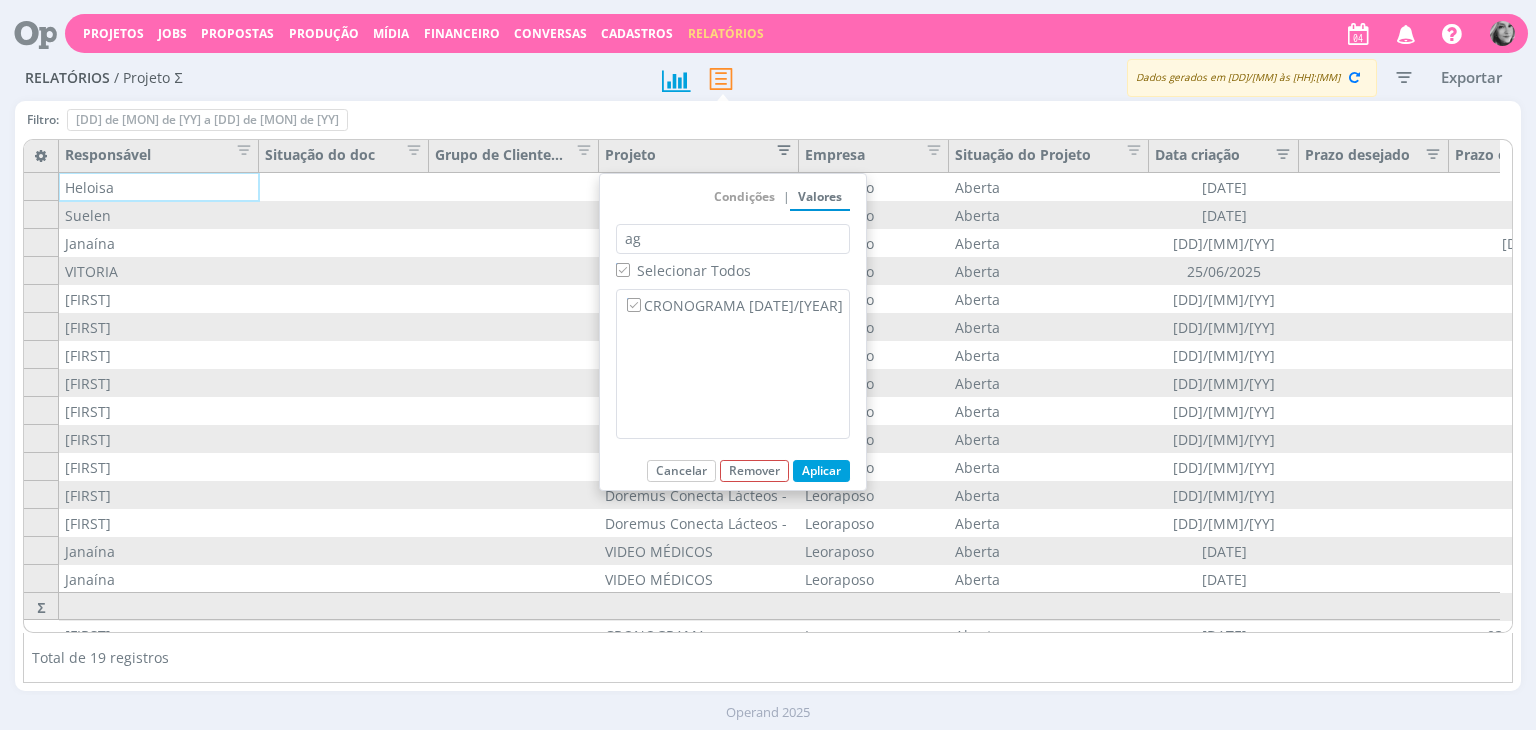 type on "a" 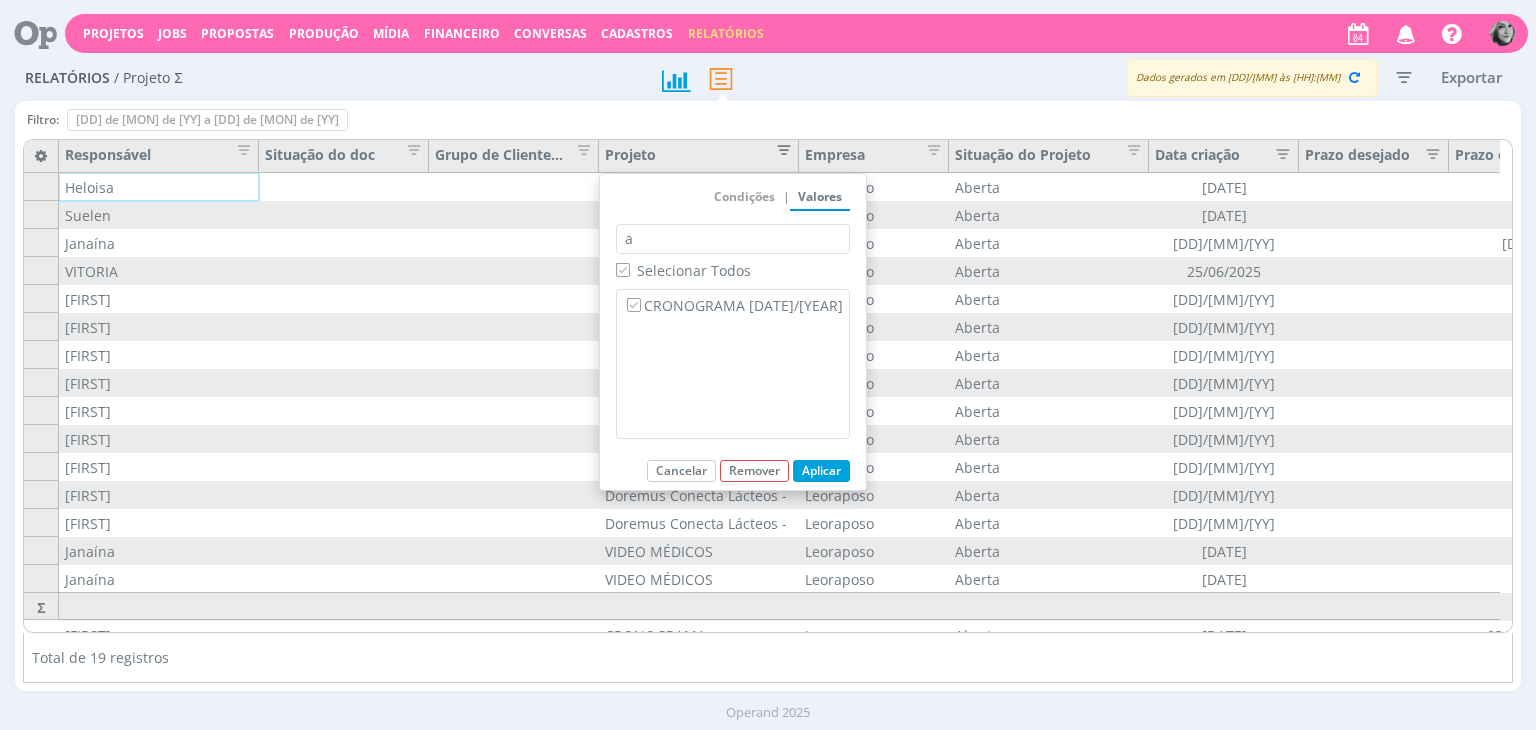 type 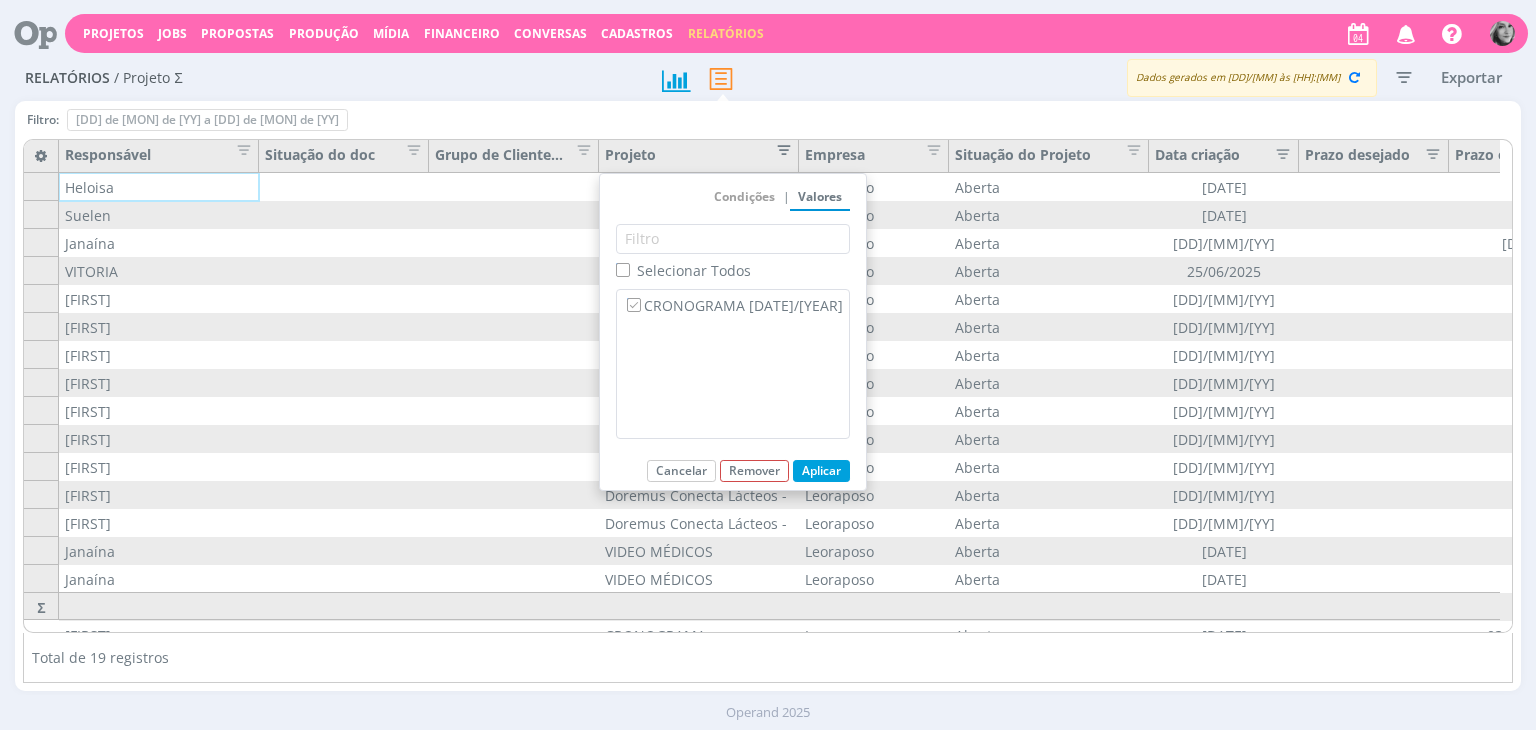 checkbox on "true" 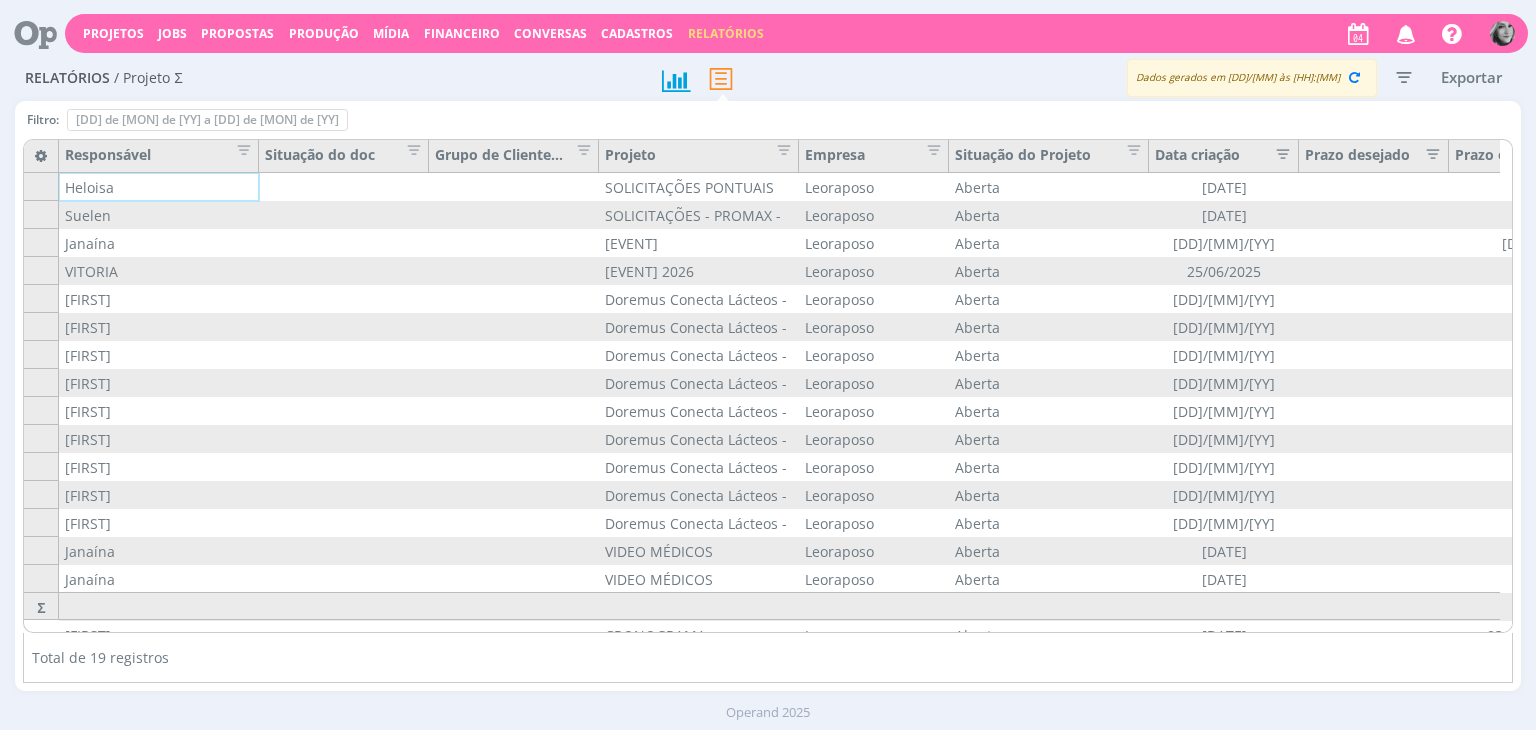 click on "Grupo de Clientes" at bounding box center [514, 156] 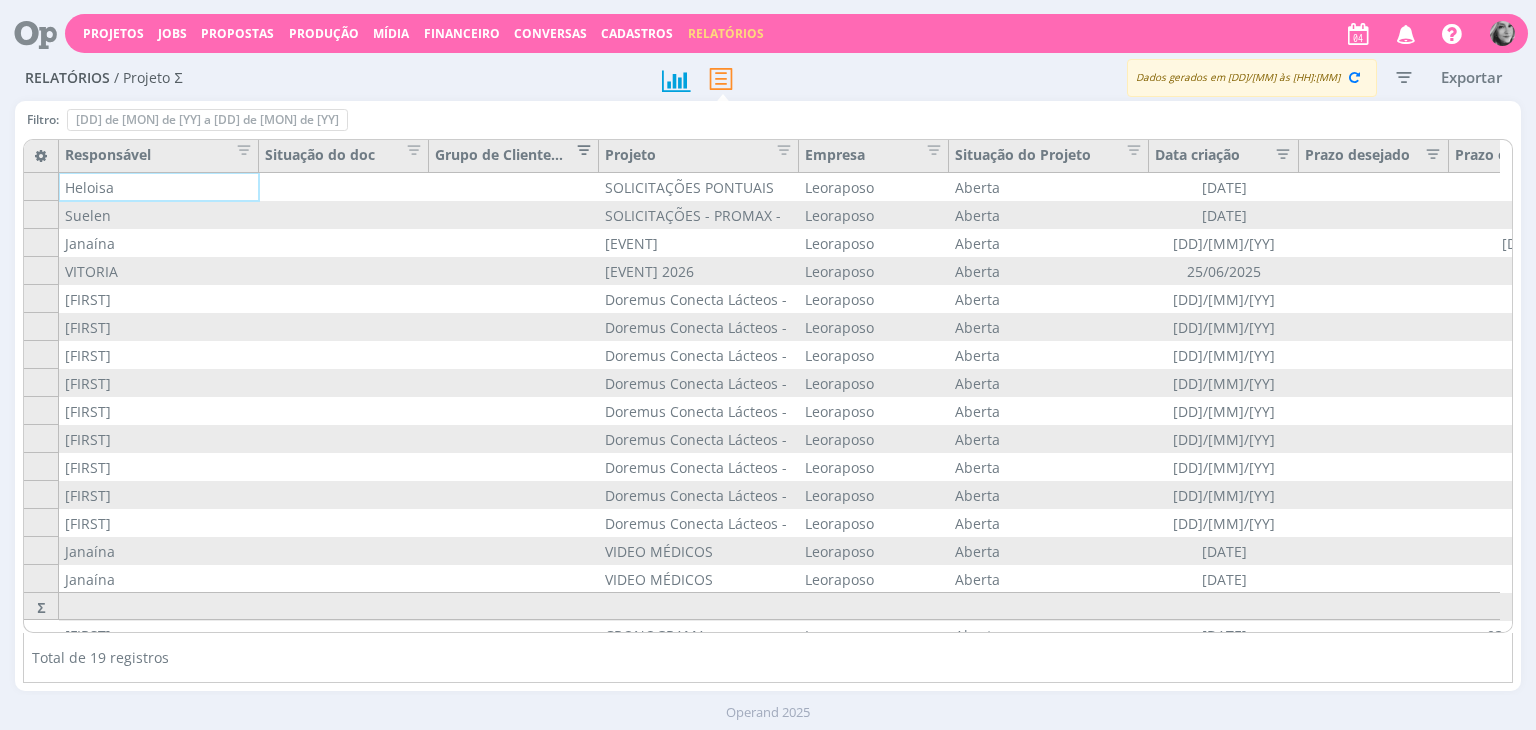 click at bounding box center [578, 147] 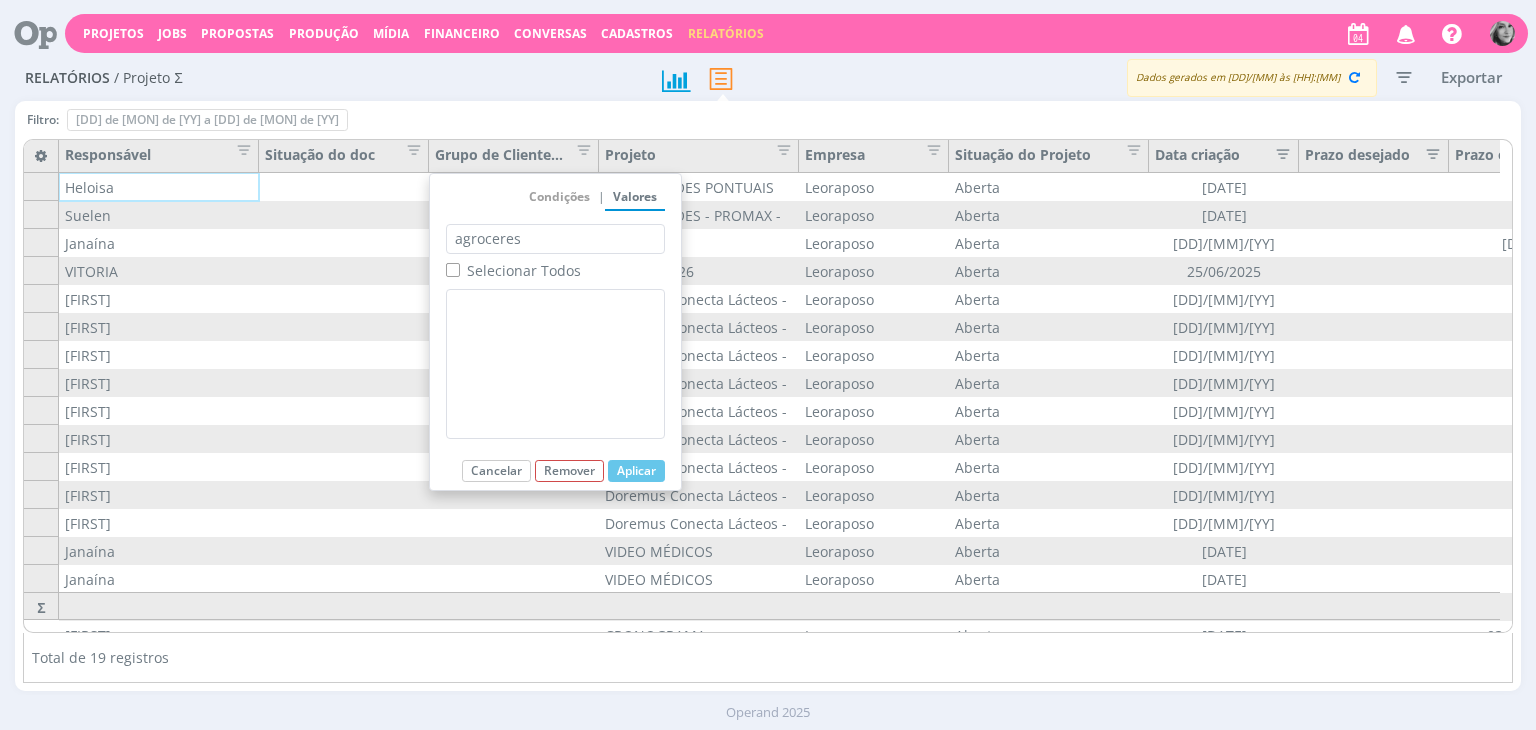 type 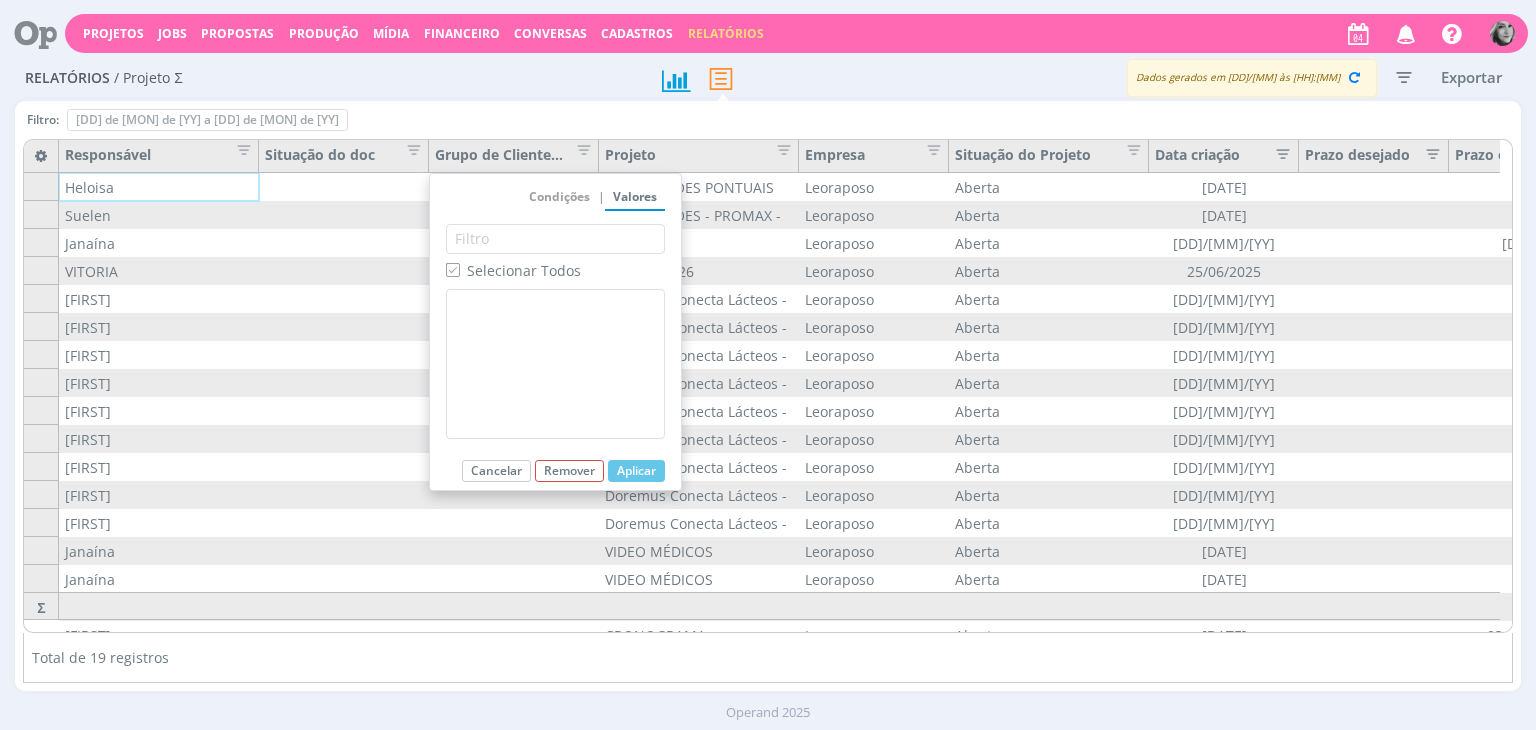 checkbox on "true" 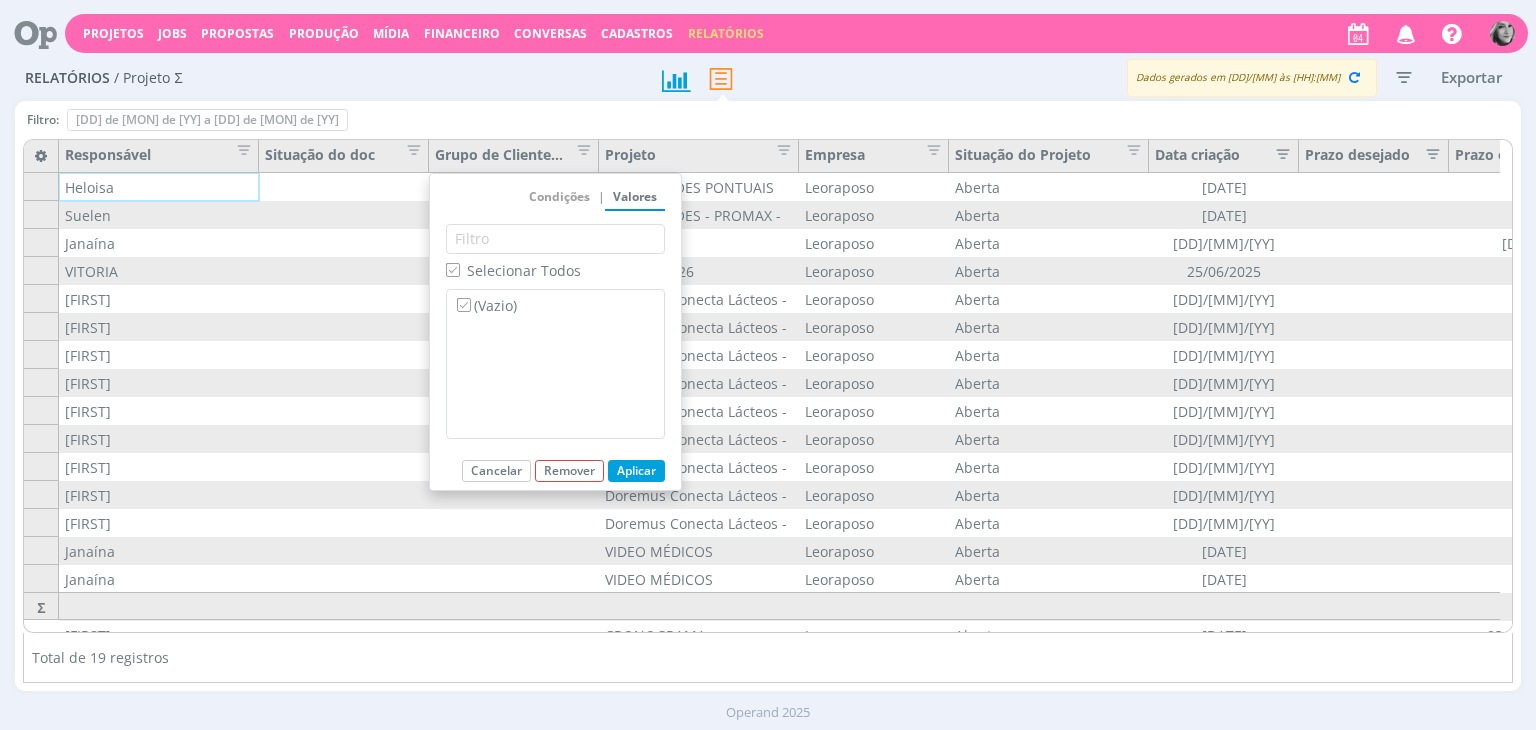 click on "Situação do doc" at bounding box center (344, 156) 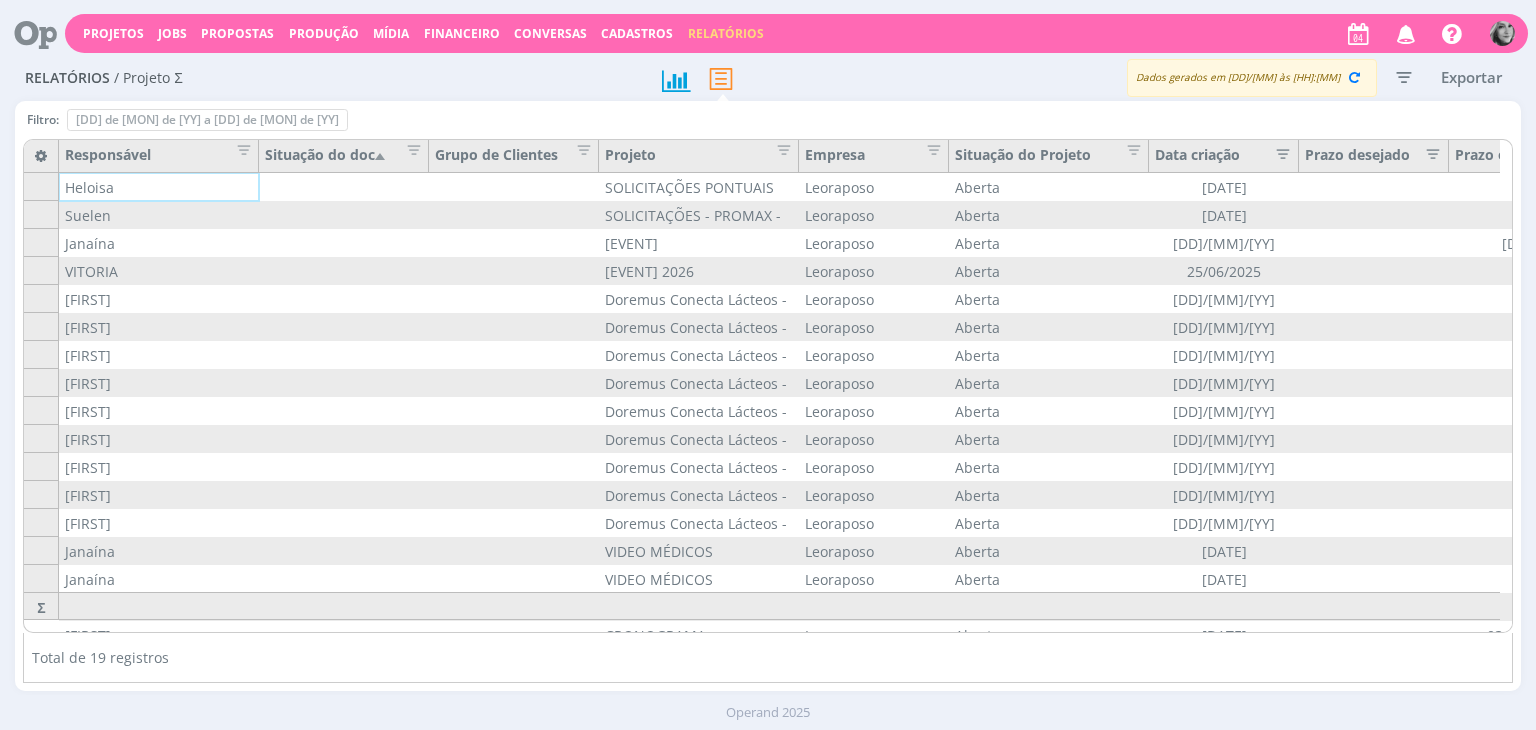 click at bounding box center (380, 156) 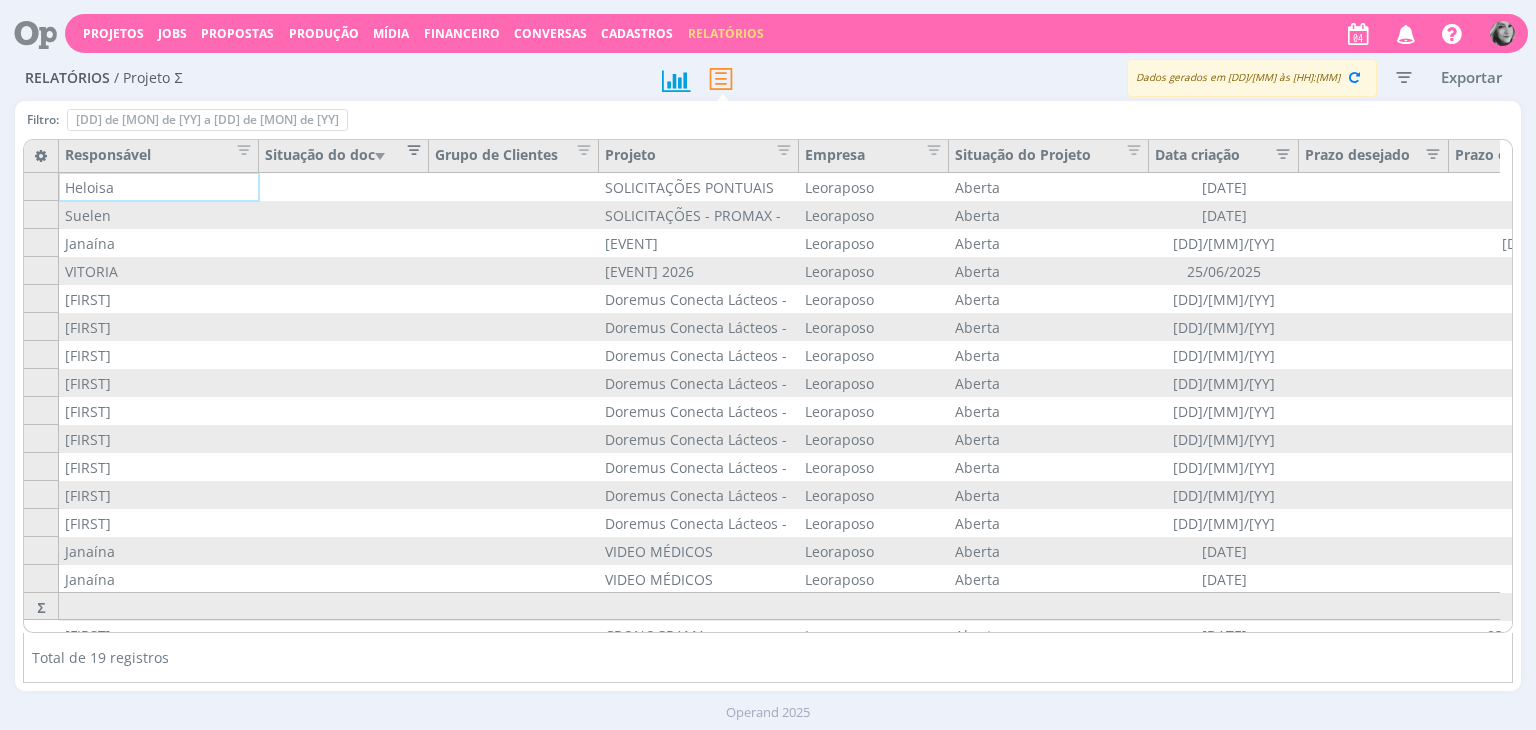 click at bounding box center (408, 147) 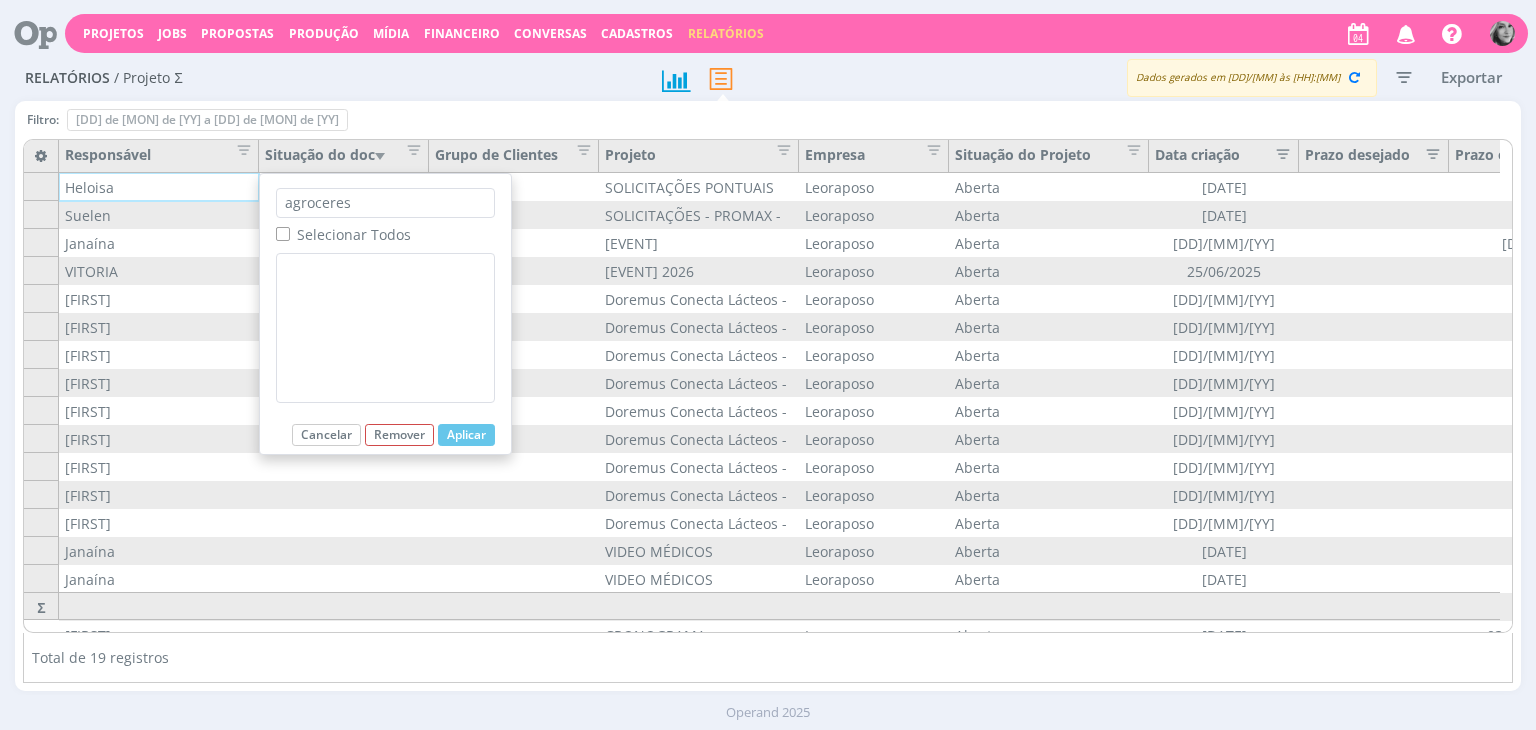 type 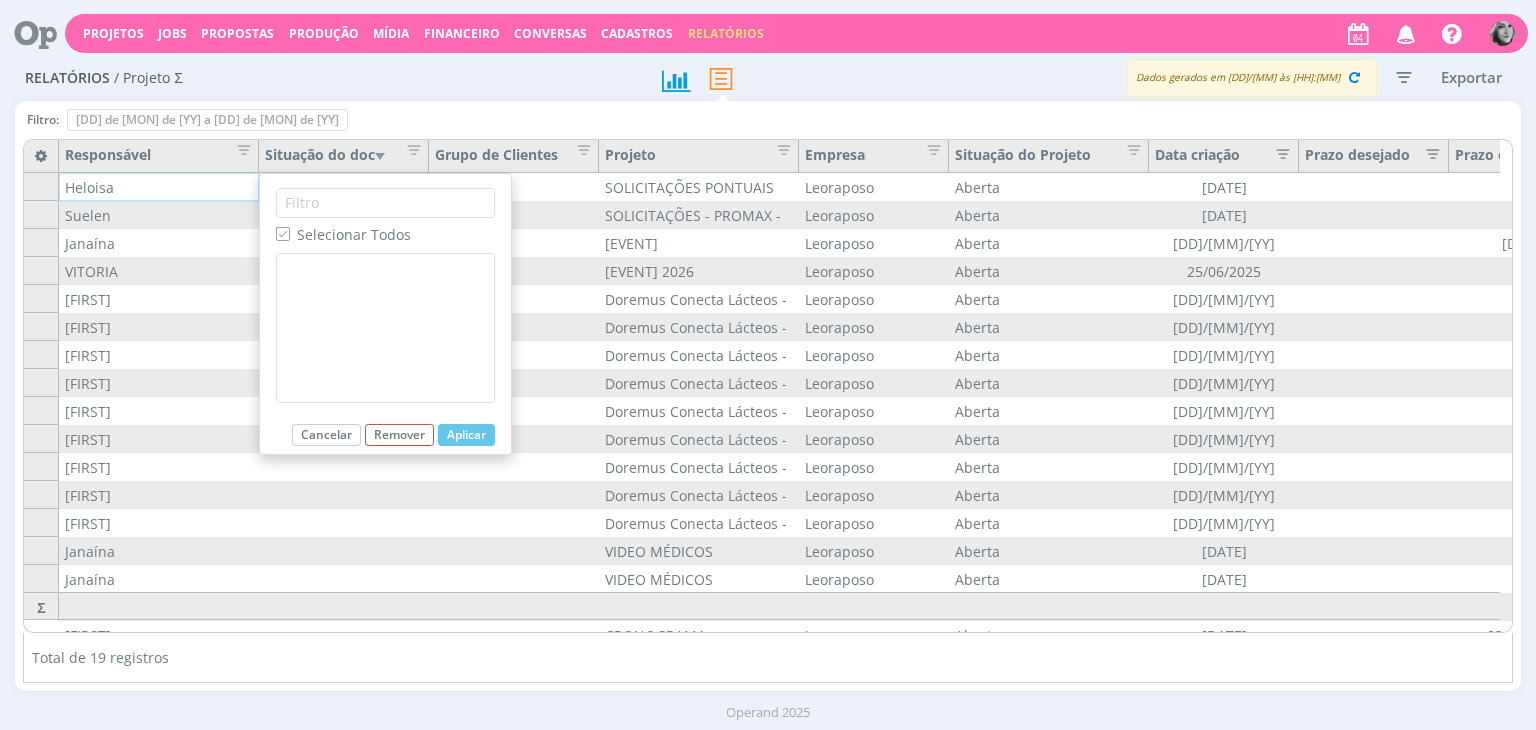 checkbox on "true" 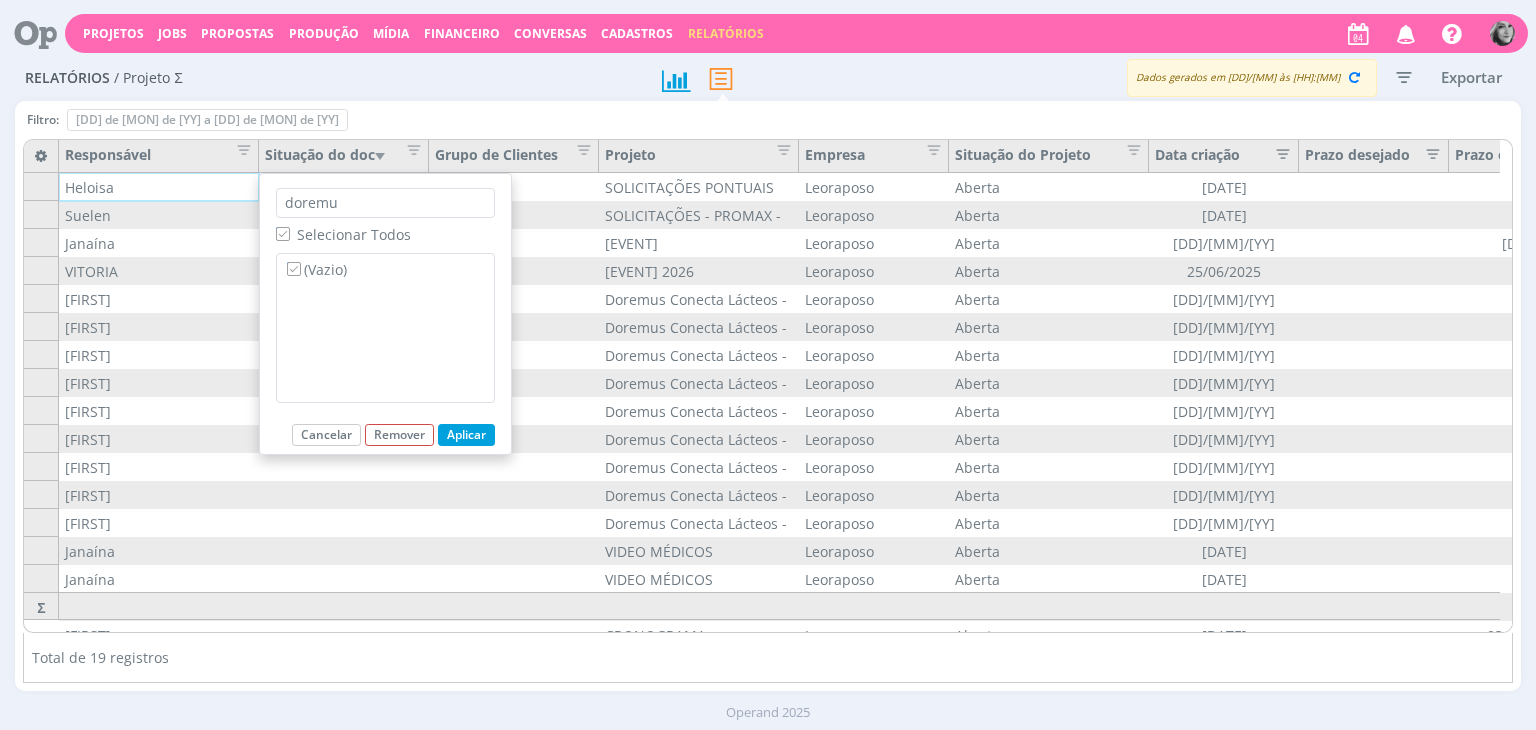 type on "doremus" 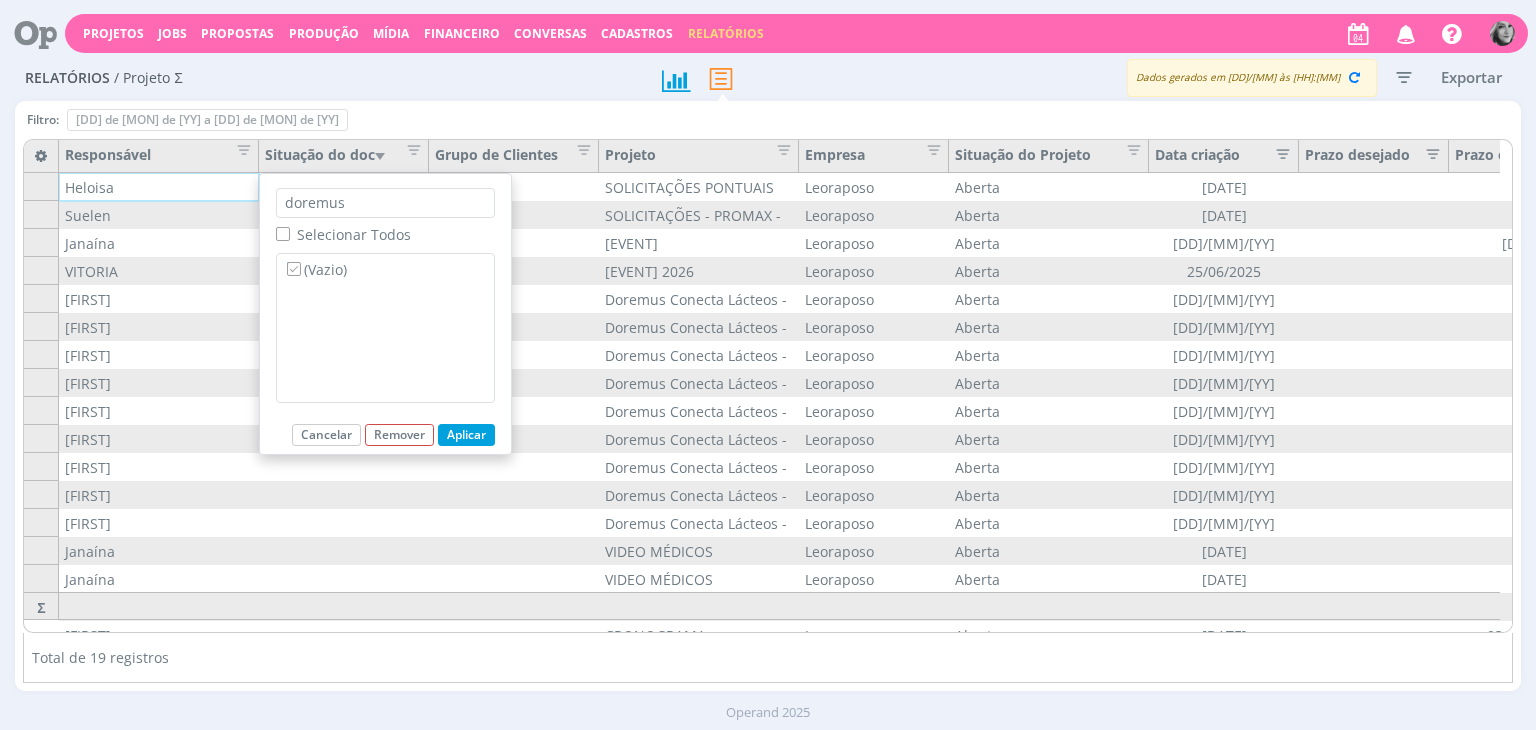 checkbox on "false" 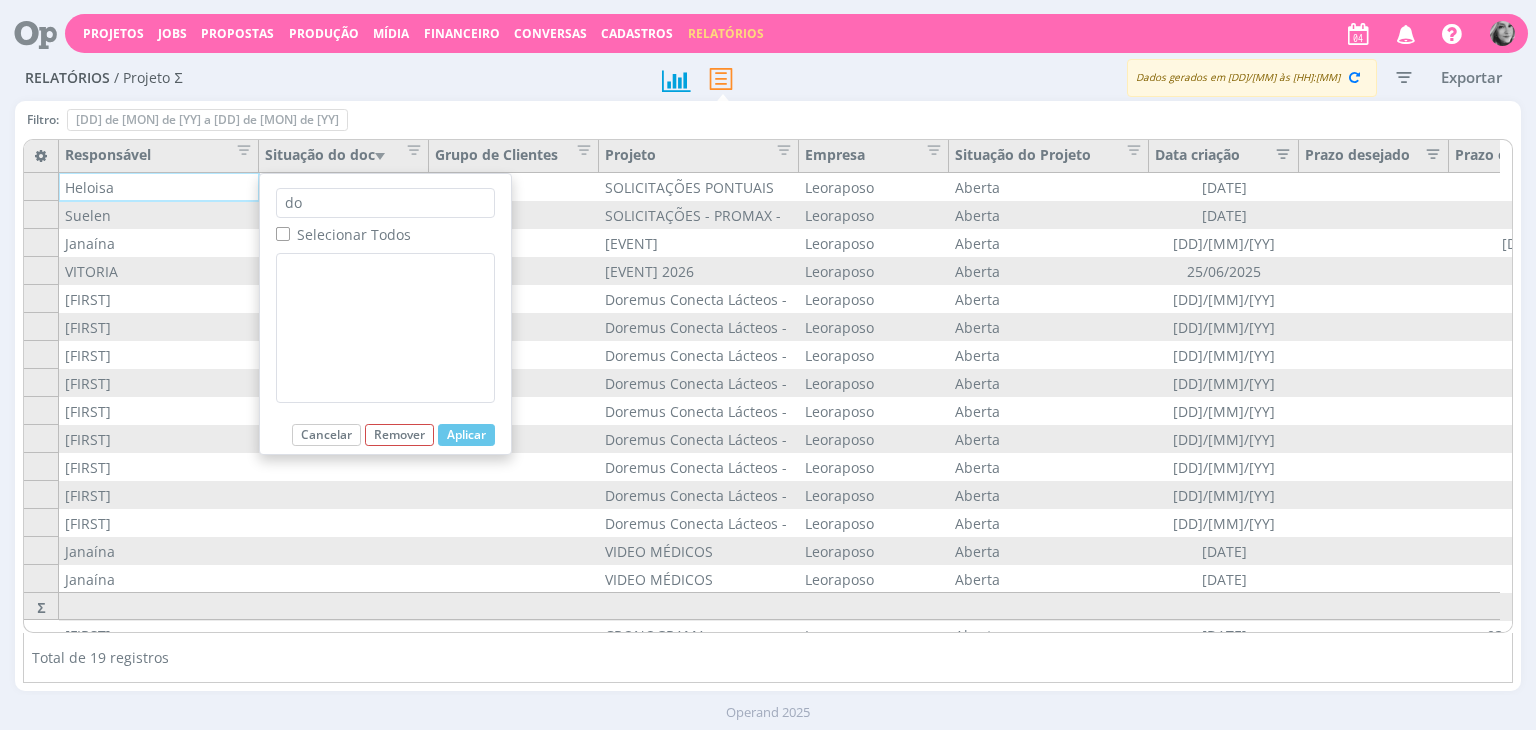 type on "d" 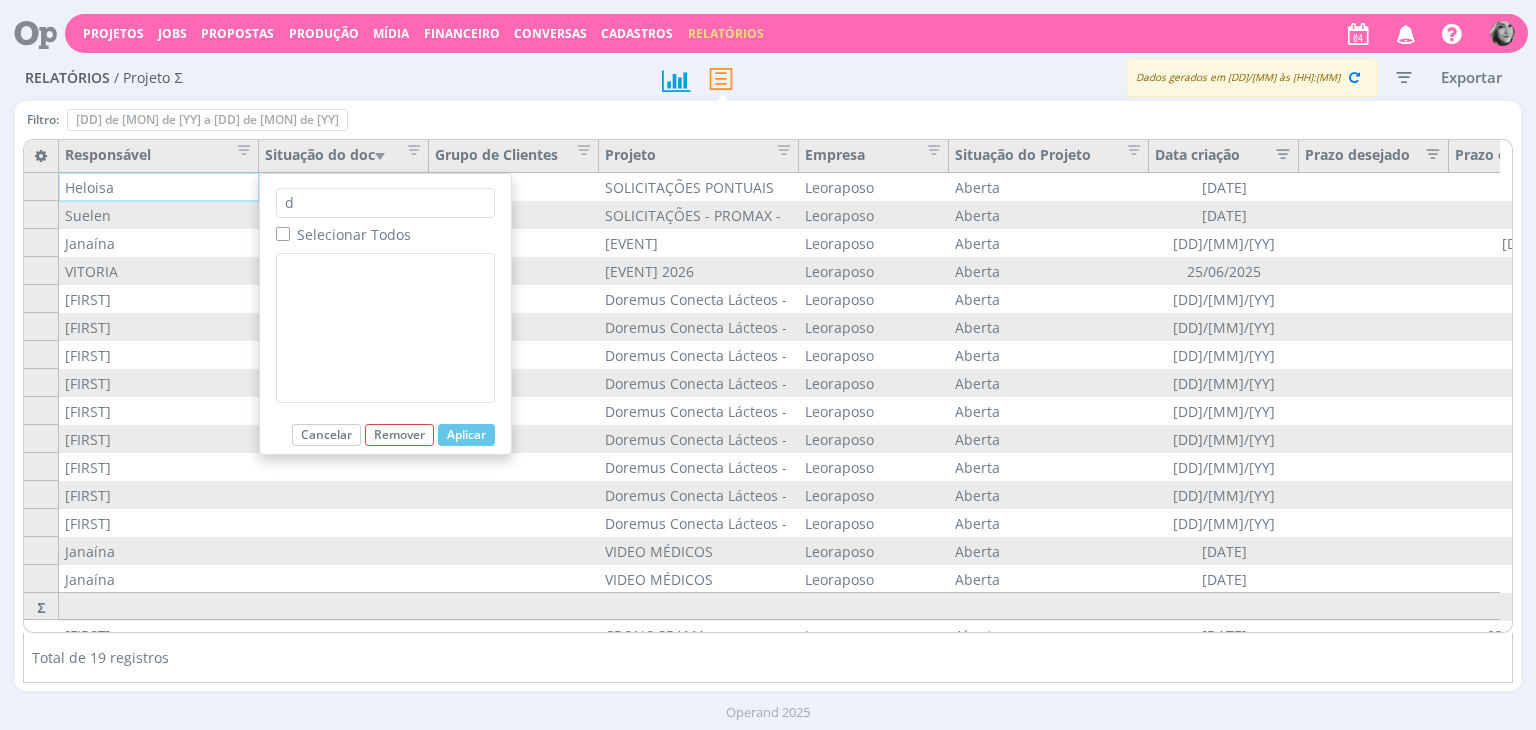 type 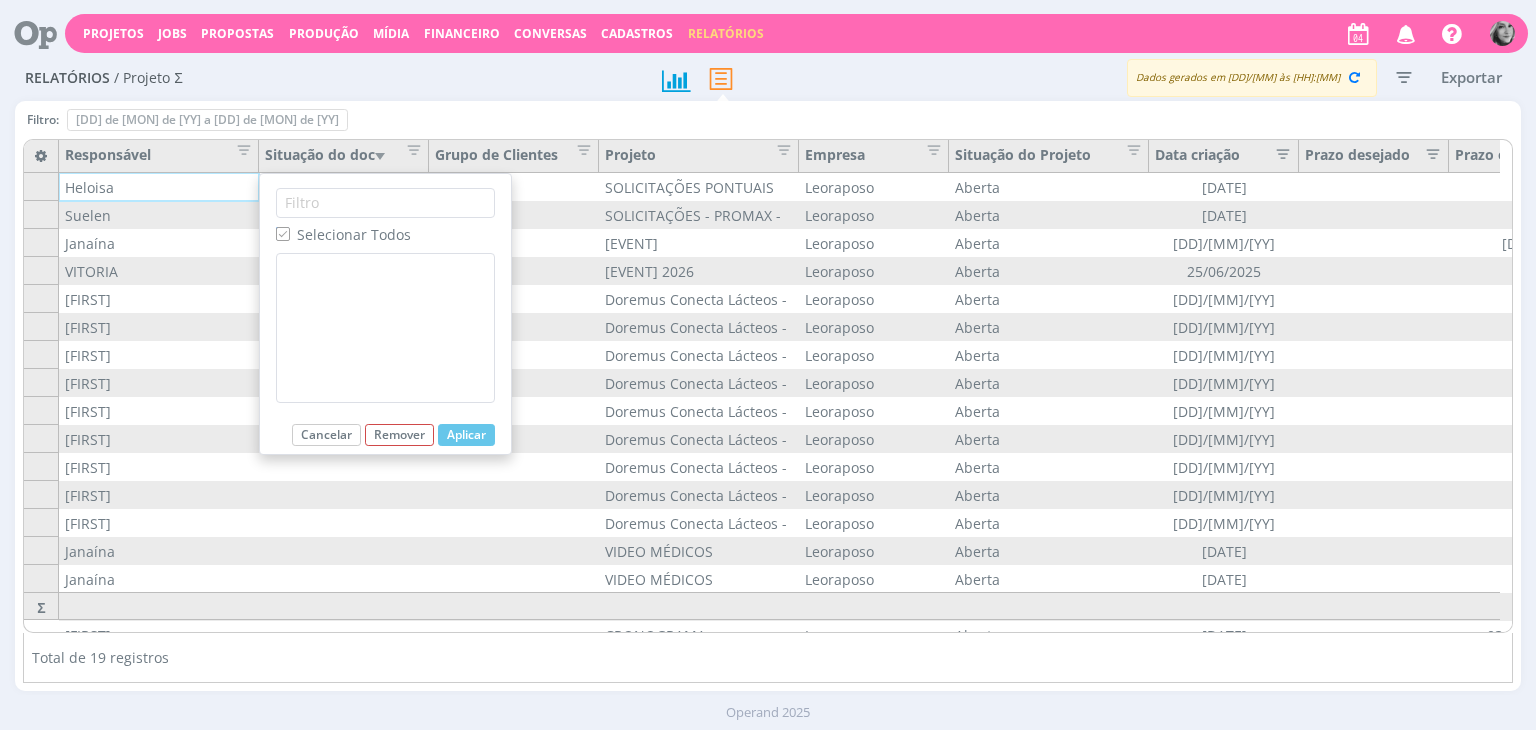 checkbox on "true" 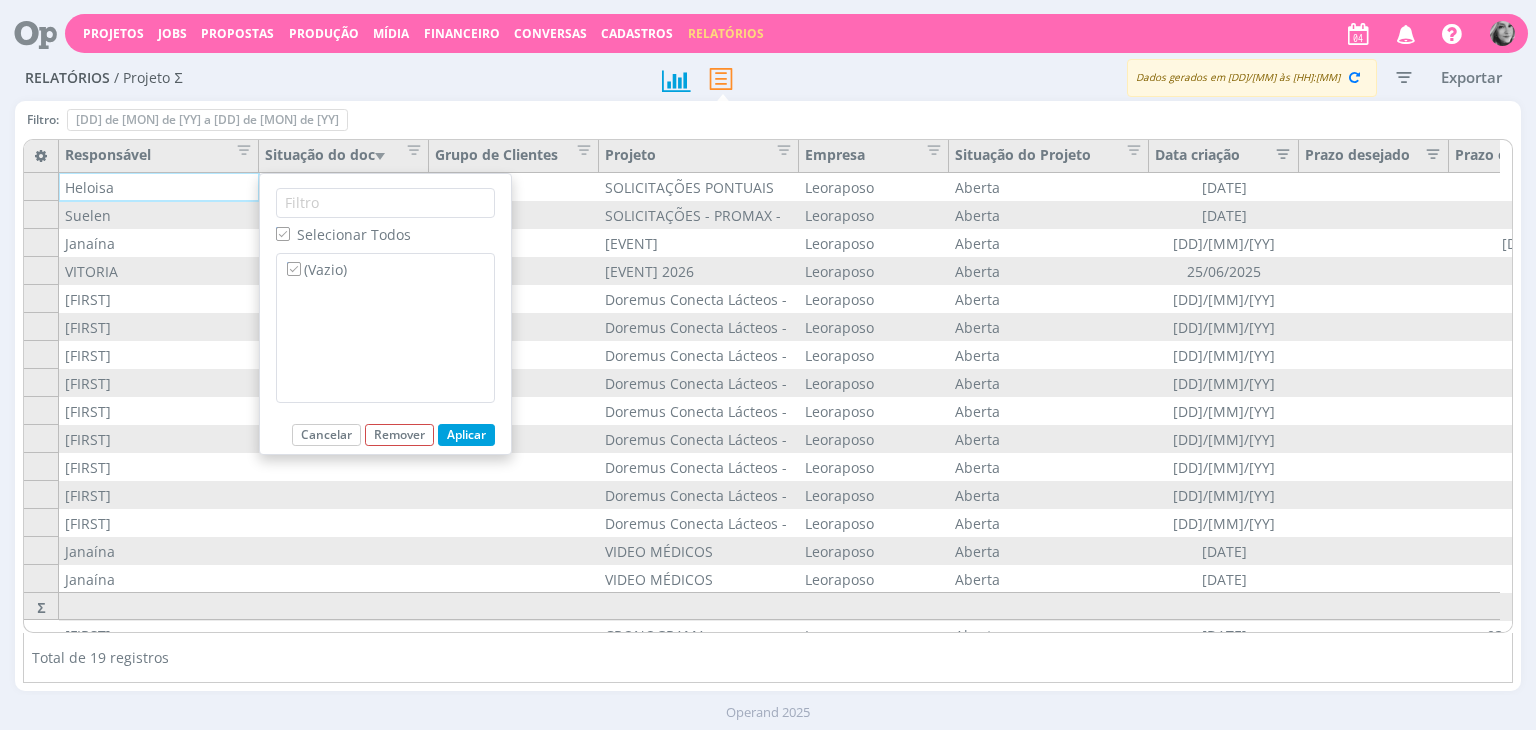 type 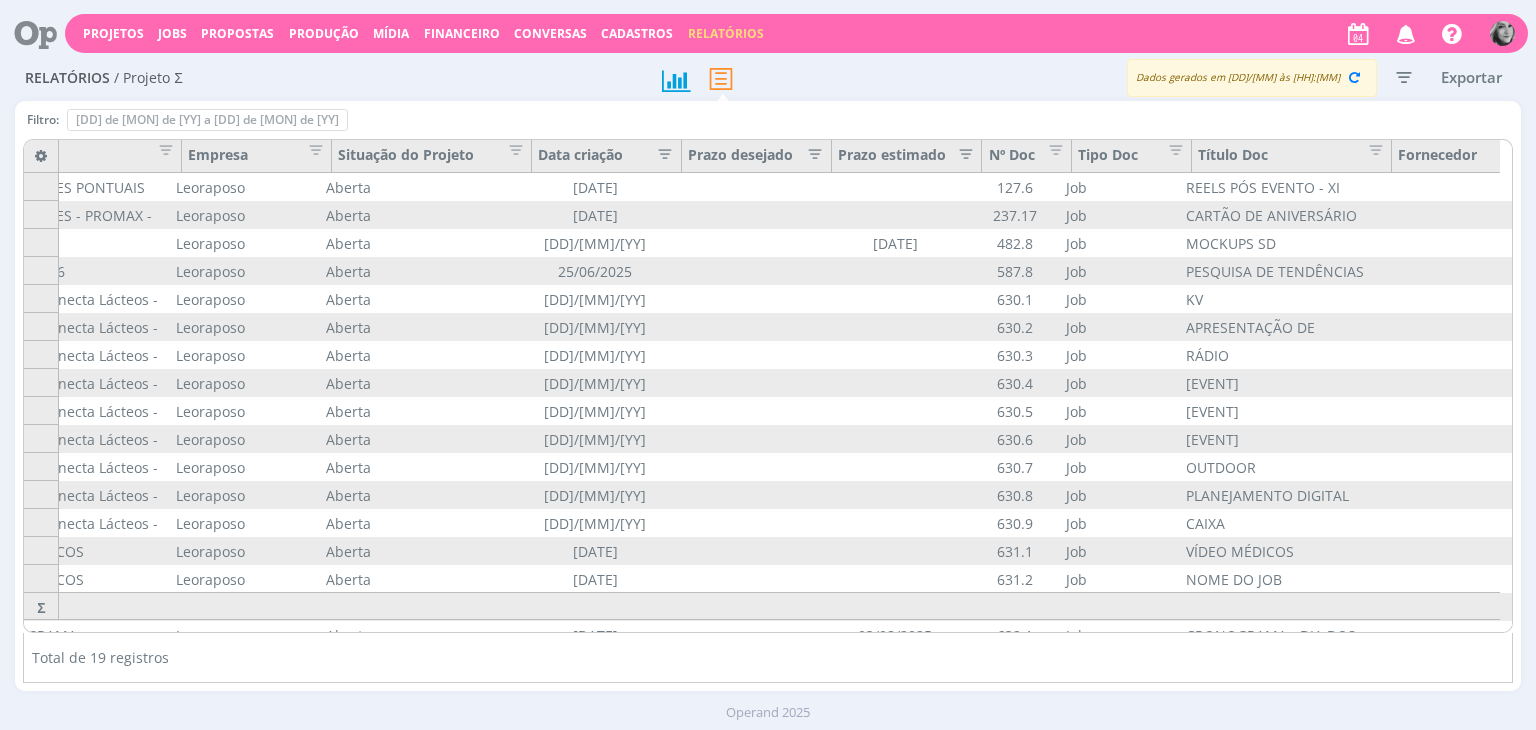 scroll, scrollTop: 0, scrollLeft: 0, axis: both 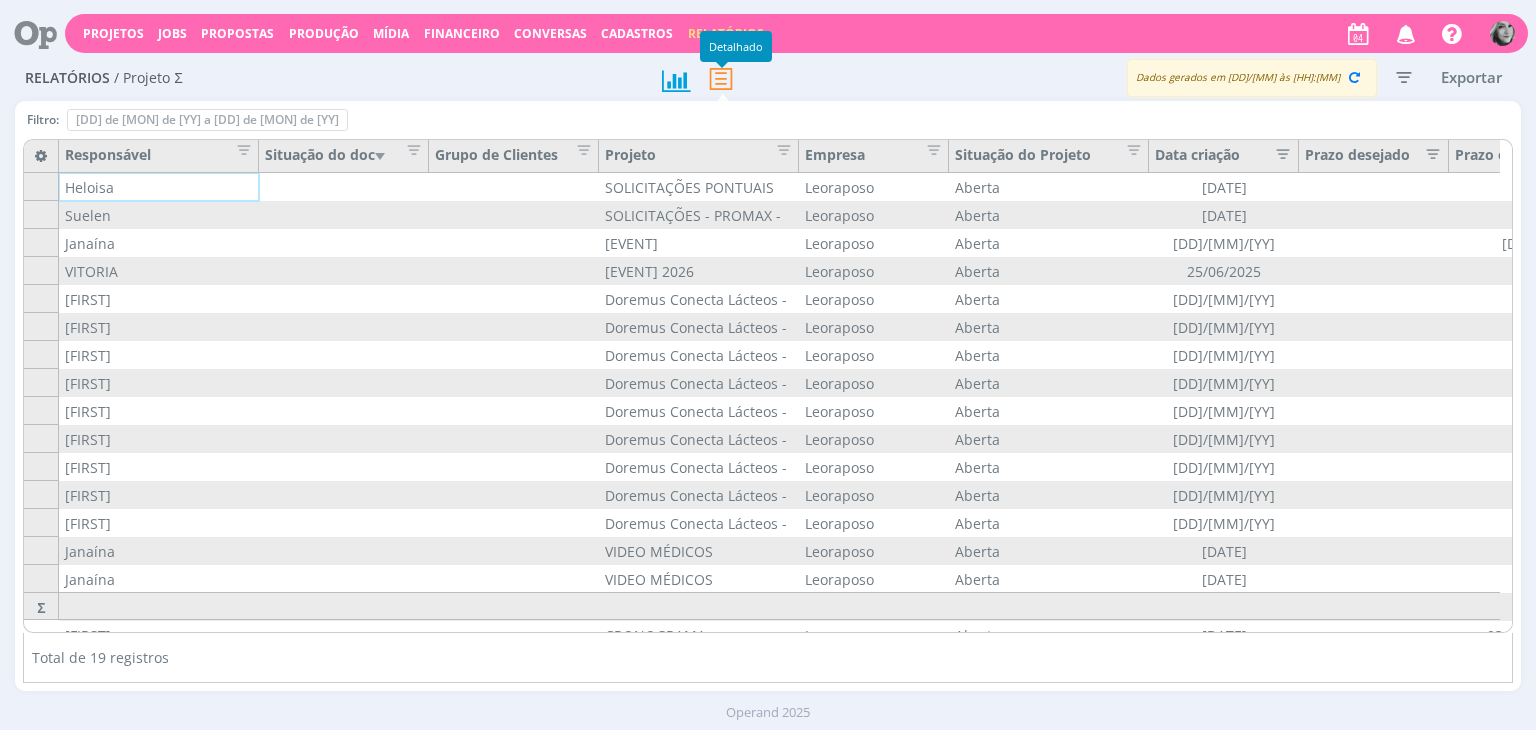 click at bounding box center [721, 78] 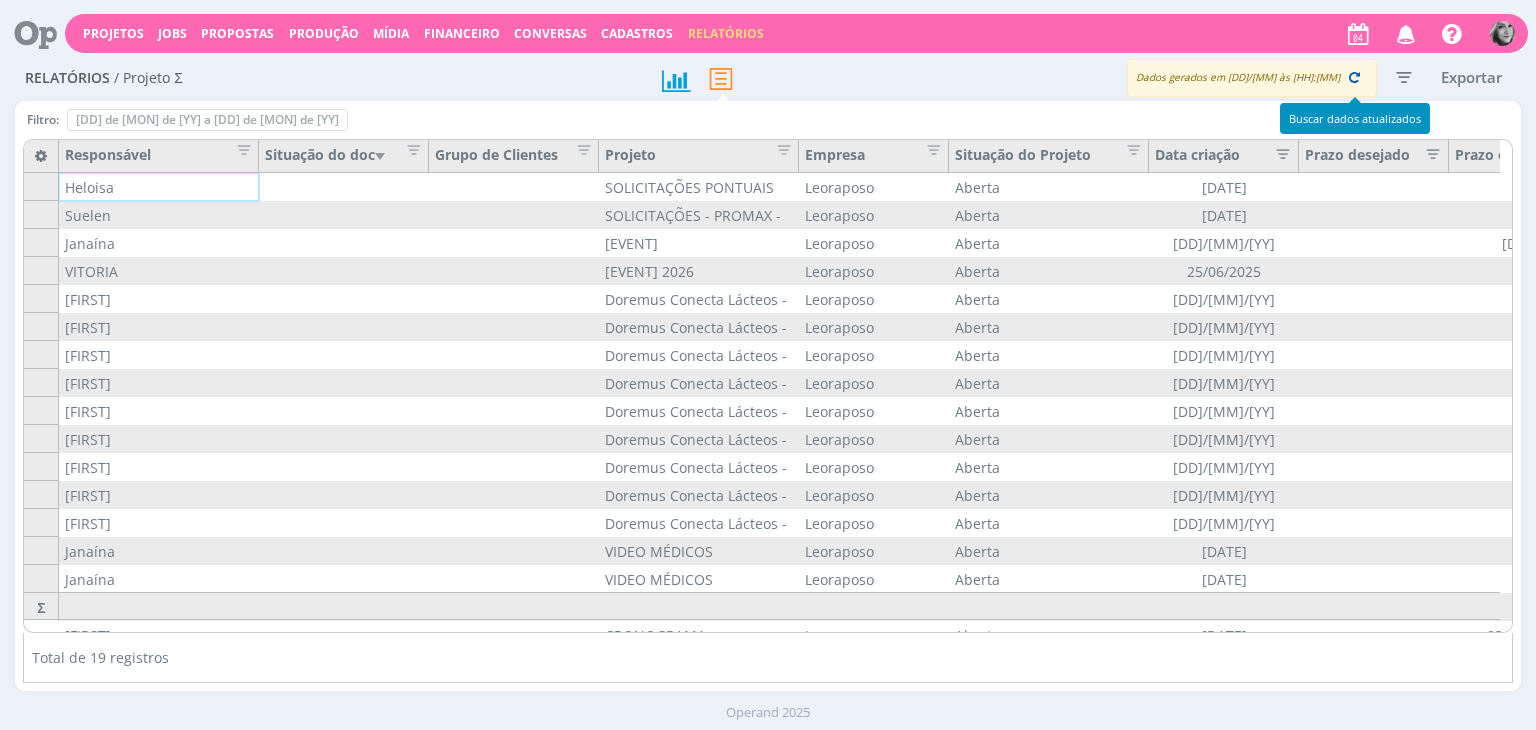 click at bounding box center [1354, 77] 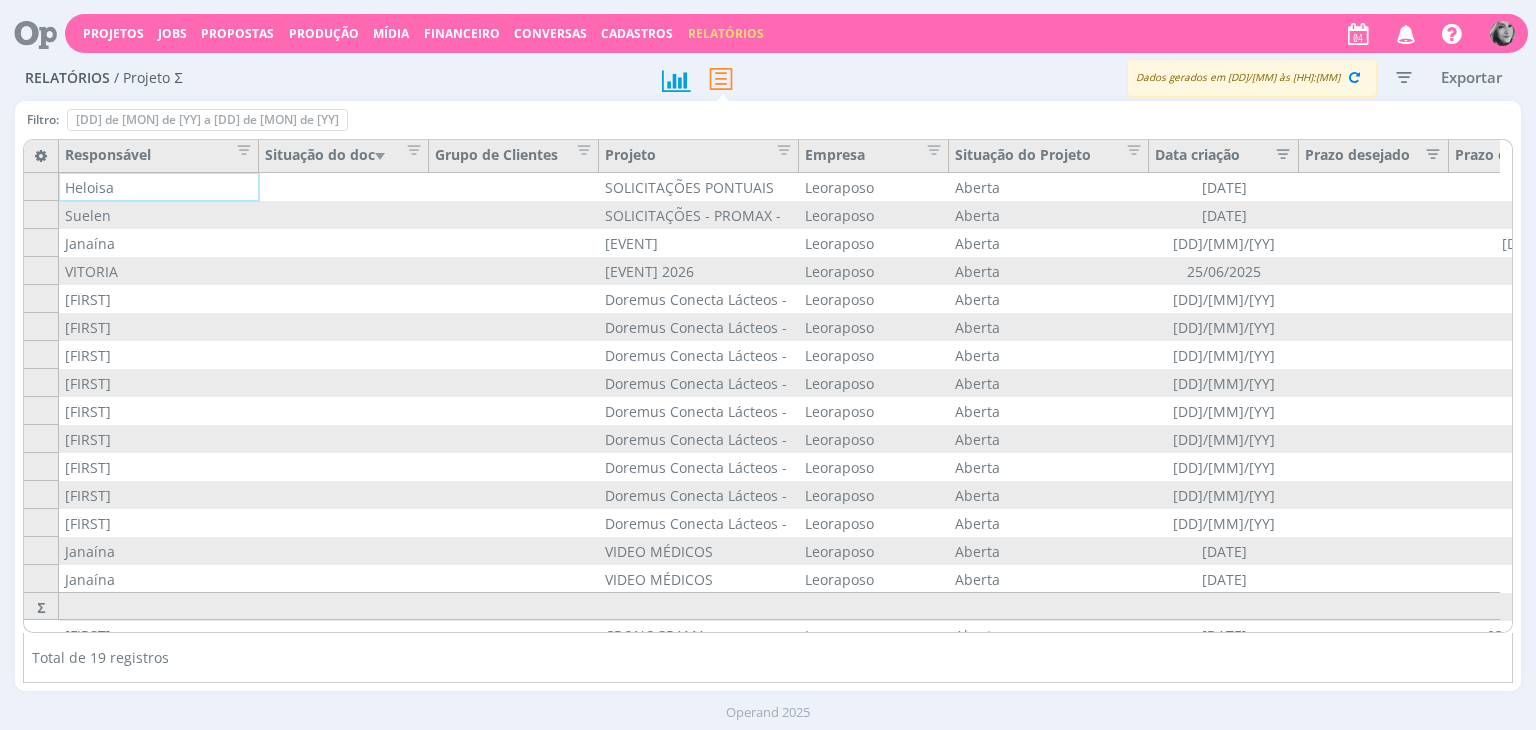 click at bounding box center (380, 156) 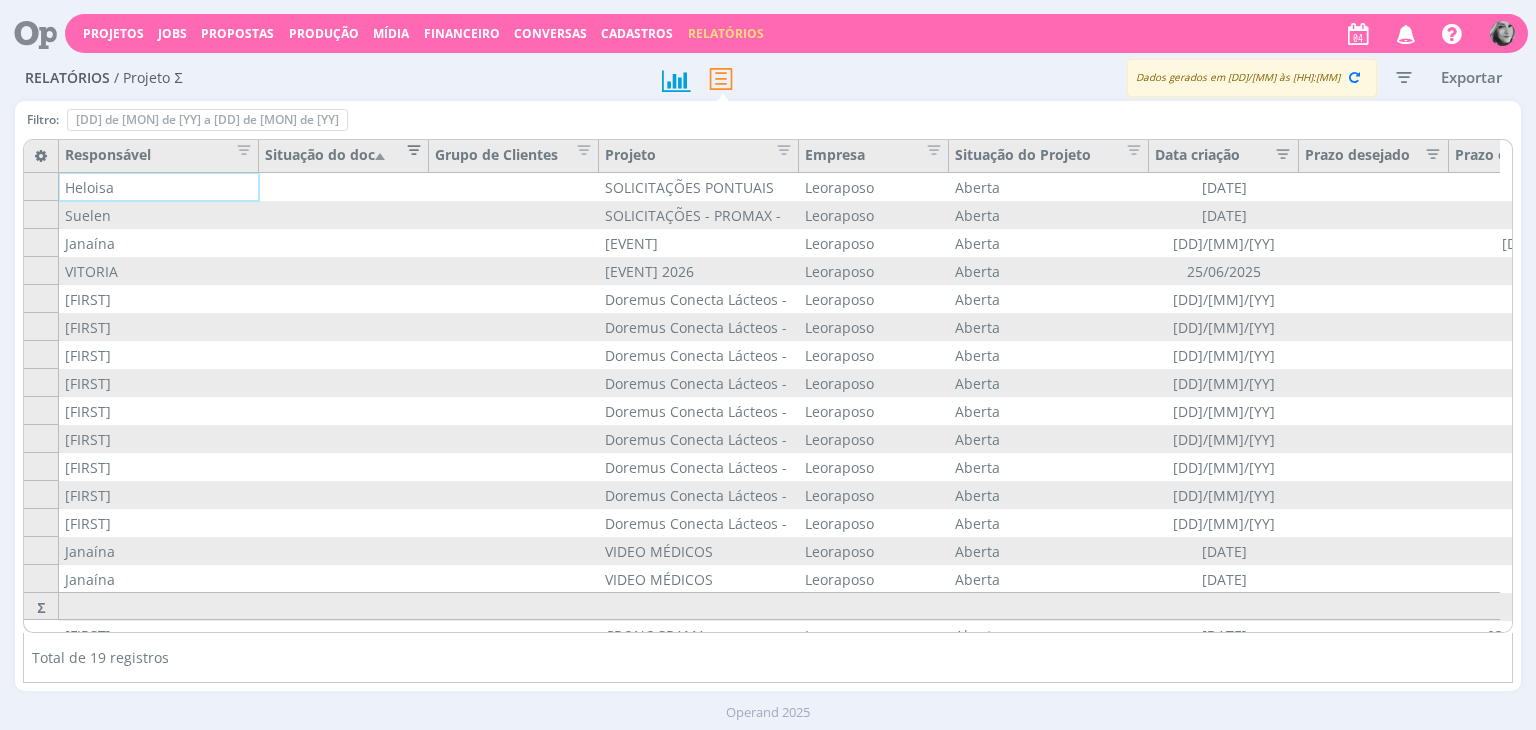 click at bounding box center (408, 147) 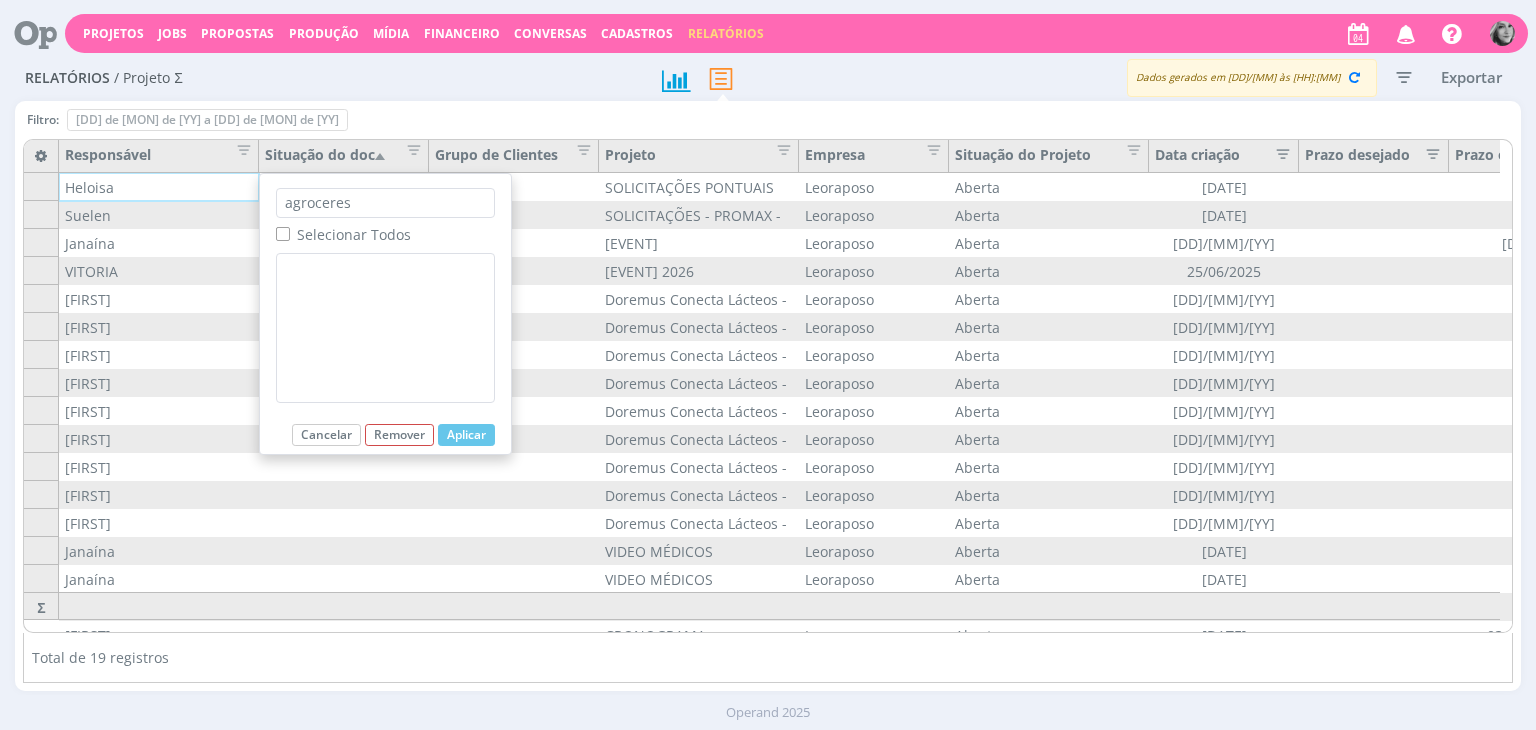 click on "Aplicar    Cancelar    Remover" at bounding box center (385, 439) 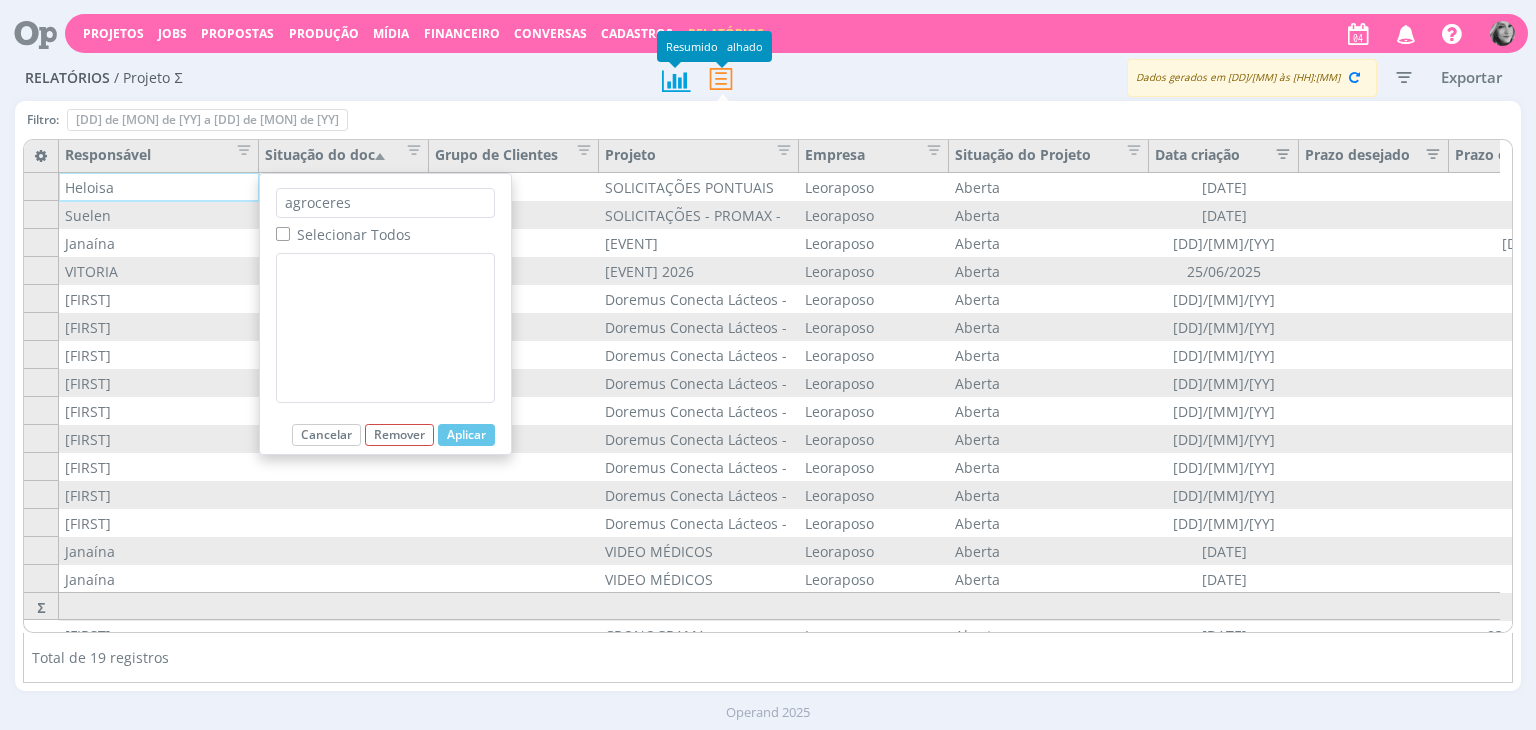 click at bounding box center (674, 80) 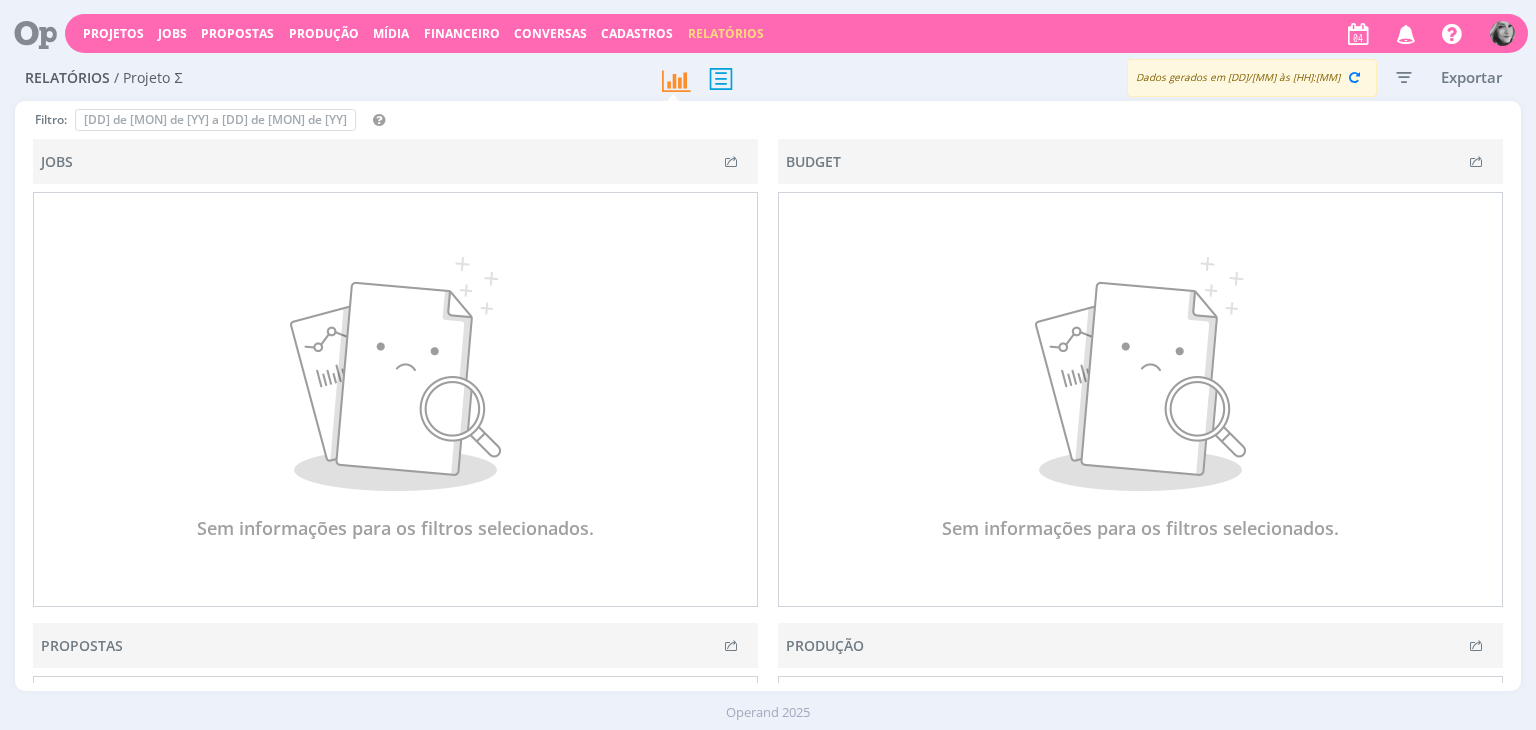 click at bounding box center (1404, 77) 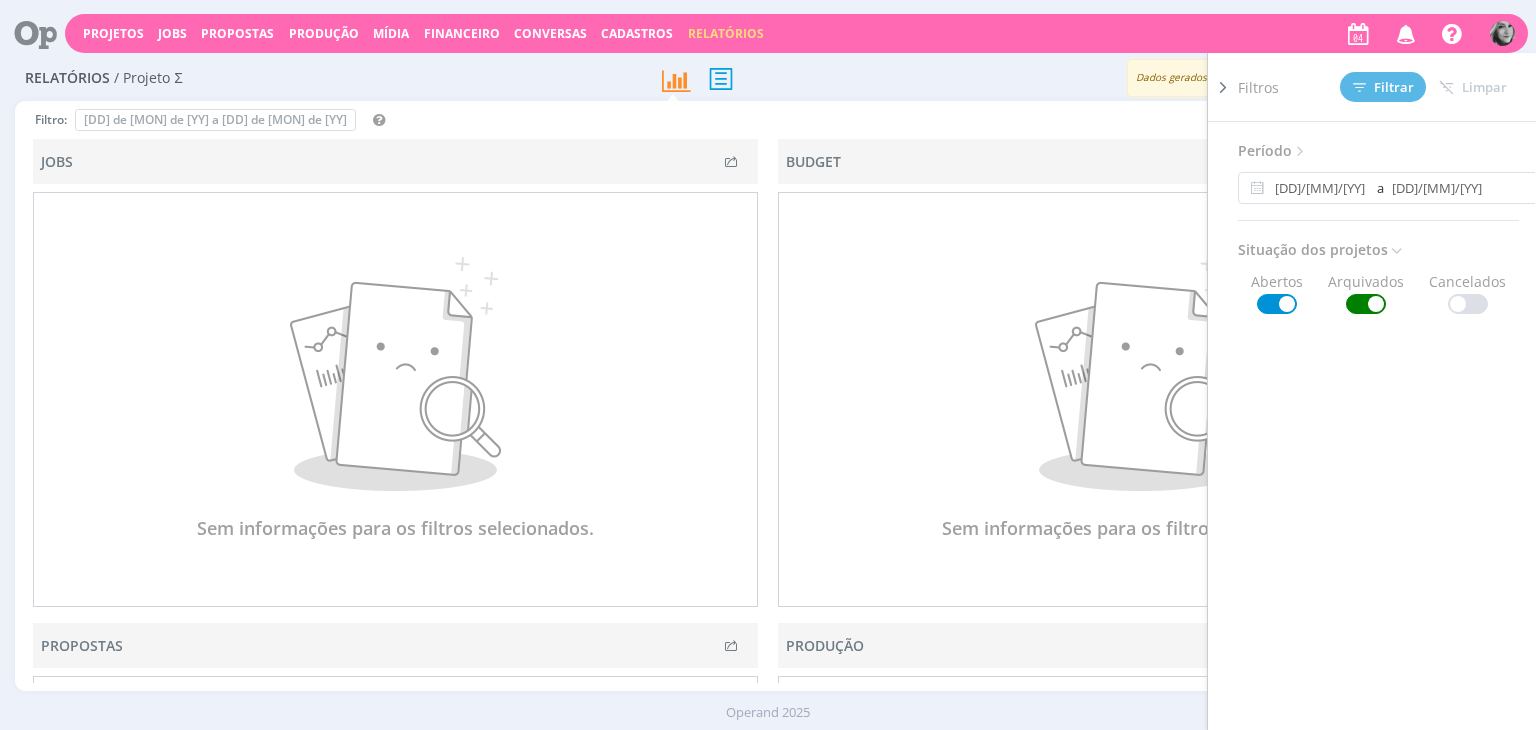 click on "Filtro: [DATE] a [DATE] Definir padrão
Para alteração dos filtros é preciso usar o modo 'Detalhado' do relatório.
Ok" at bounding box center [771, 124] 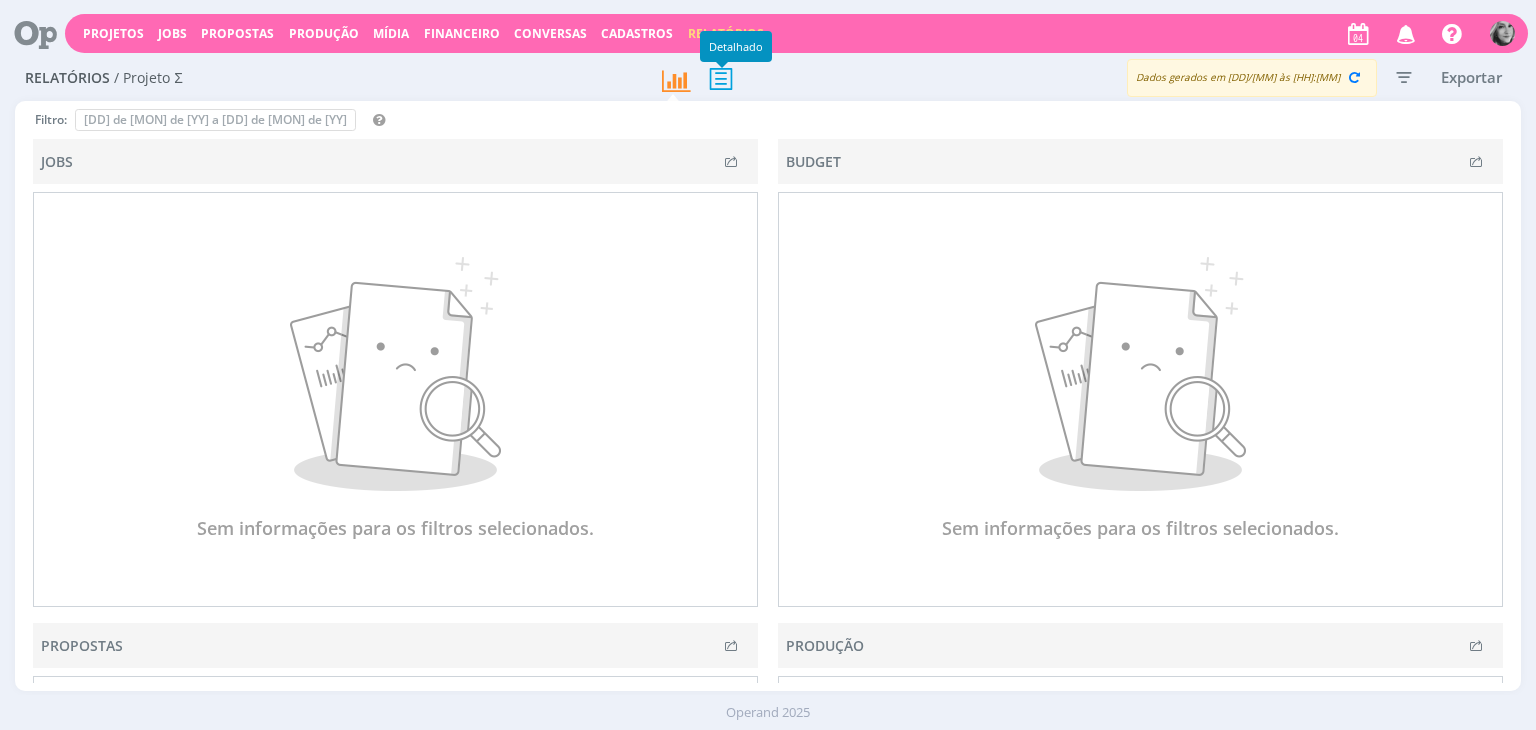 click at bounding box center [721, 78] 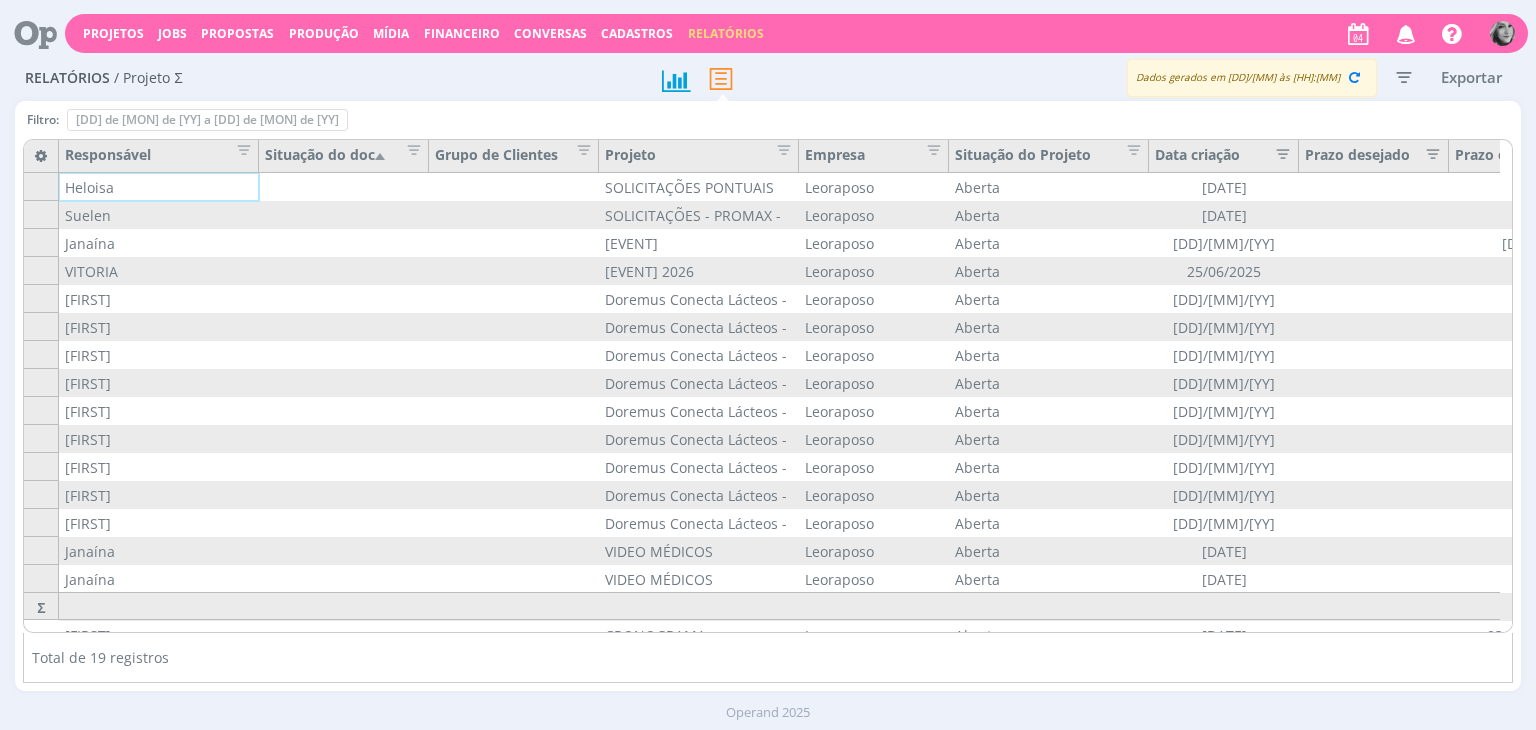 click at bounding box center (1404, 77) 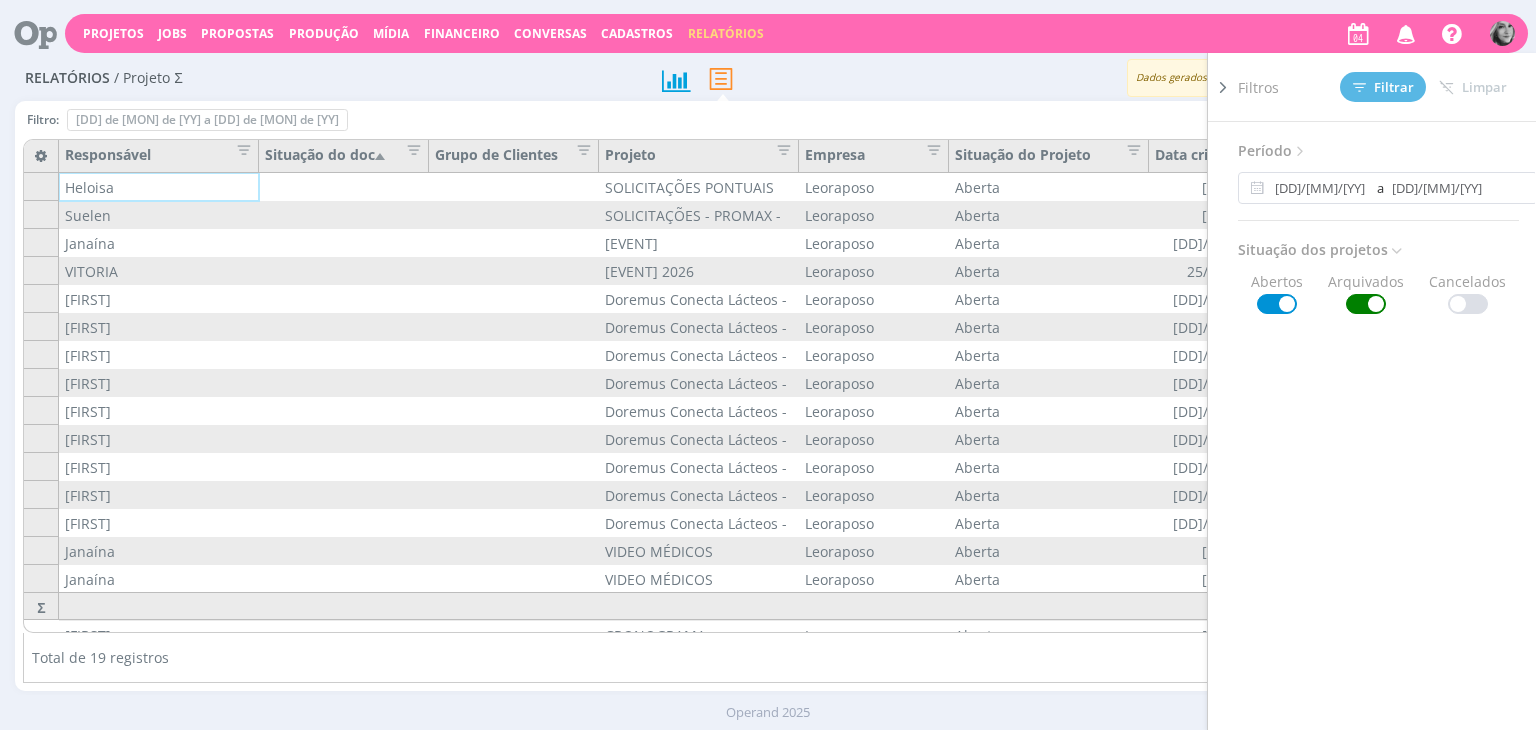 click on "Filtro: [DATE] a [DATE] Definir padrão
Para alteração dos filtros é preciso usar o modo 'Detalhado' do relatório.
Ok
Jobs Sem informações para os filtros selecionados. Budget Sem informações para os filtros selecionados. Propostas Sem informações para os filtros selecionados. Produção Sem informações para os filtros selecionados. Mídia Sem informações para os filtros selecionados. Filtro: [DATE] a [DATE] Definir padrão
Para alteração dos filtros é preciso usar o modo 'Detalhado' do relatório.
Ok
Todas
Cliente   Grupo de Clientes   Projeto   Responsável   Empresa   Situação do Projeto   Data criação   Prazo desejado   Prazo estimado   Nº Doc   Tipo Doc   Título Doc   Fornecedor   Veículo   Envolvidos   Data criação Doc   Data Início   Prazo Doc   Data de Conclusão   Tarefas concluídas   Tarefas  Σ" at bounding box center [767, 396] 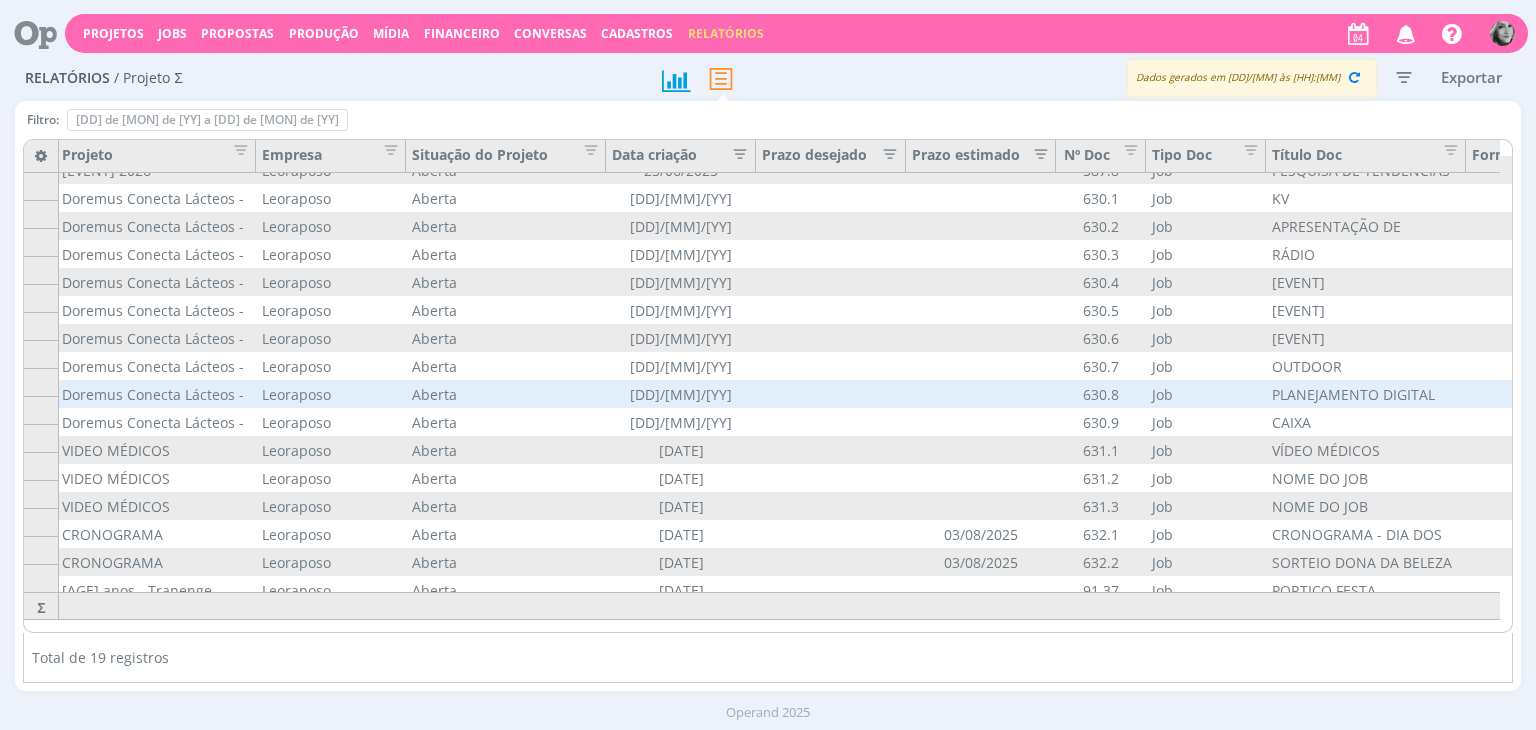 scroll, scrollTop: 0, scrollLeft: 543, axis: horizontal 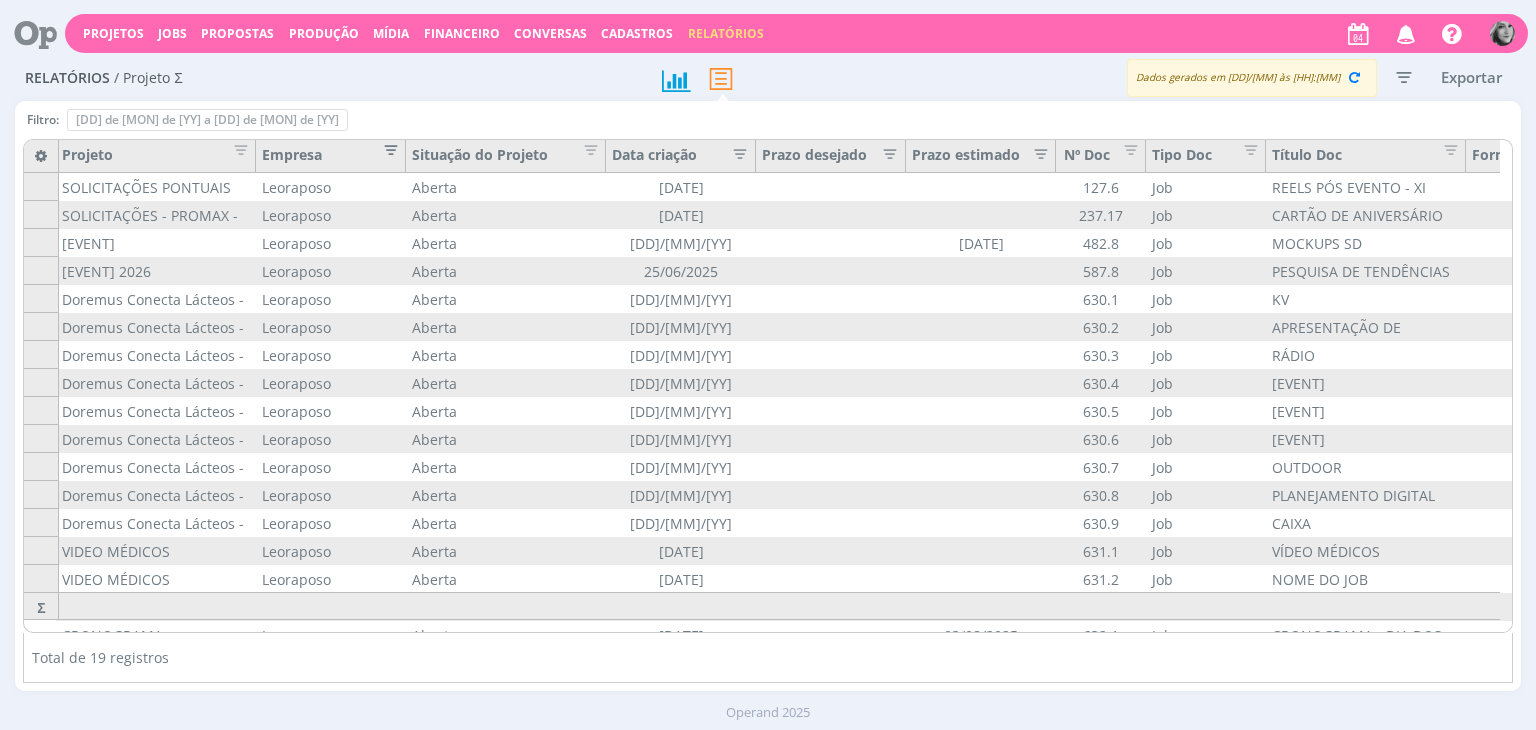 click at bounding box center [385, 147] 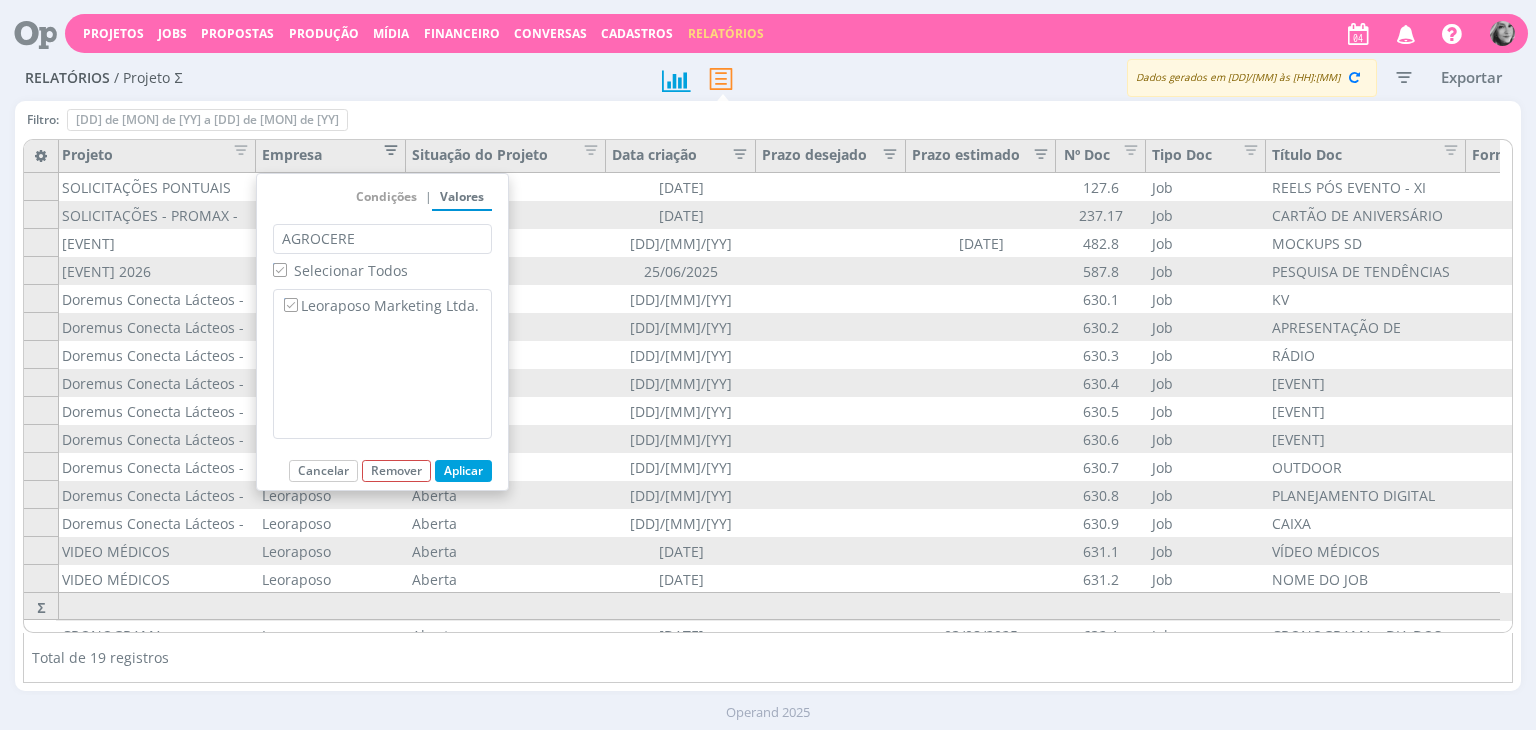 type on "AGROCERES" 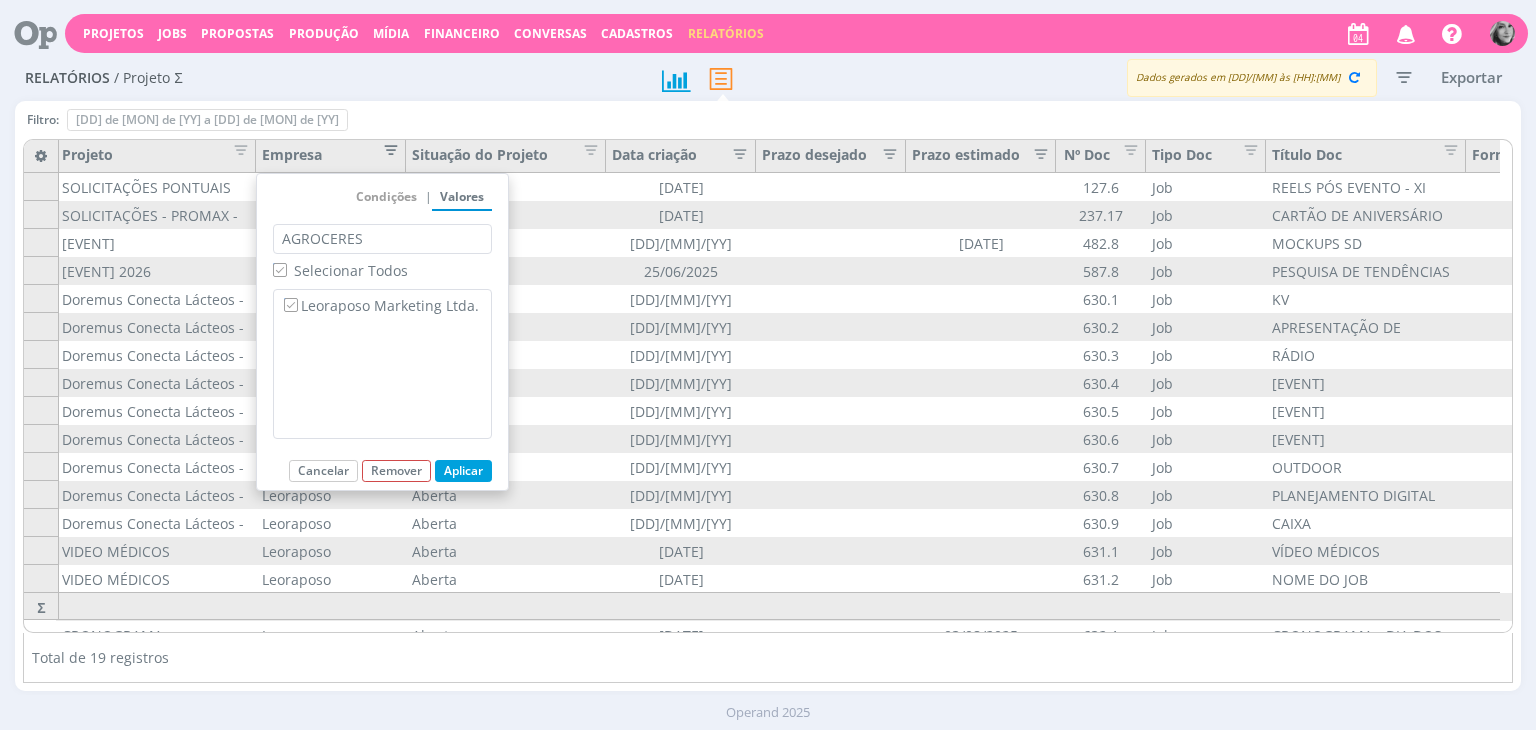 checkbox on "false" 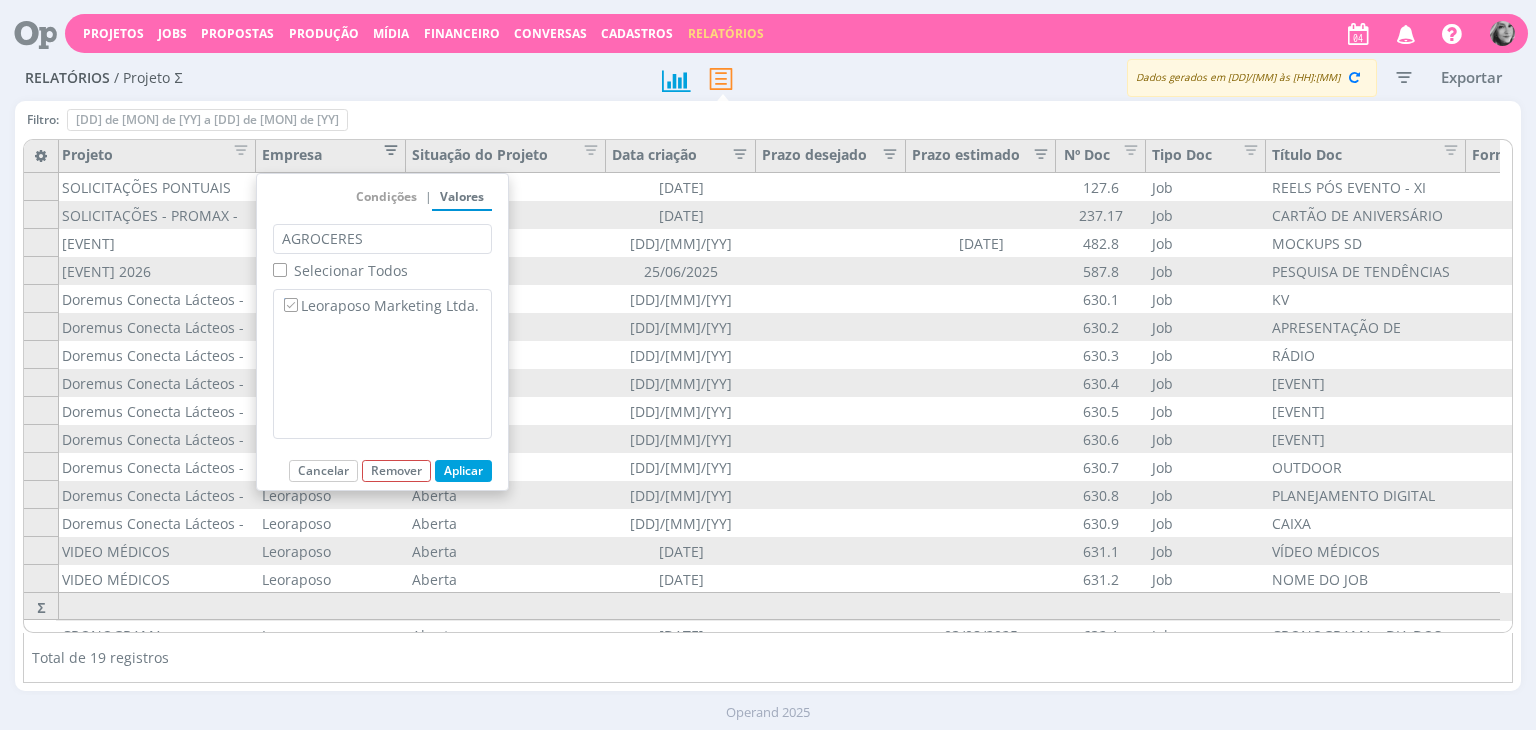type on "AGROCERES" 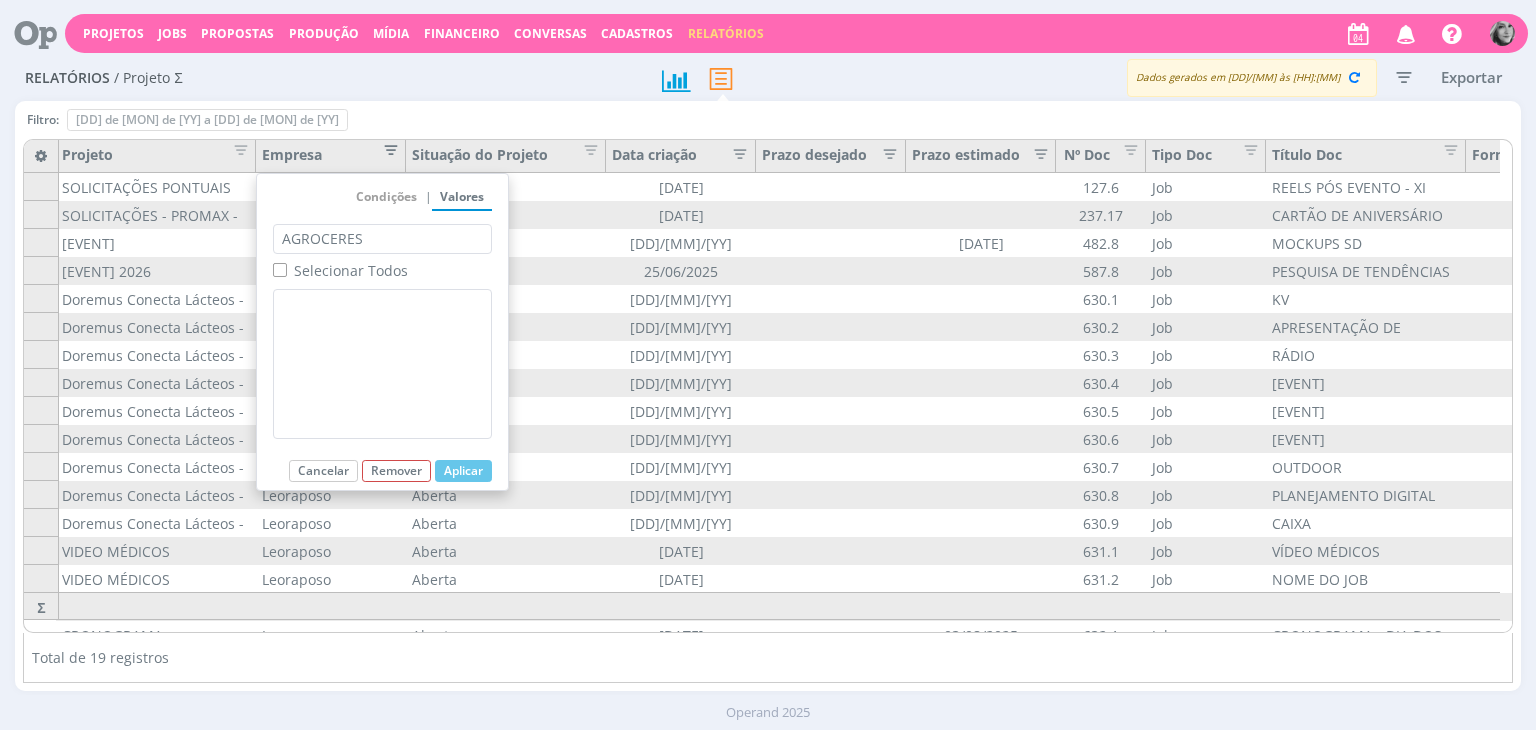 checkbox on "false" 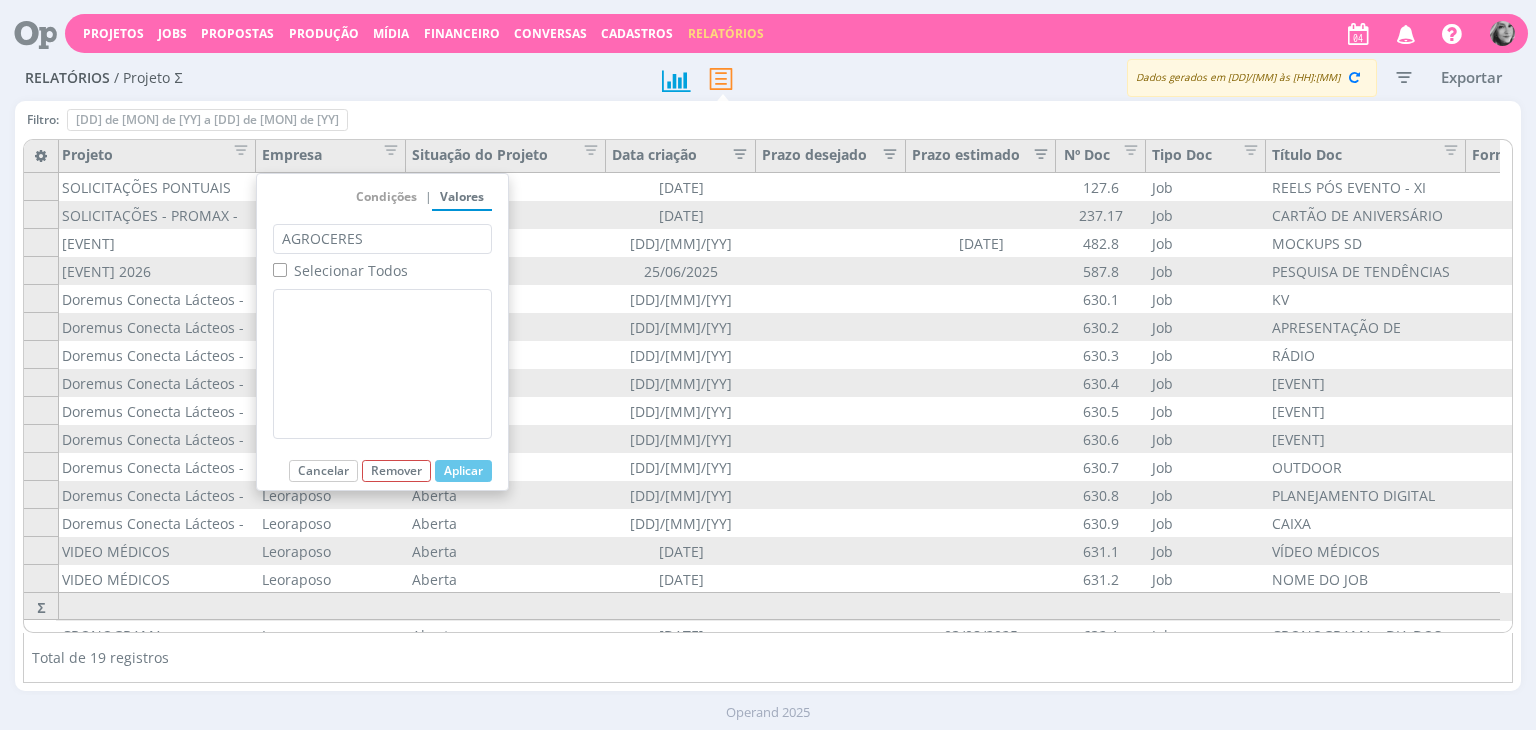 drag, startPoint x: 292, startPoint y: 231, endPoint x: 275, endPoint y: 231, distance: 17 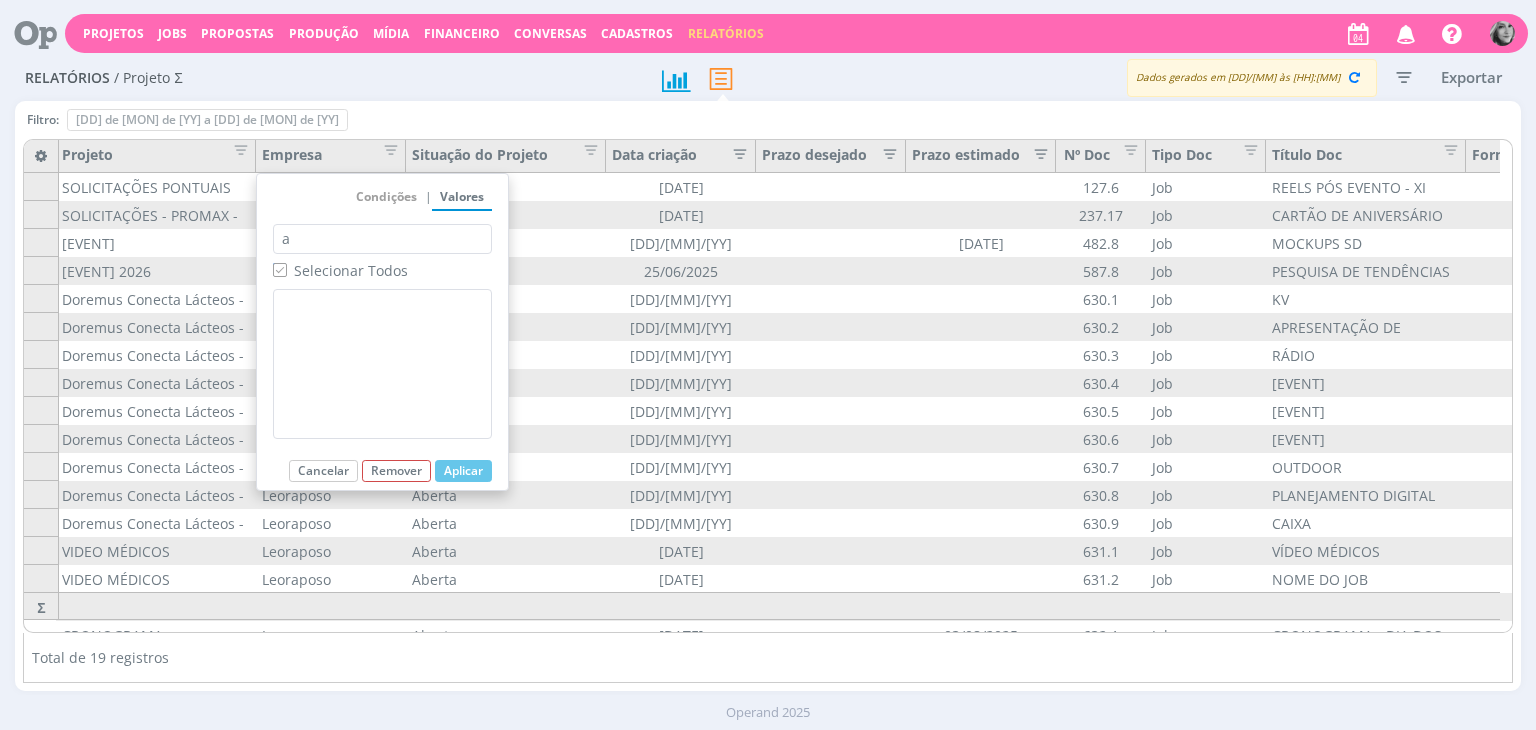 checkbox on "true" 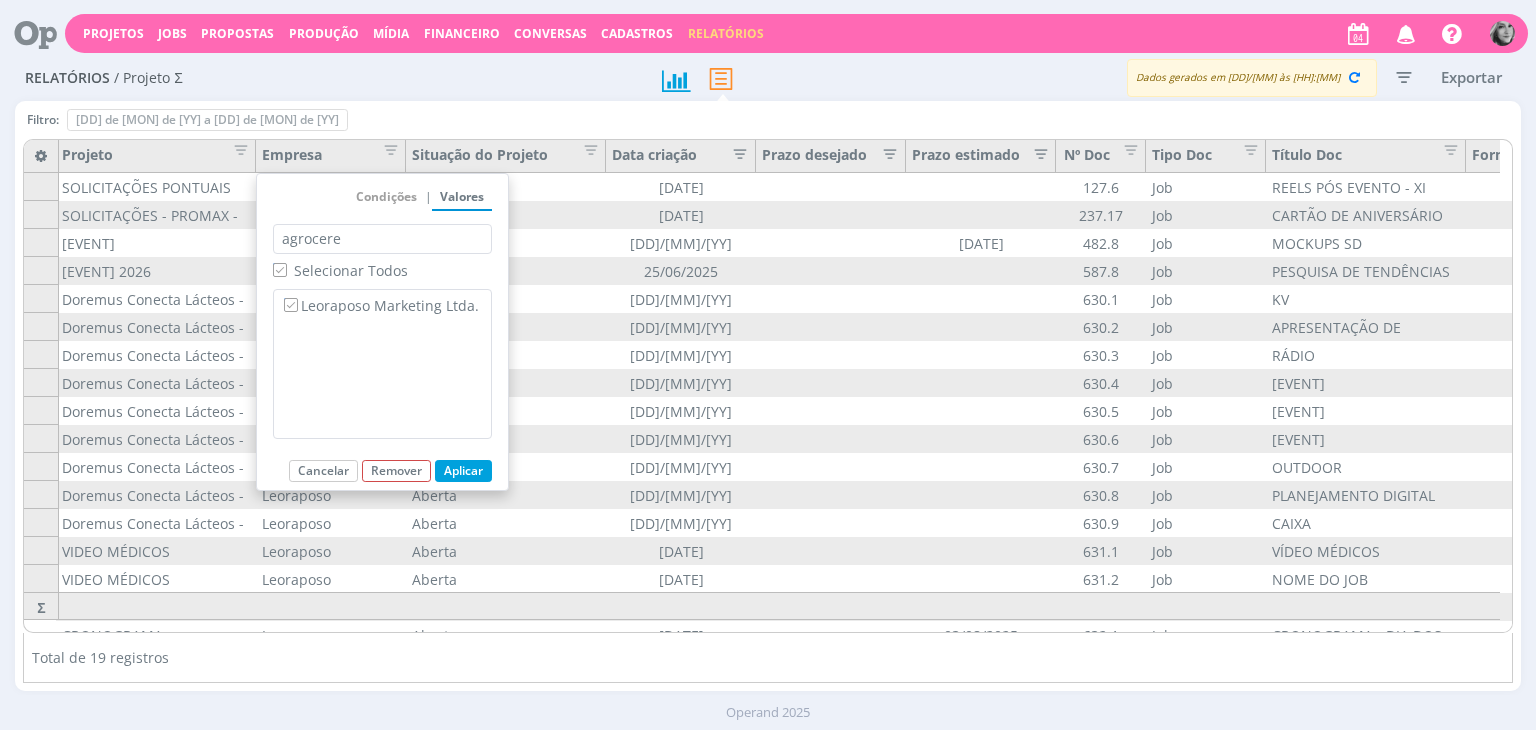 type on "agroceres" 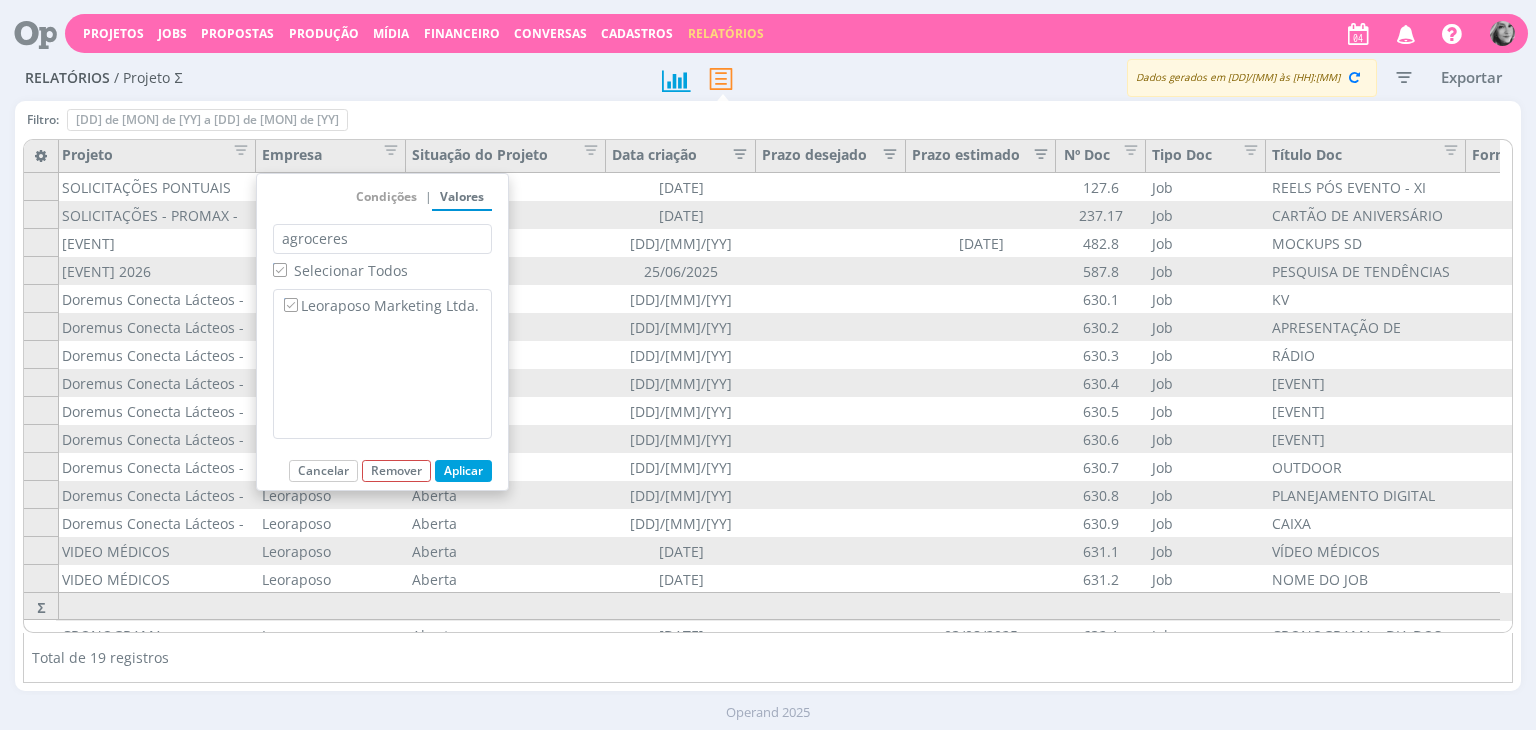 checkbox on "false" 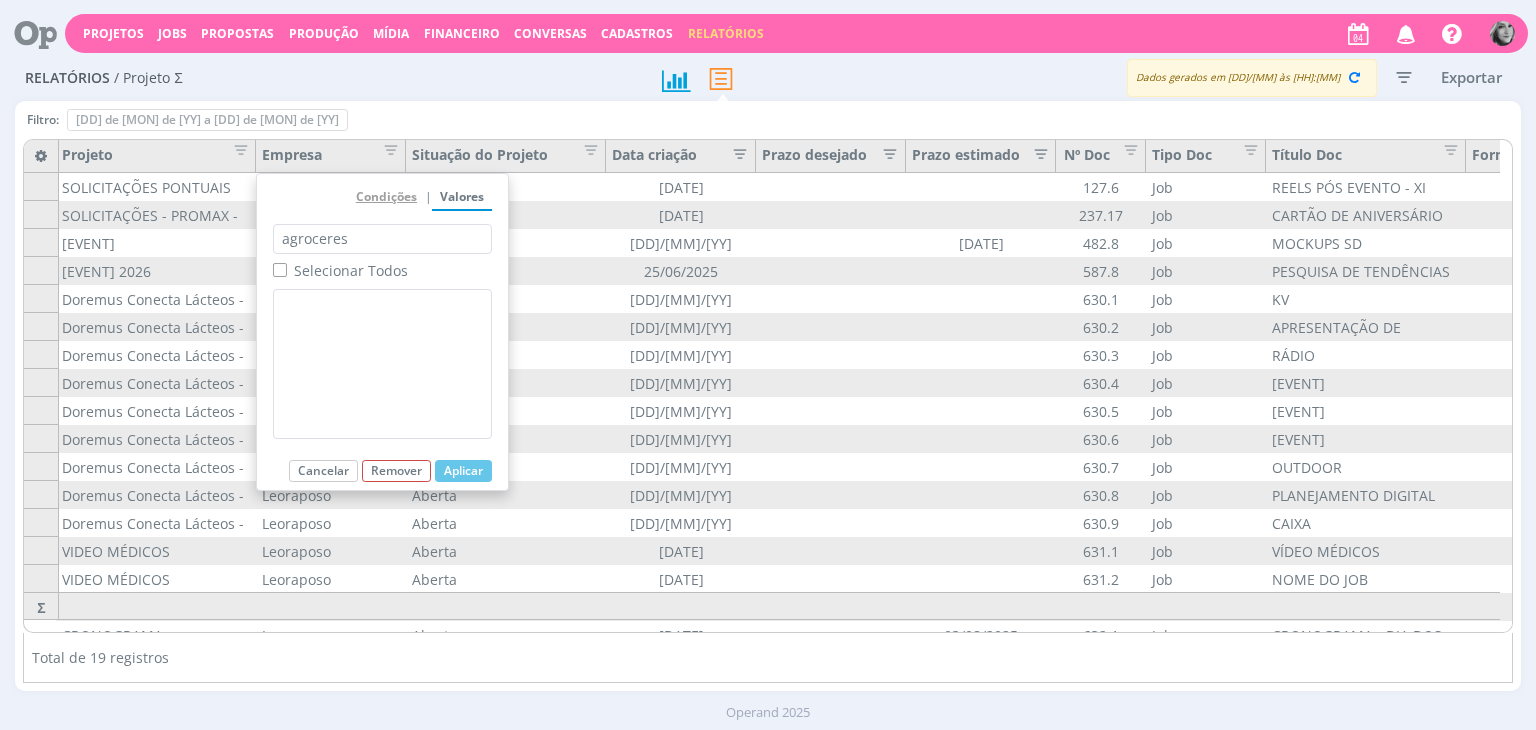 type on "agroceres" 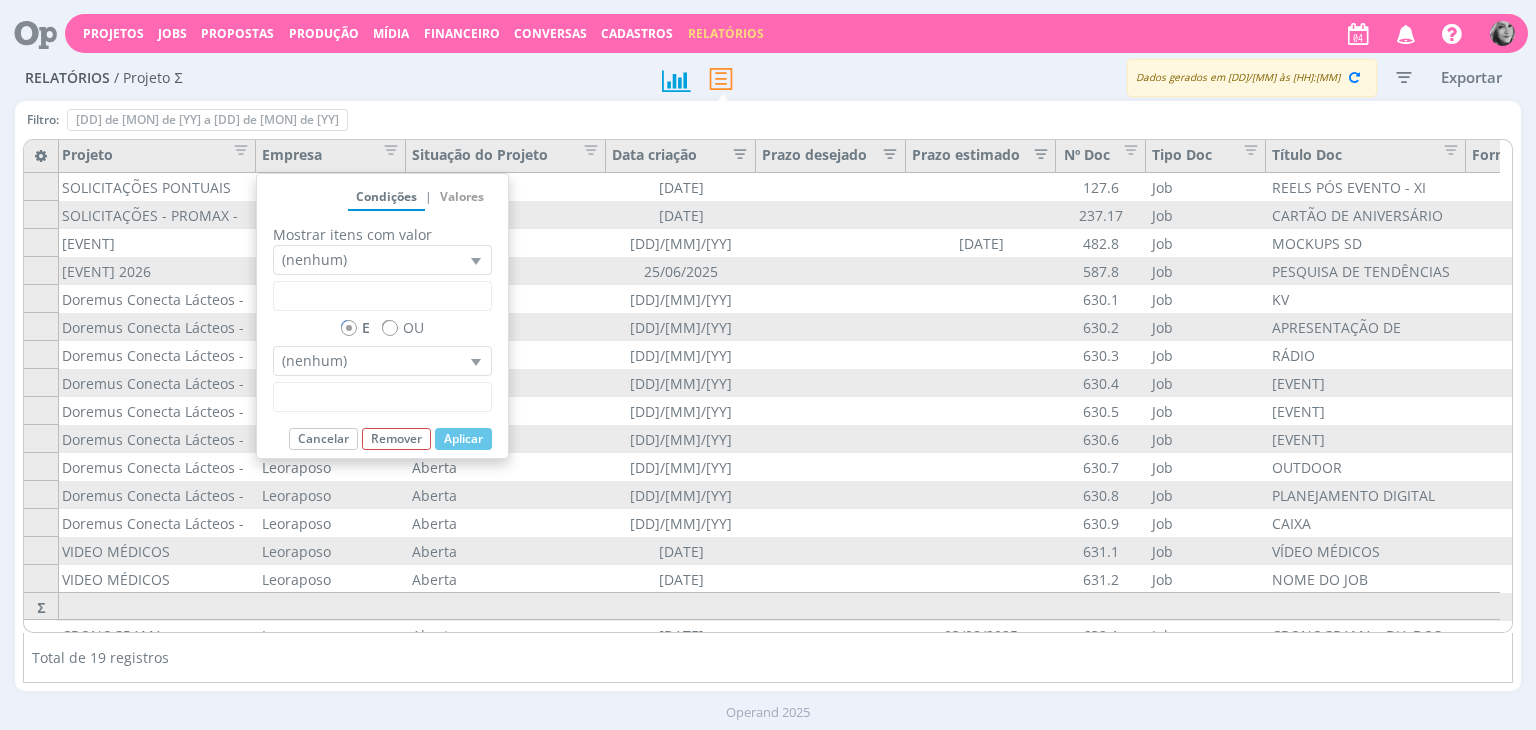 click on "Relatórios  / Projeto > Pauta" at bounding box center [328, 79] 